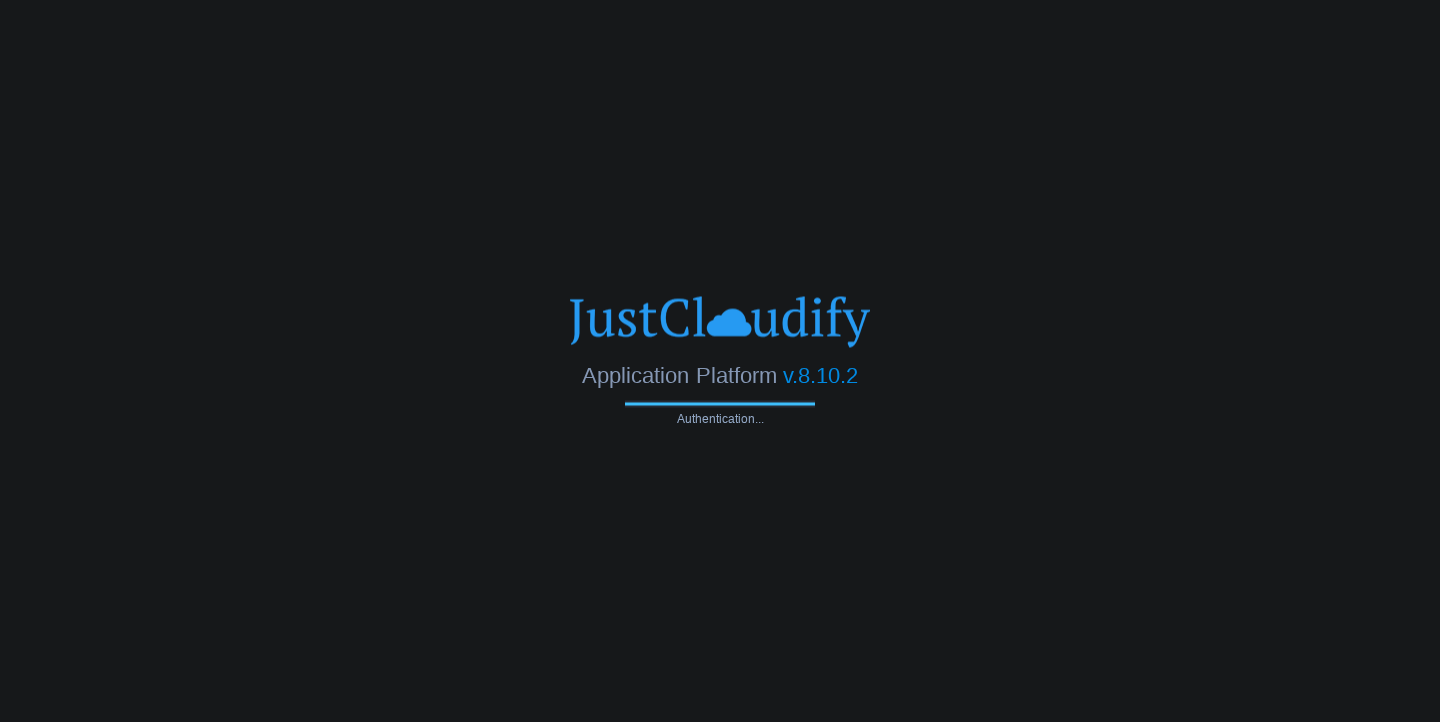 scroll, scrollTop: 0, scrollLeft: 0, axis: both 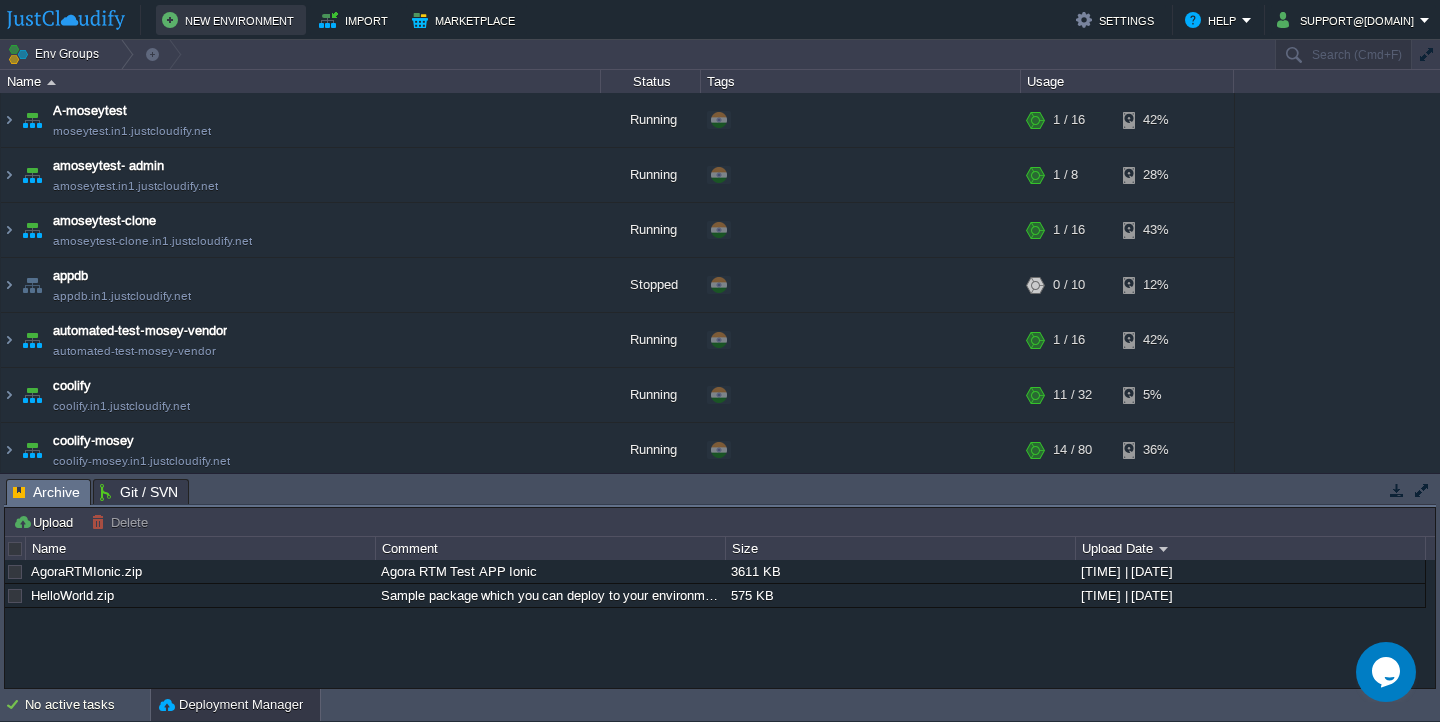 click on "New Environment" at bounding box center [231, 20] 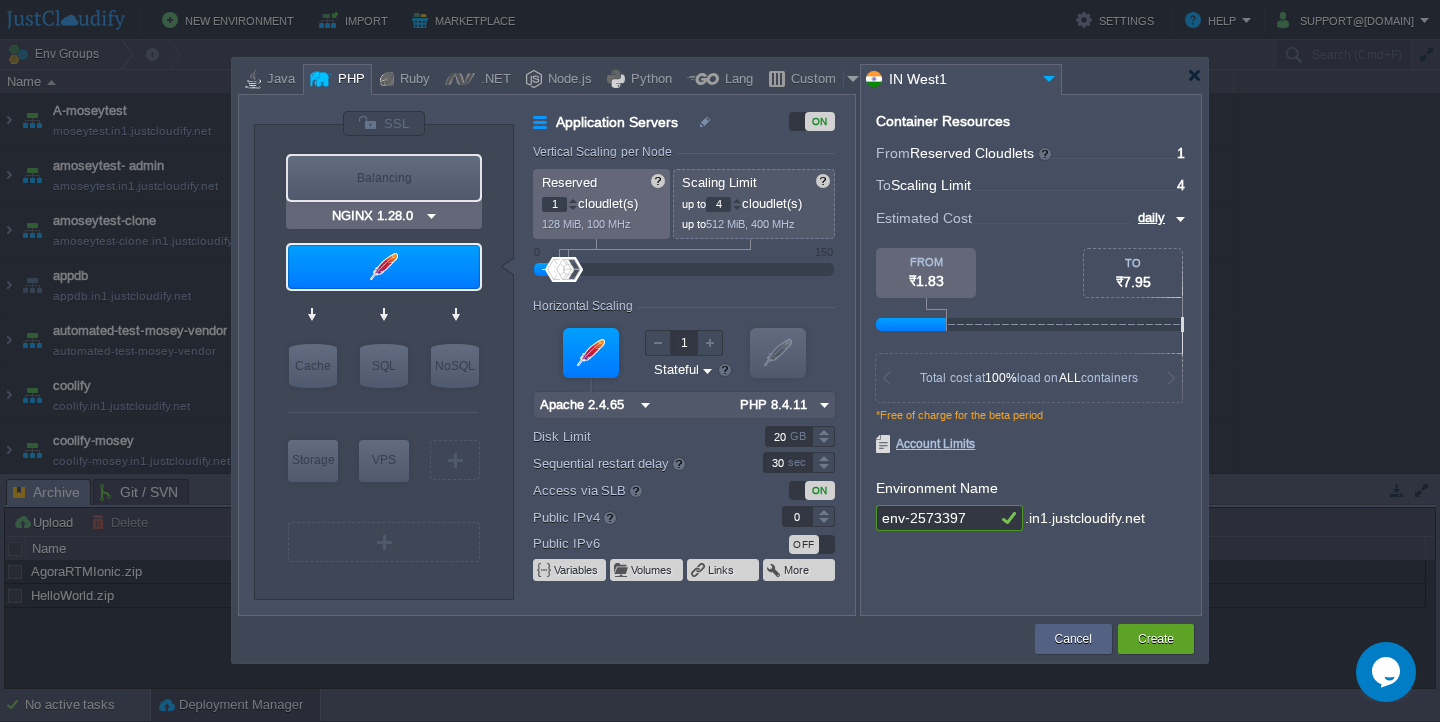 type on "Apache 2.4.65" 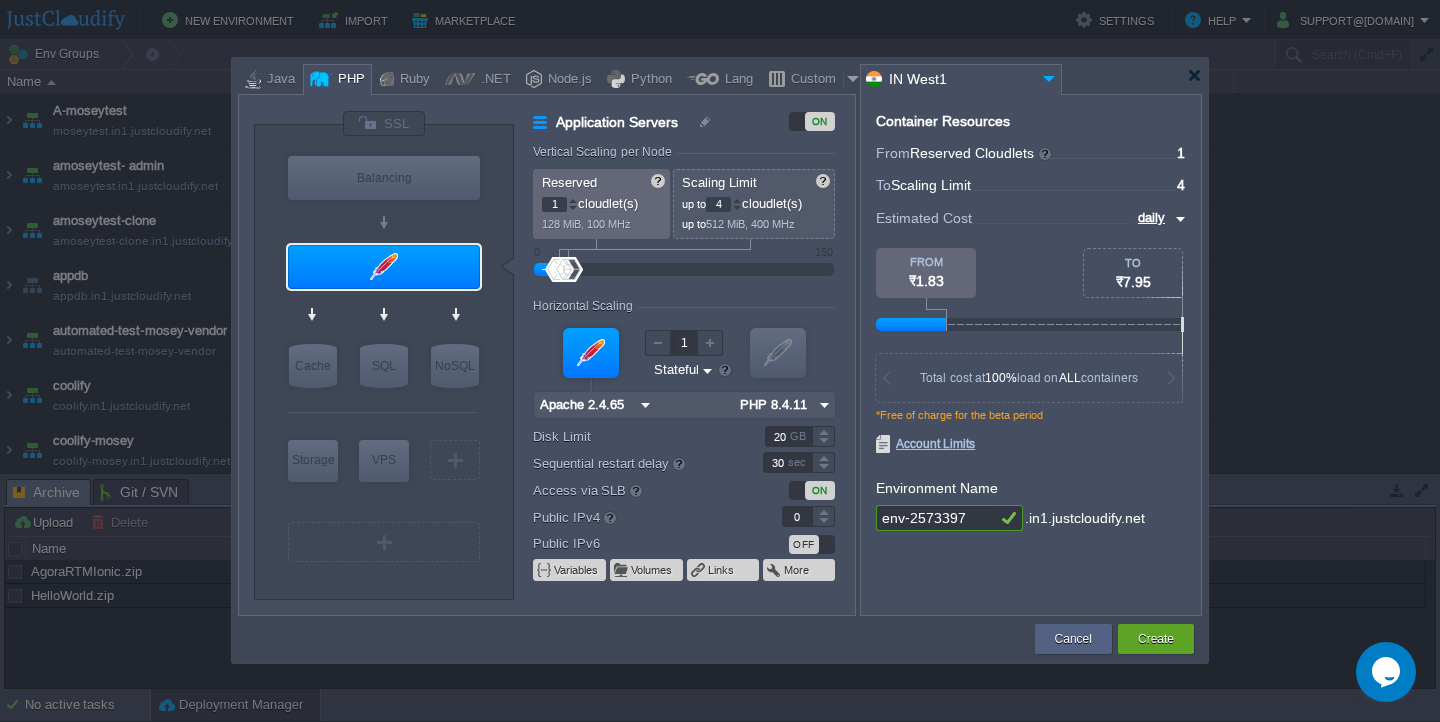 click on "env-2573397" at bounding box center [936, 518] 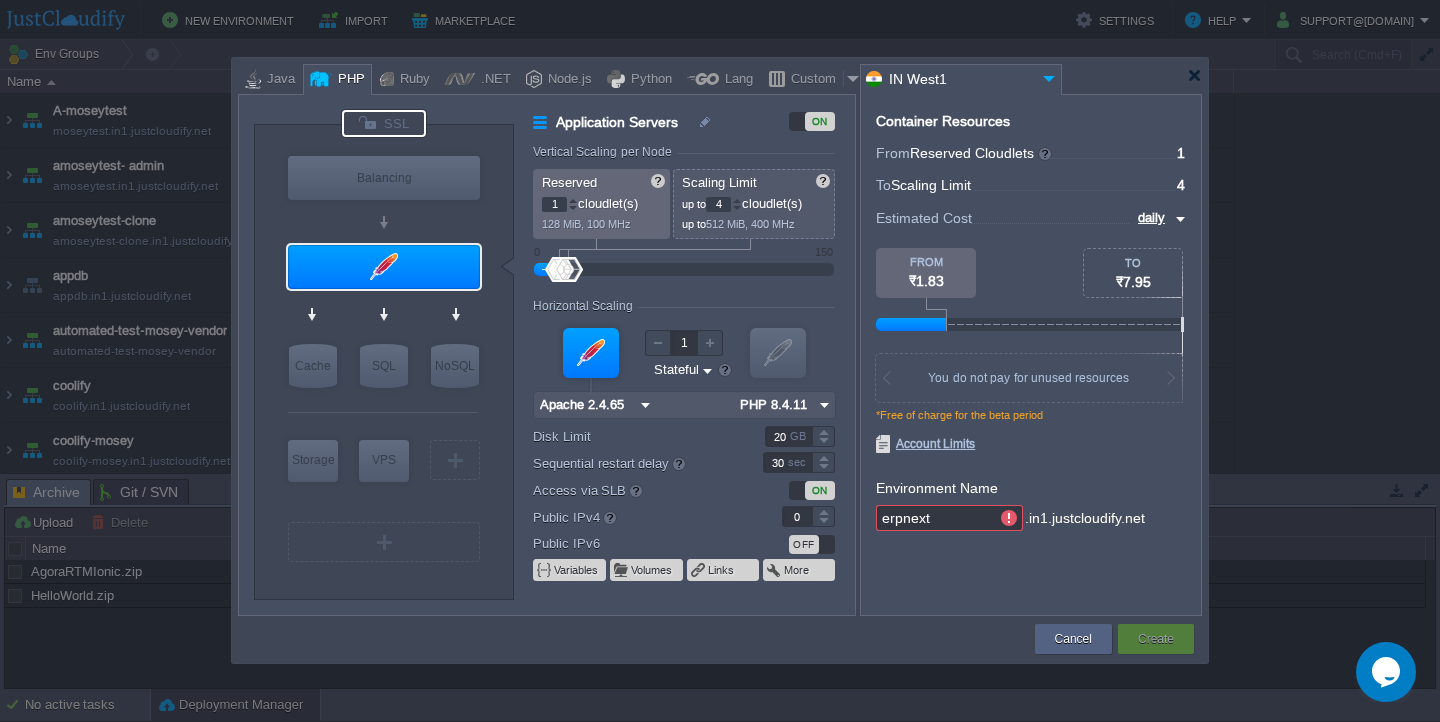 click at bounding box center (384, 123) 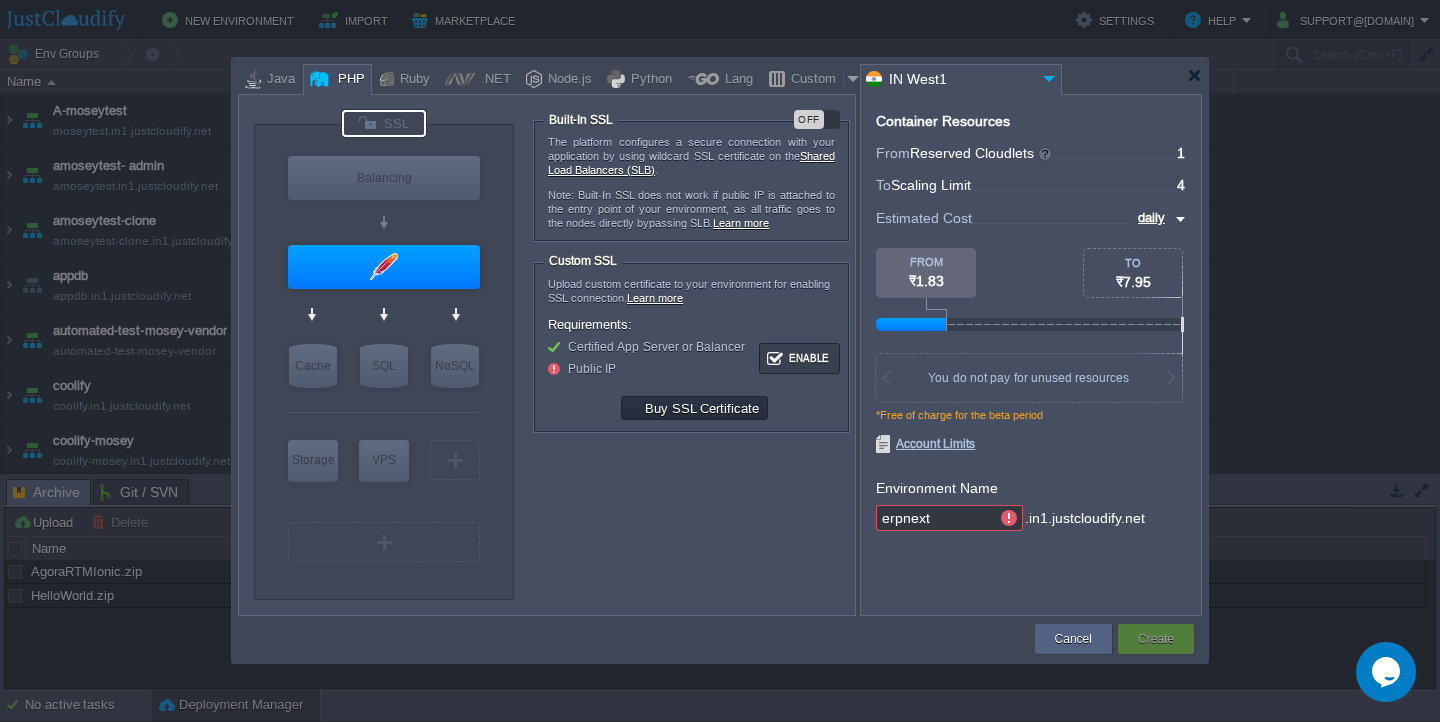 click on "OFF" at bounding box center [817, 119] 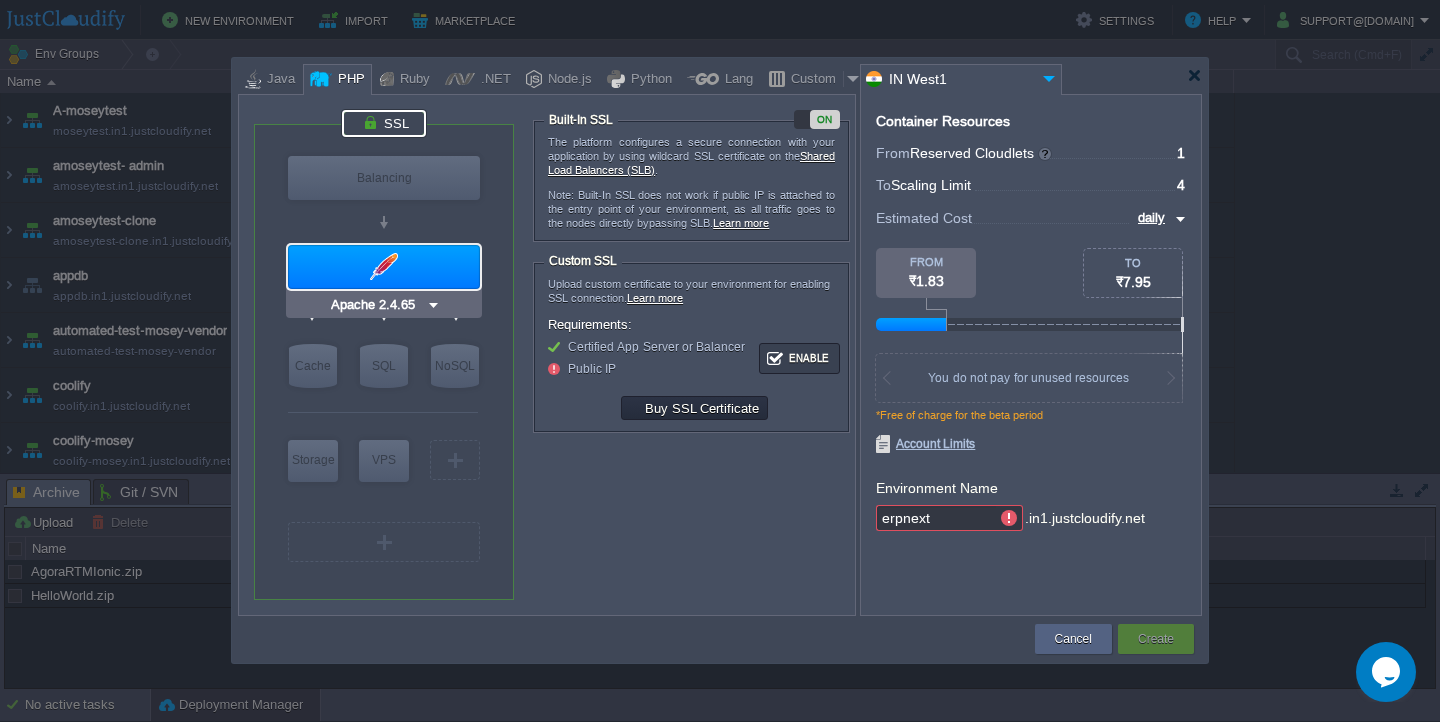 click at bounding box center (384, 267) 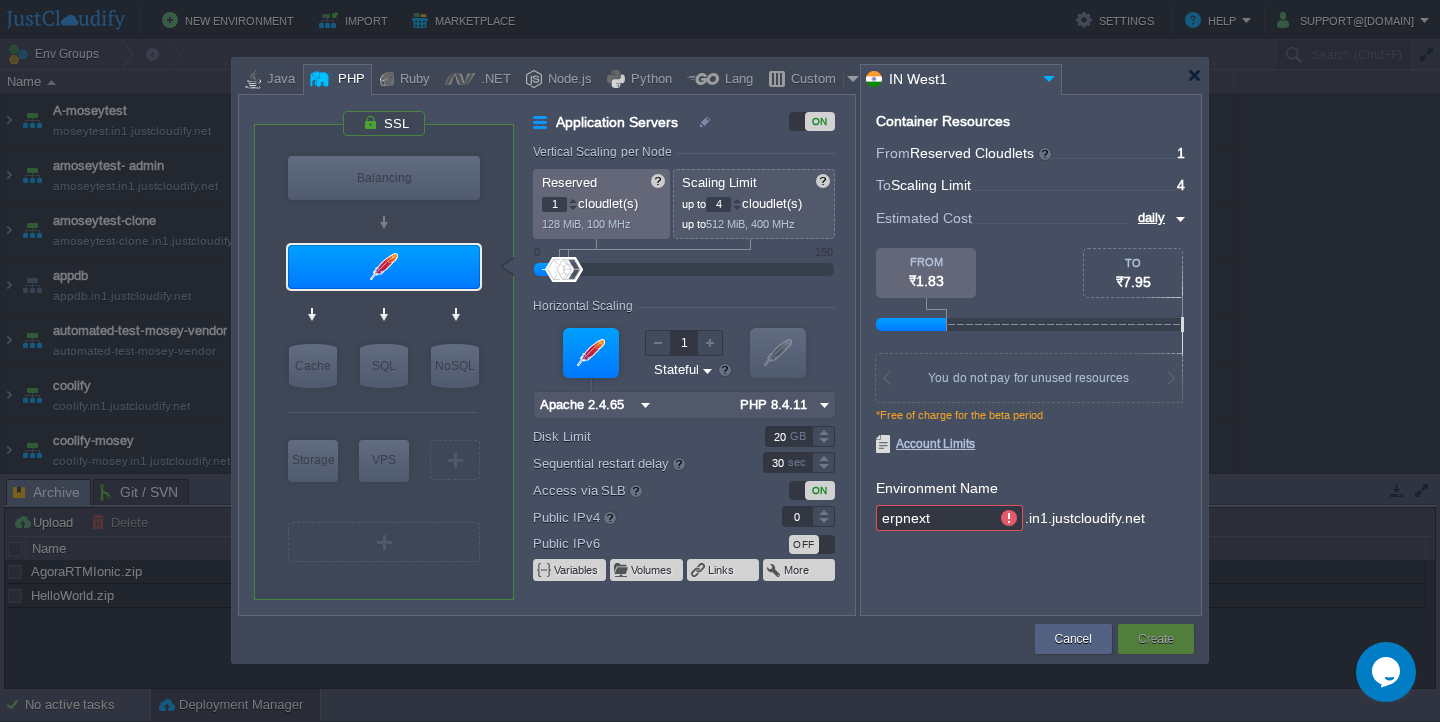 click on "erpnext" at bounding box center [936, 518] 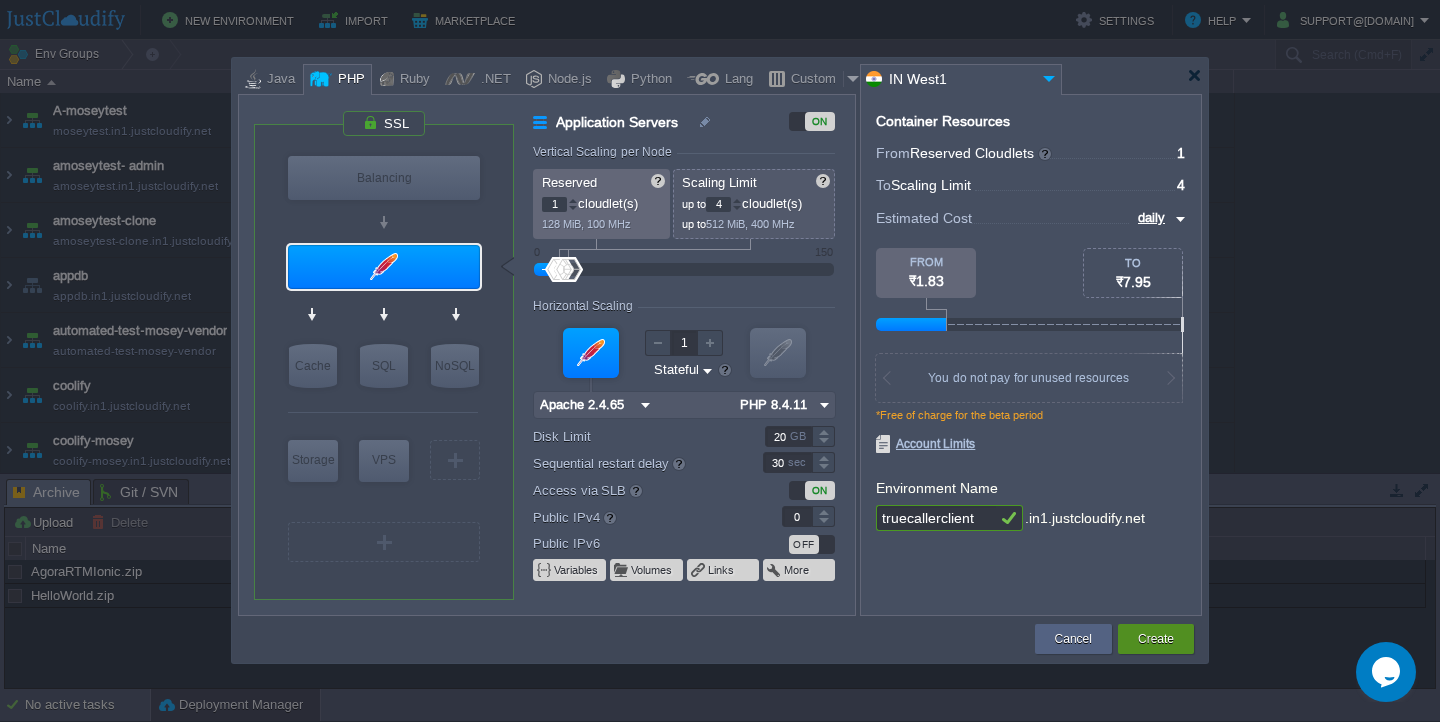 type on "truecallerclient" 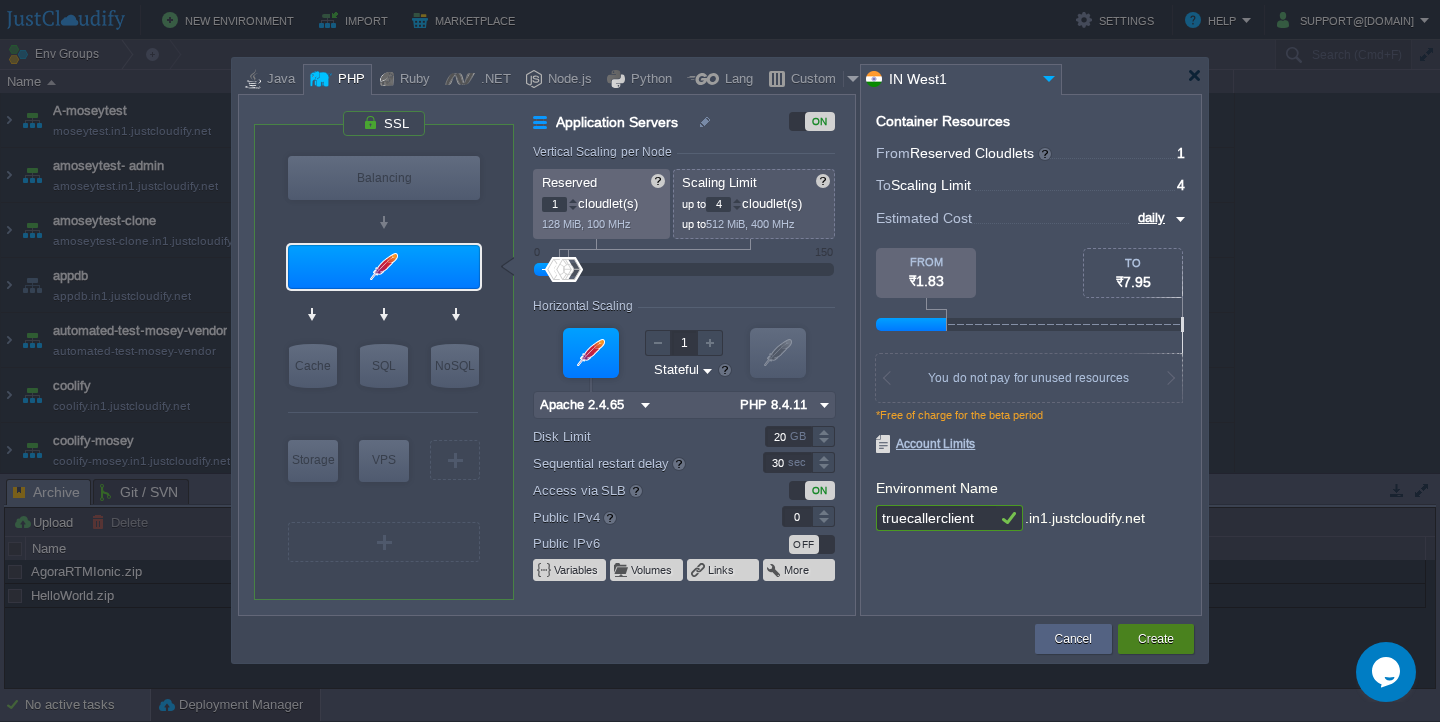 click on "Create" at bounding box center [1156, 639] 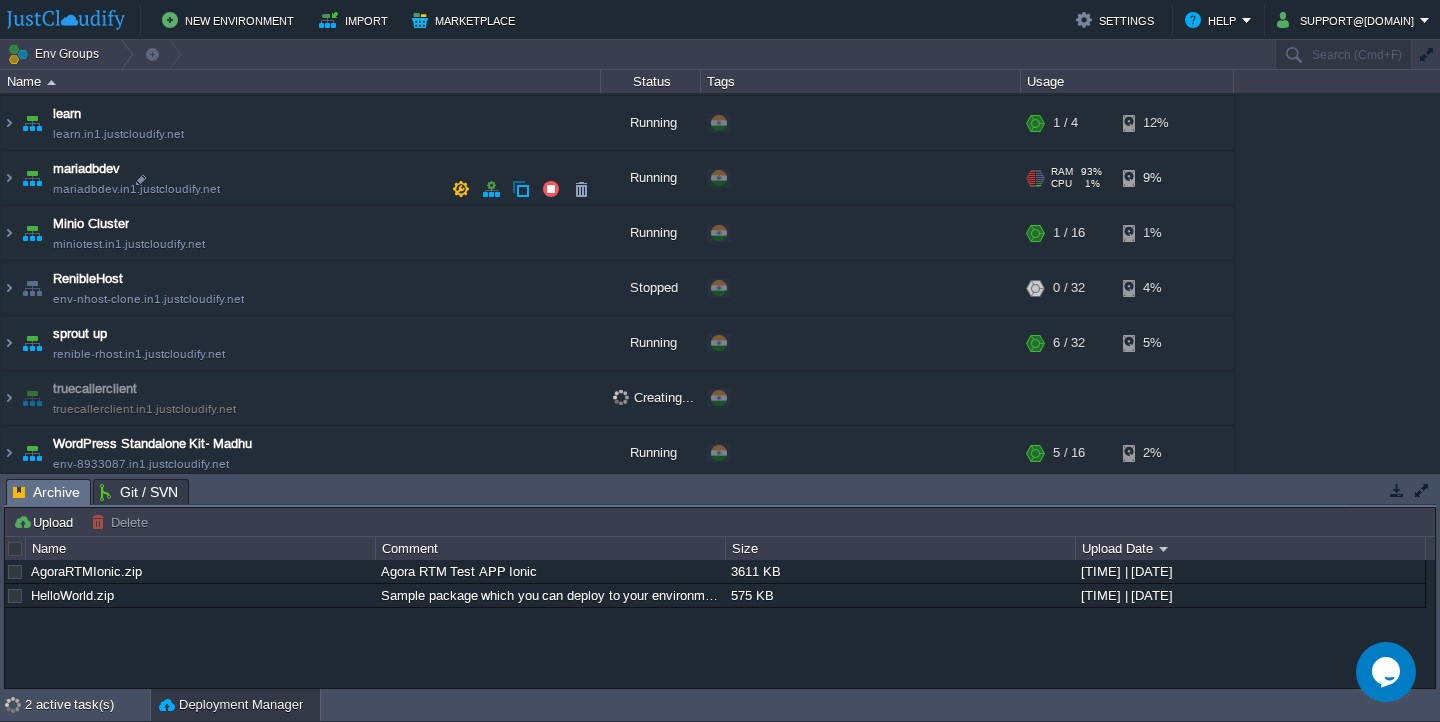 scroll, scrollTop: 666, scrollLeft: 0, axis: vertical 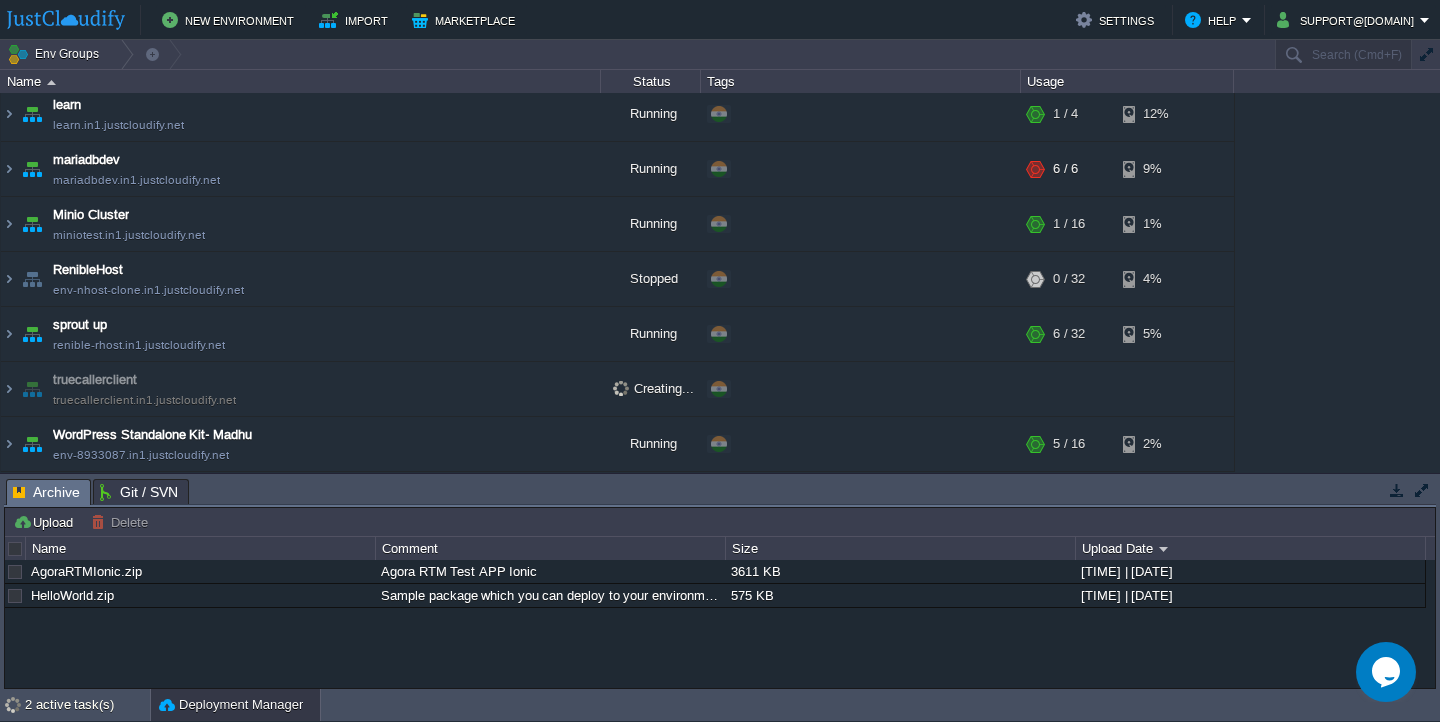 click on "truecallerclient truecallerclient.in1.justcloudify.net" at bounding box center (301, 389) 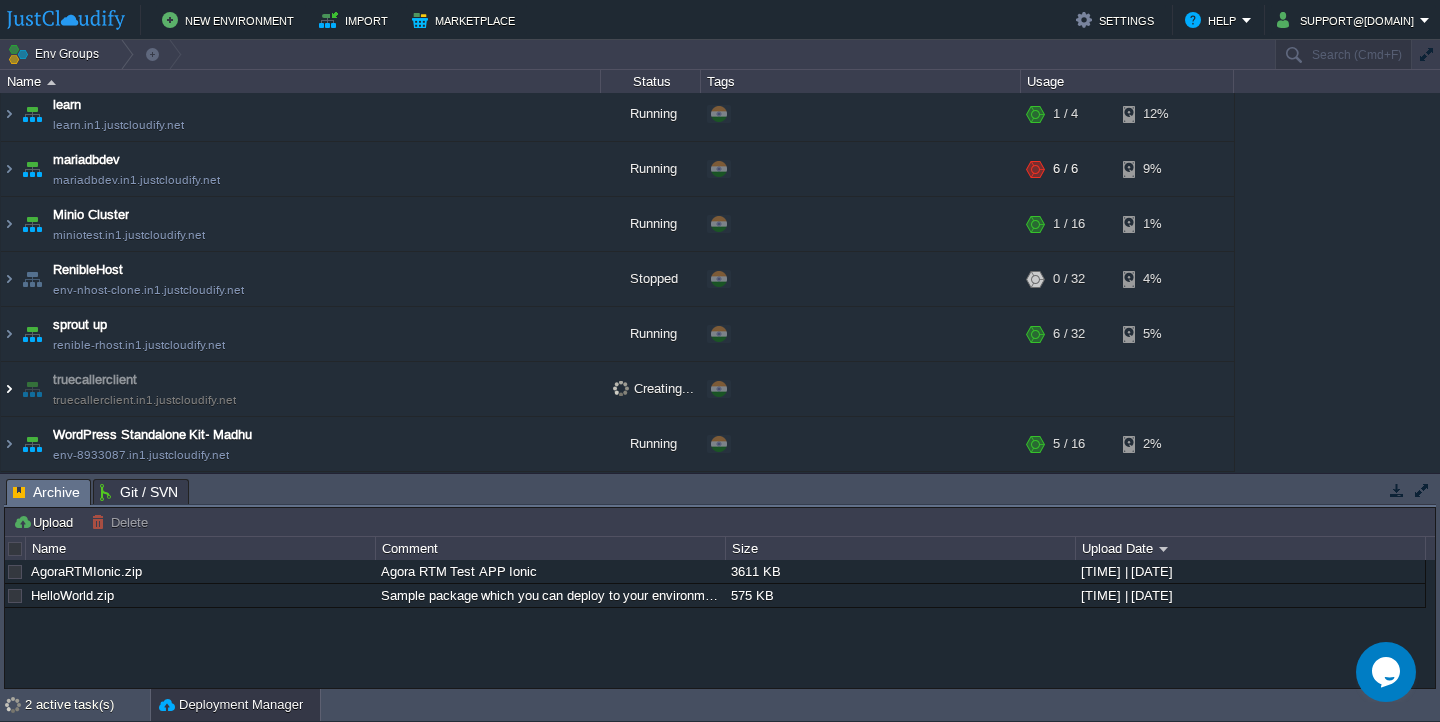 click at bounding box center (9, 389) 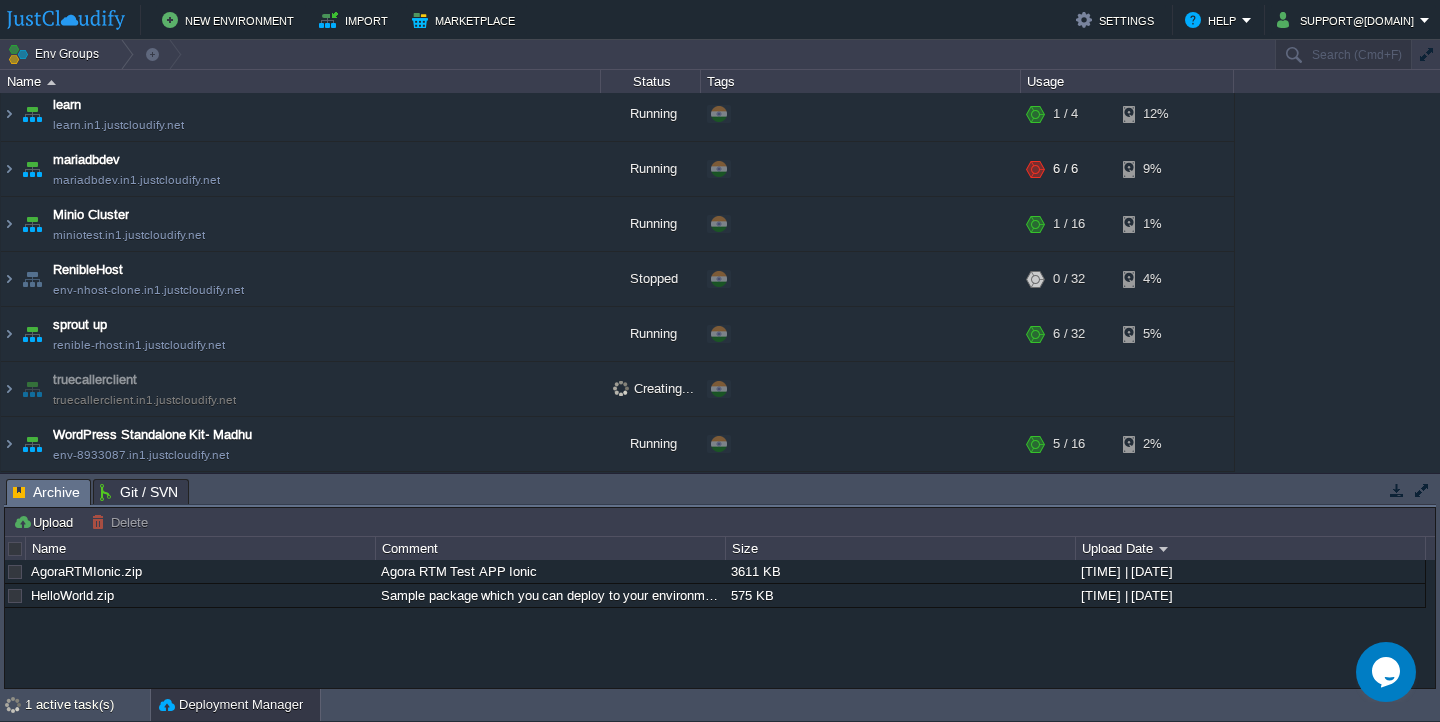 click on "truecallerclient truecallerclient.in1.justcloudify.net" at bounding box center [301, 389] 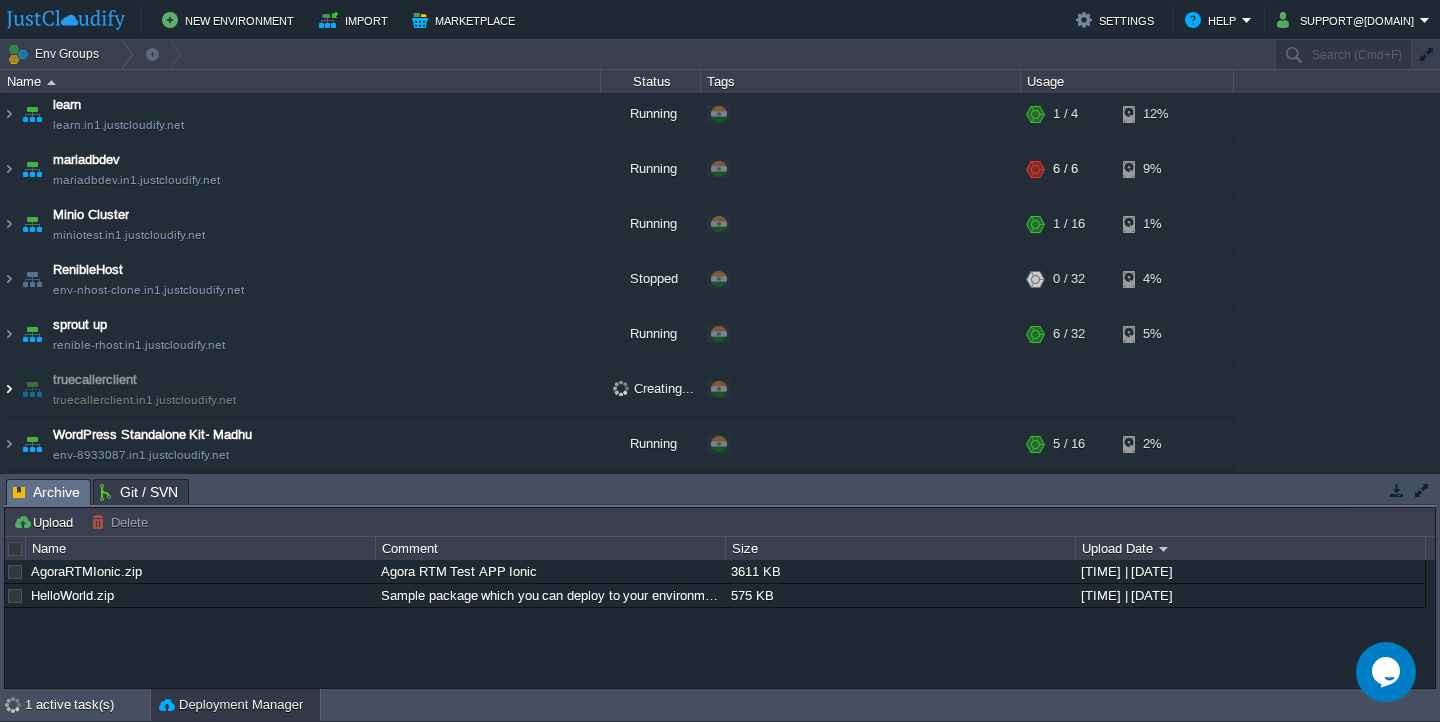 click at bounding box center [9, 389] 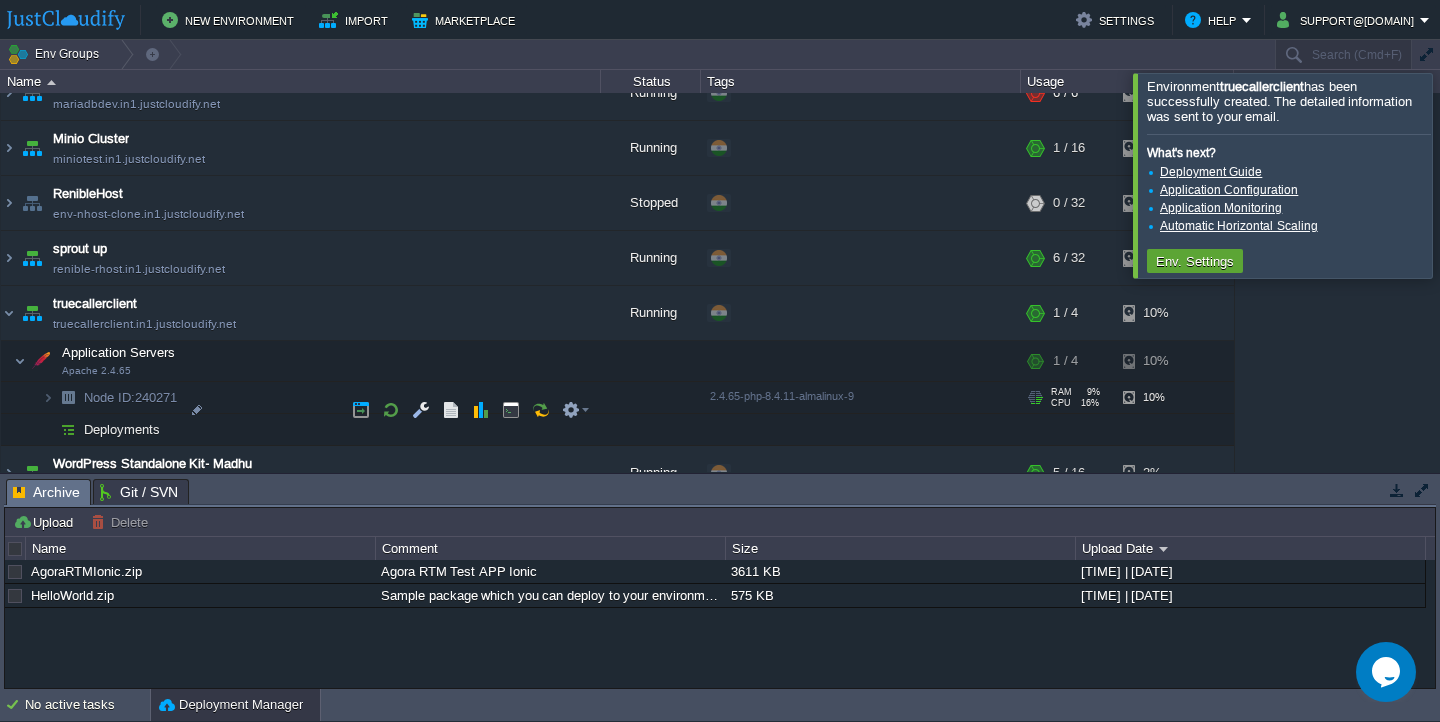 scroll, scrollTop: 736, scrollLeft: 0, axis: vertical 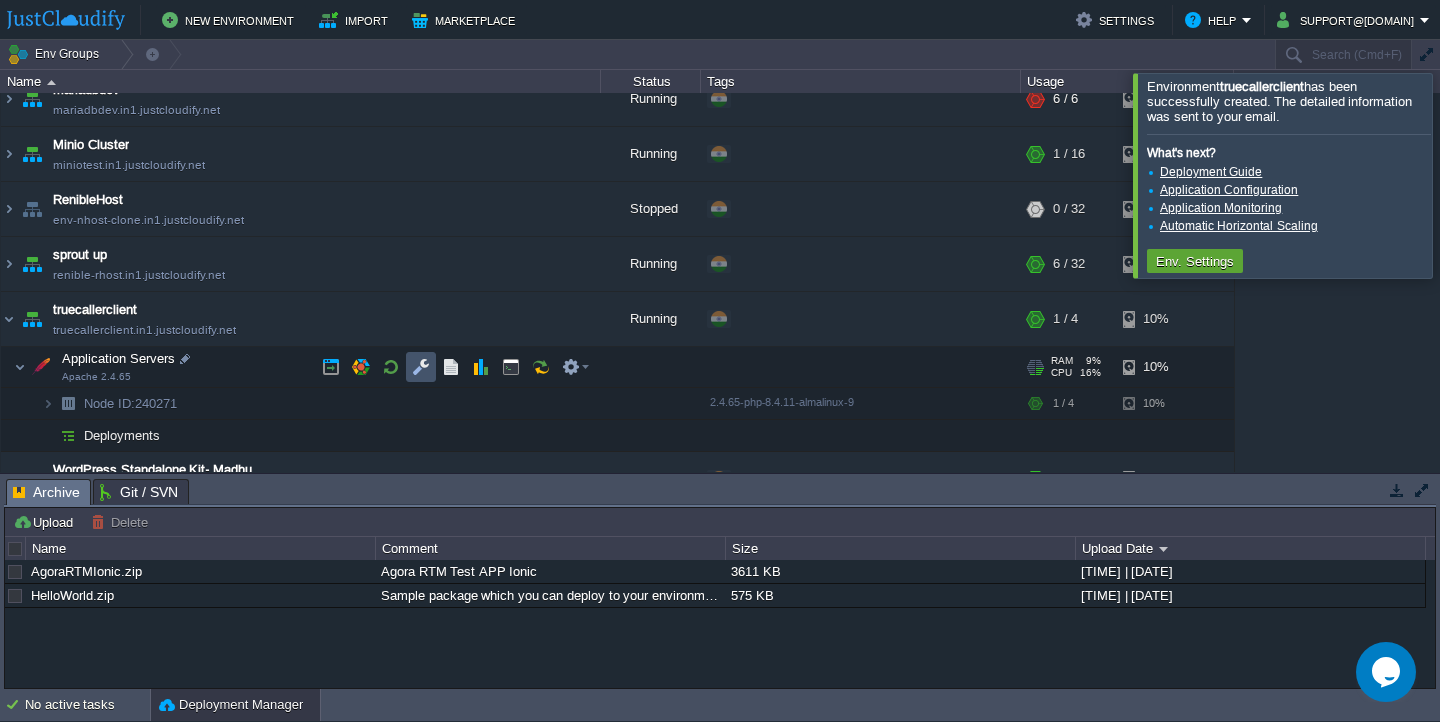 click at bounding box center (421, 367) 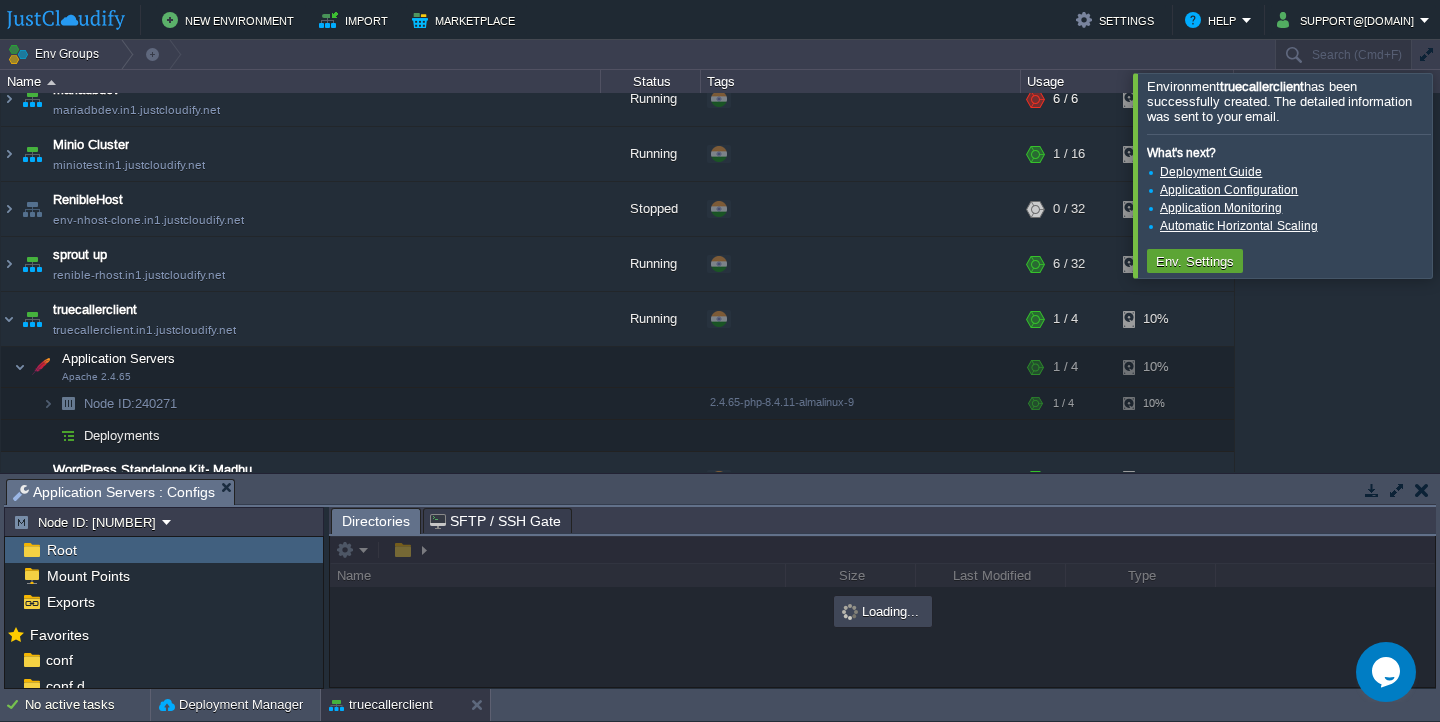 click at bounding box center [1397, 490] 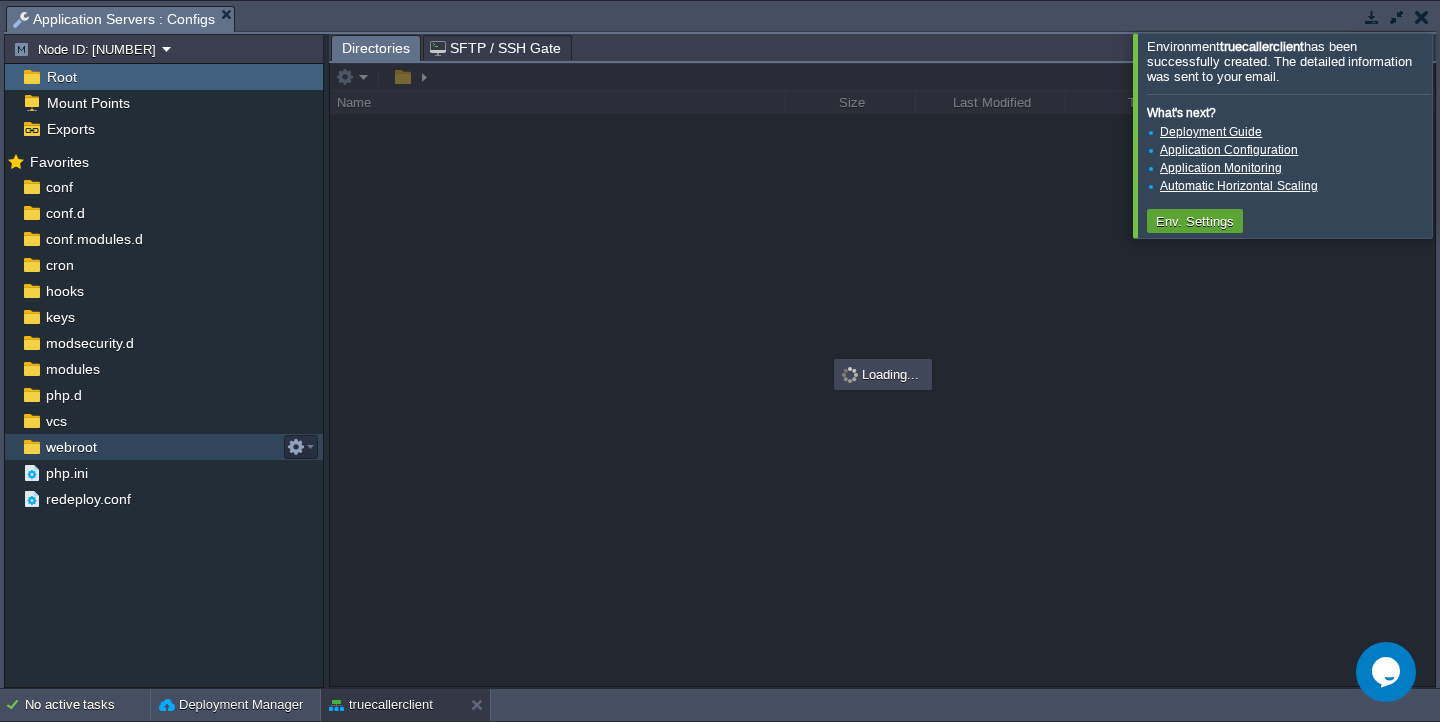 click on "webroot" at bounding box center (164, 447) 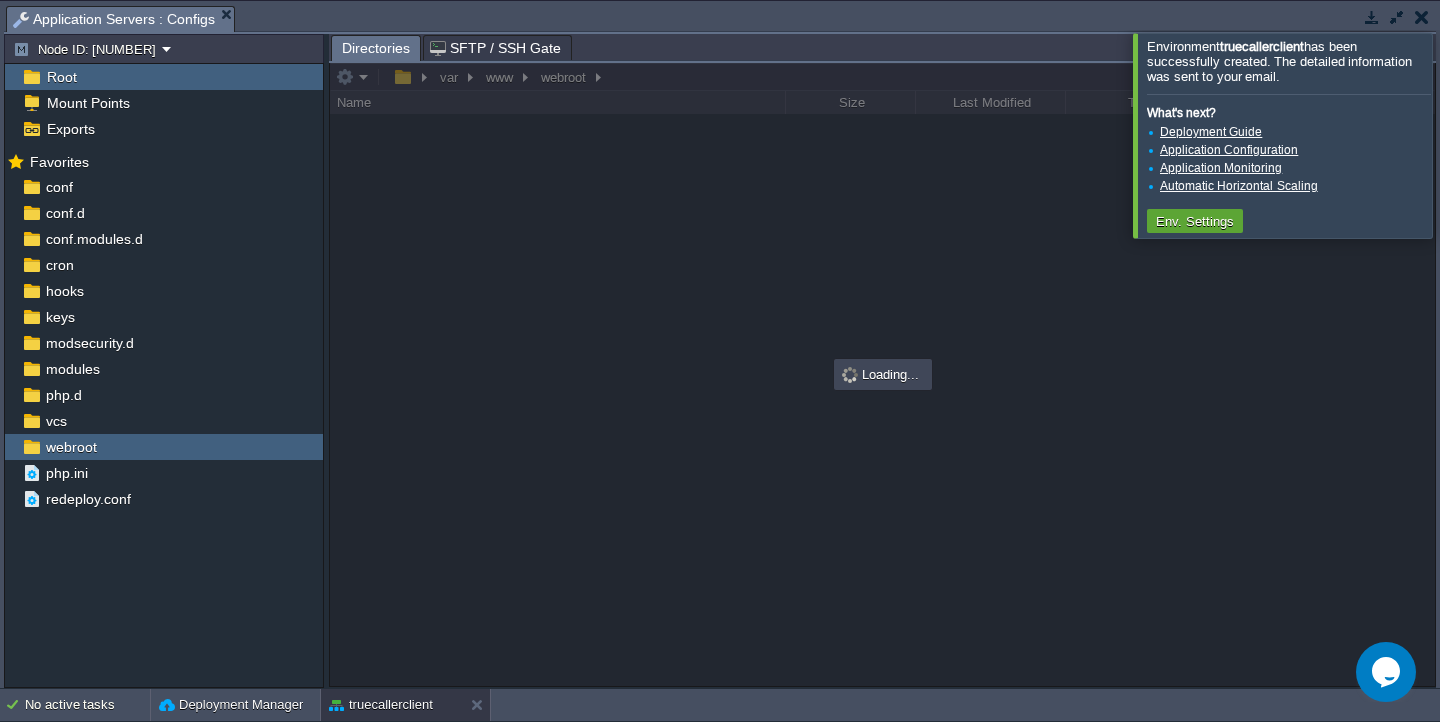 click at bounding box center (1464, 135) 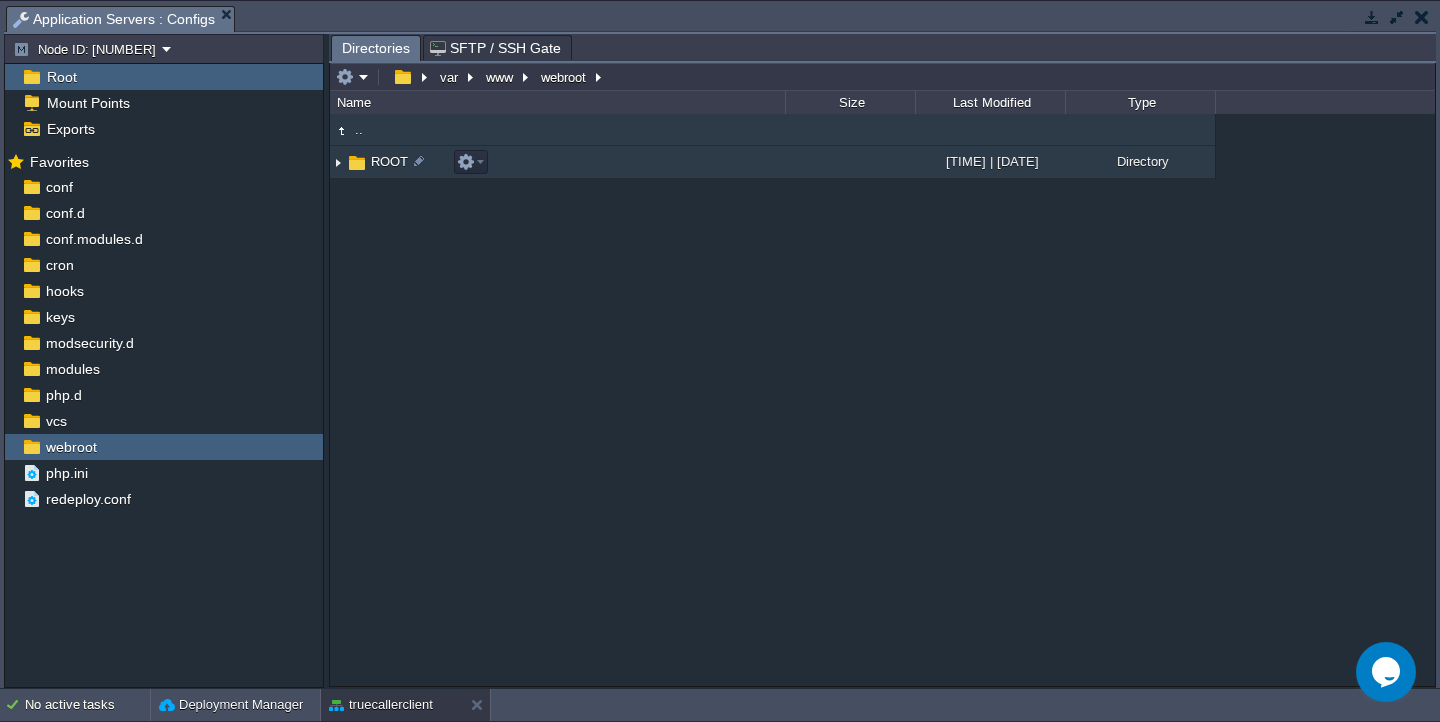 click on "ROOT" at bounding box center (557, 162) 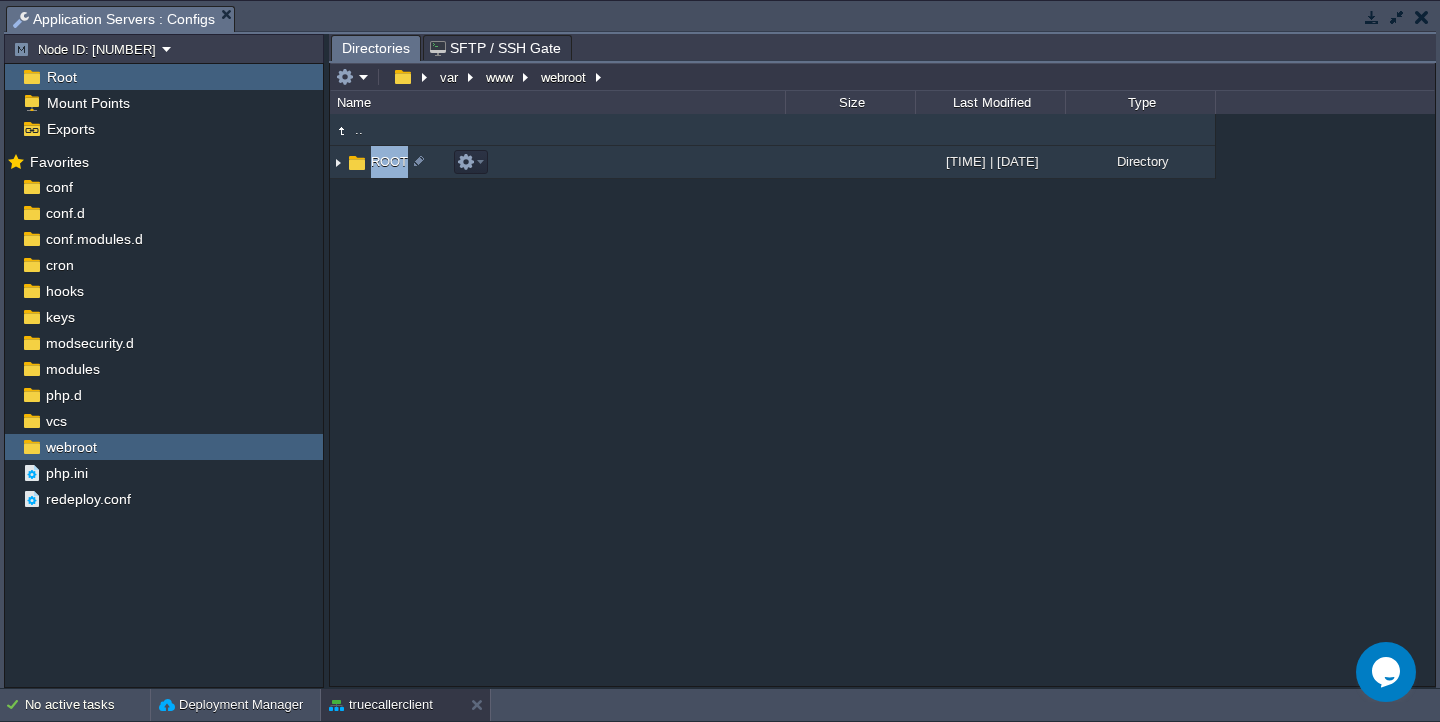 click on "ROOT" at bounding box center [557, 162] 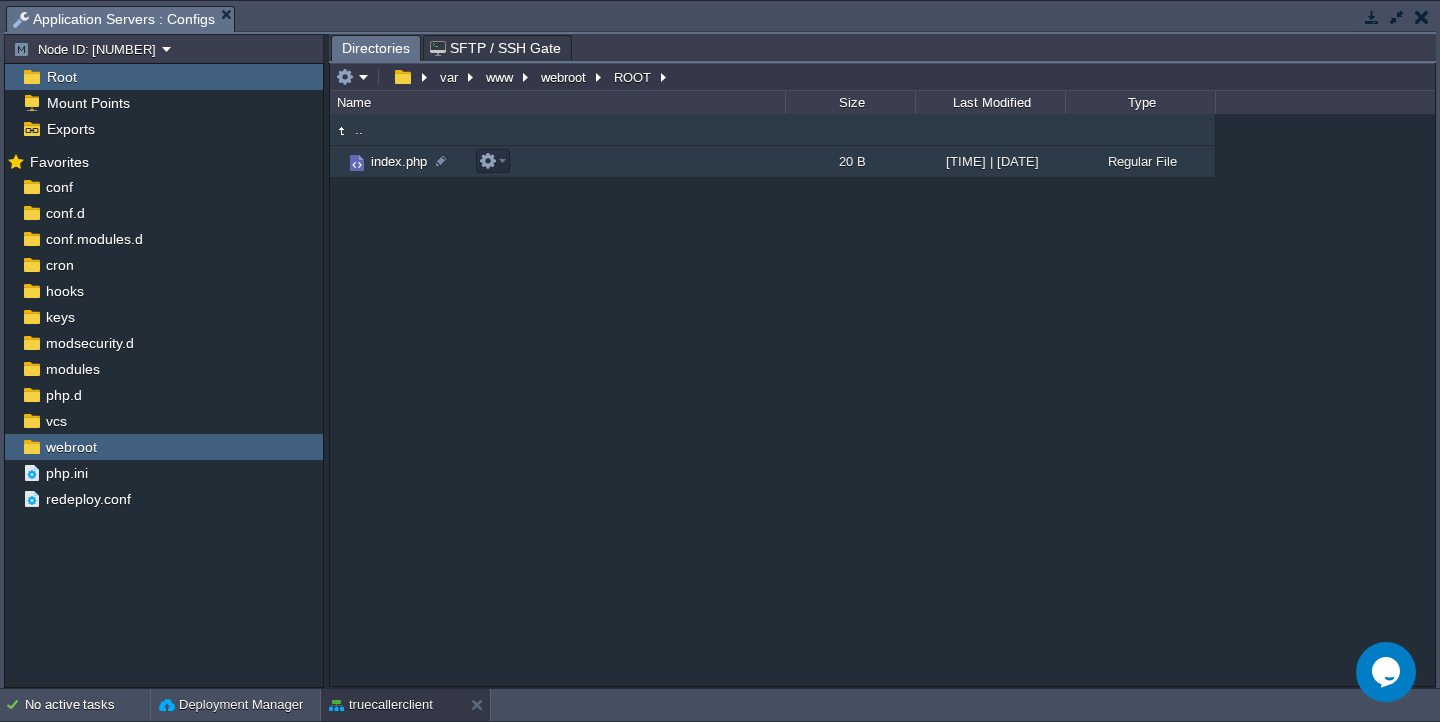 click on "index.php" at bounding box center (399, 161) 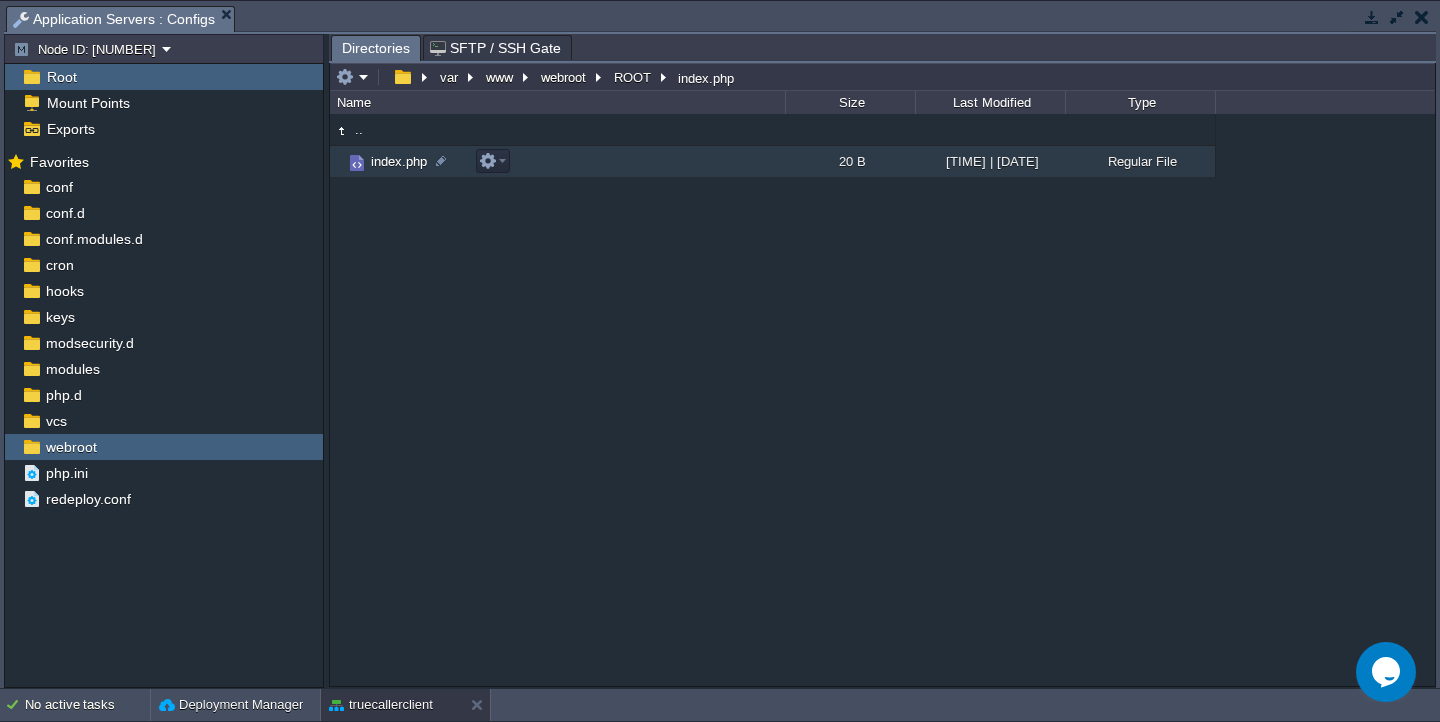 click on "index.php" at bounding box center (399, 161) 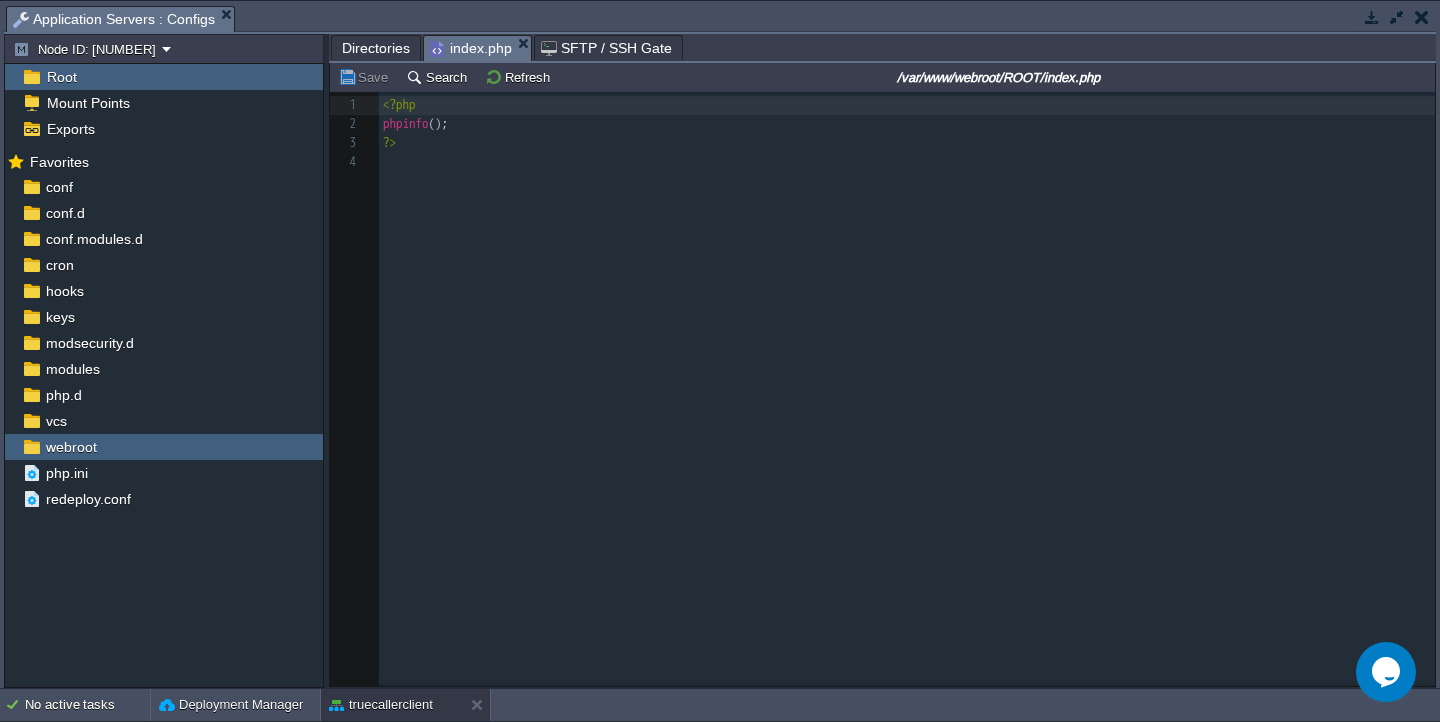 scroll, scrollTop: 6, scrollLeft: 0, axis: vertical 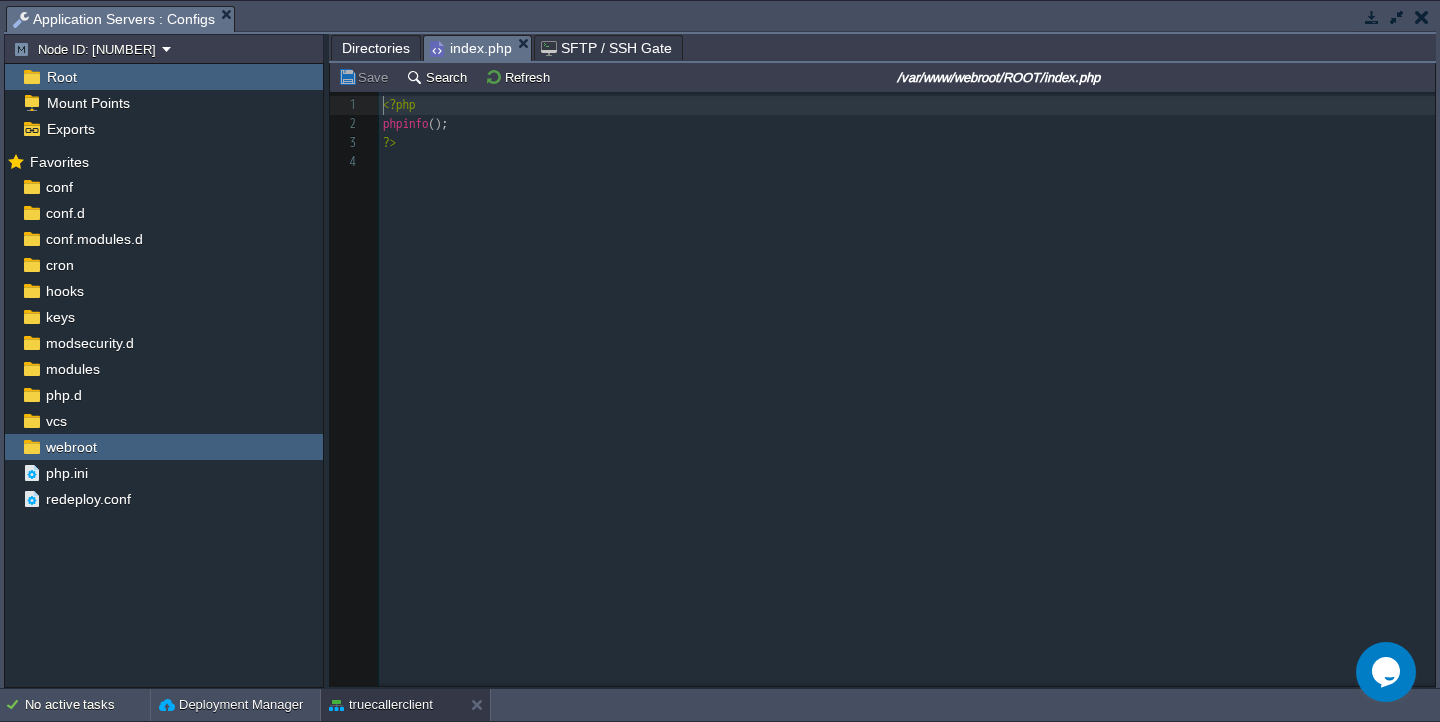 type on "<?php
phpinfo();
?>" 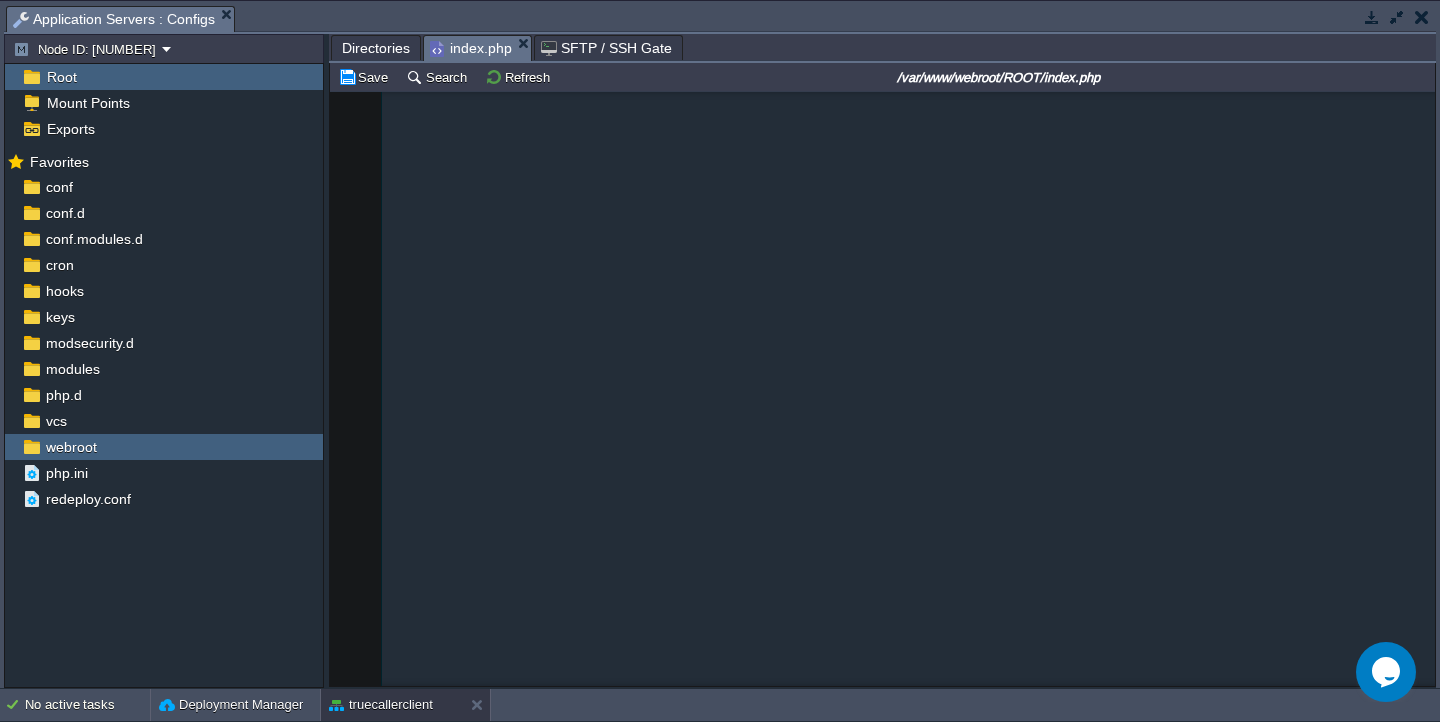 scroll, scrollTop: 1846, scrollLeft: 0, axis: vertical 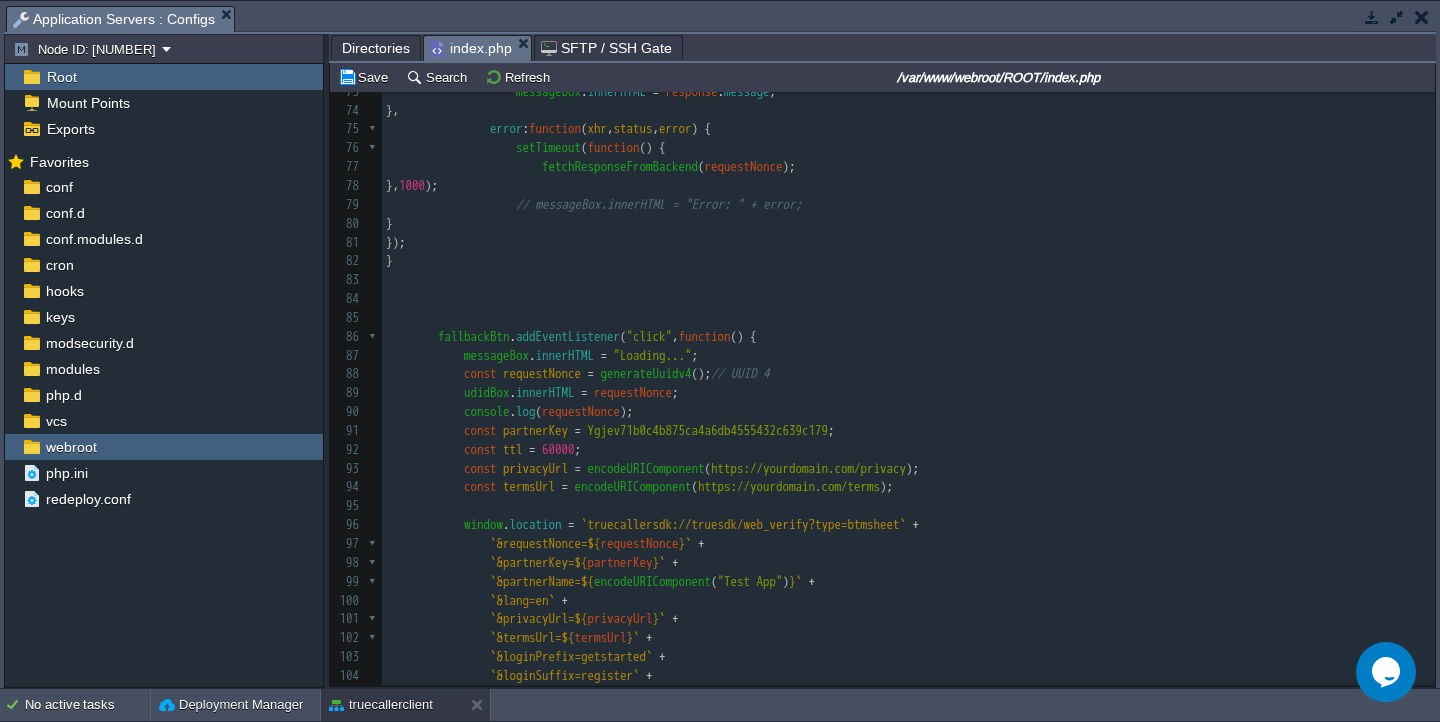 click on "const   requestNonce   =   generateUuidv4 (); // UUID 4" at bounding box center [908, 374] 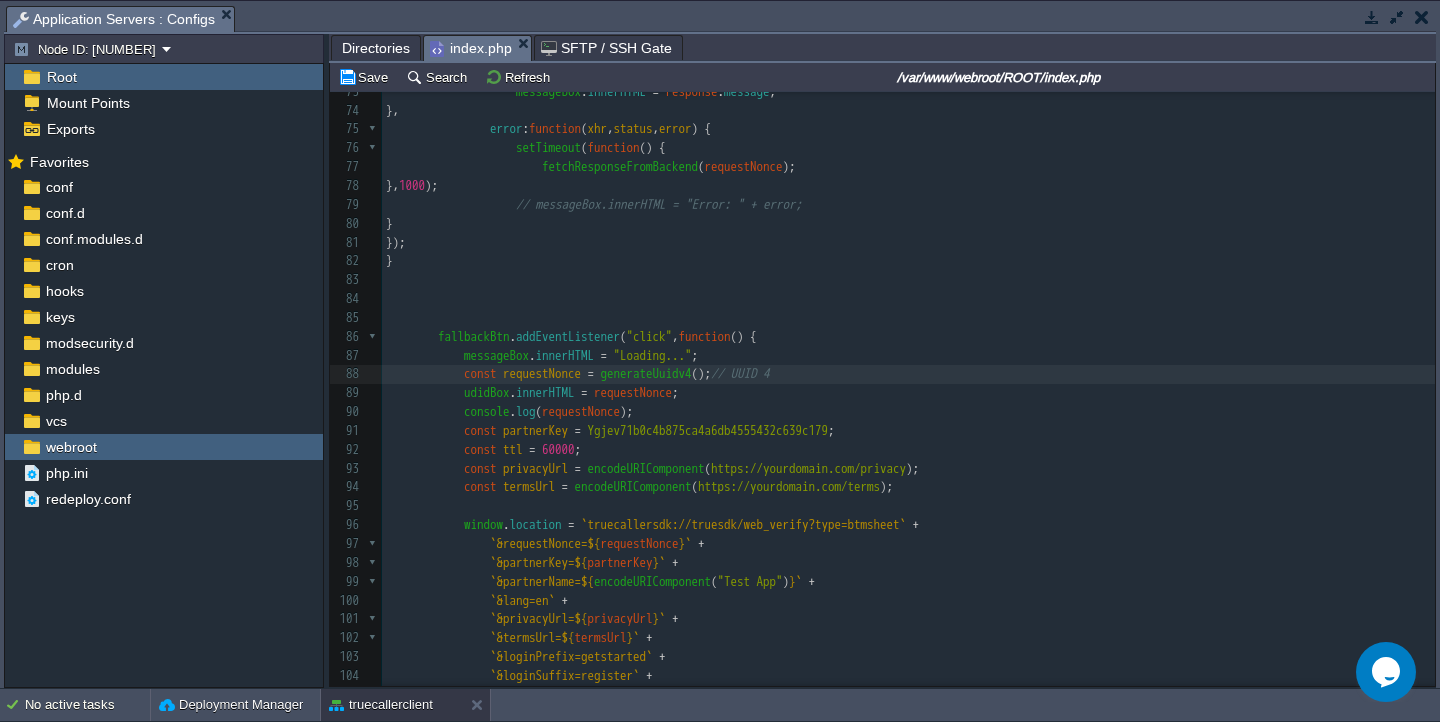 type on "udidBox.innerHTML = requestNonce;" 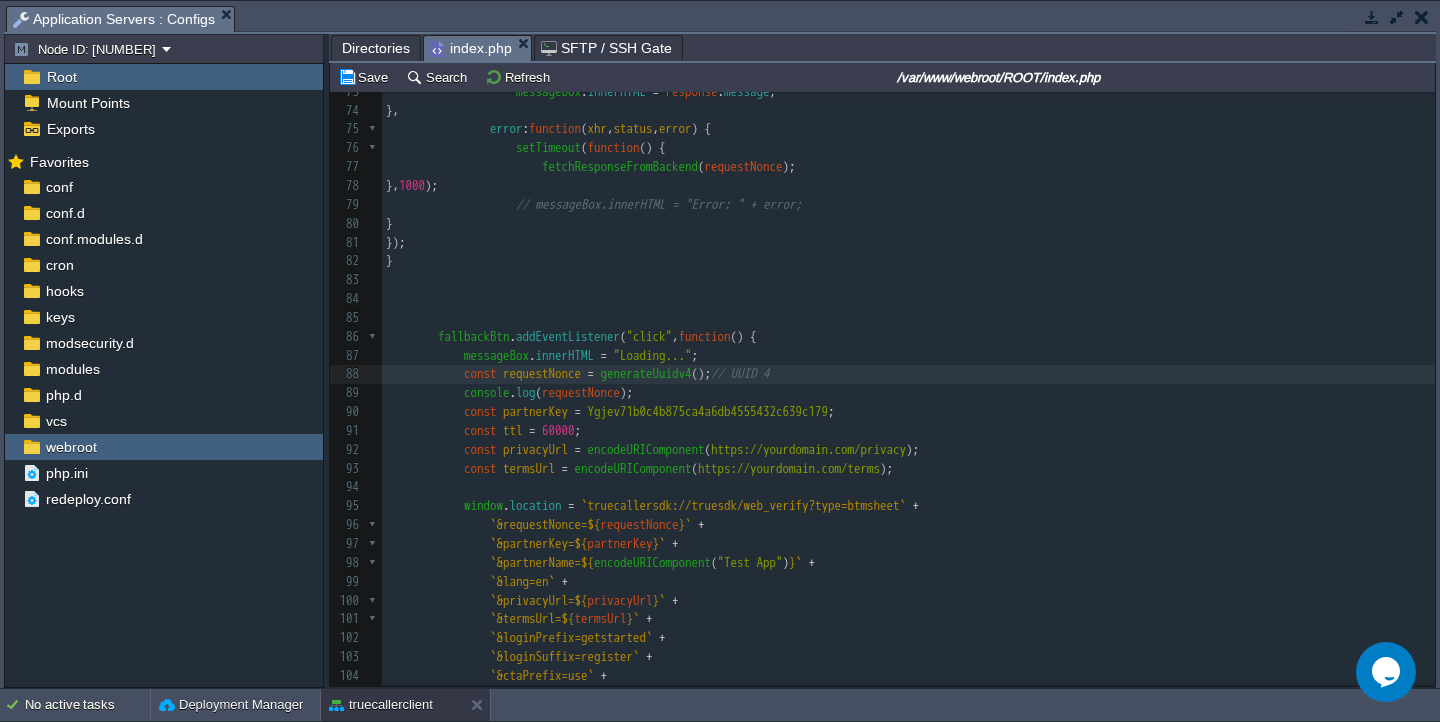 scroll, scrollTop: 1604, scrollLeft: 0, axis: vertical 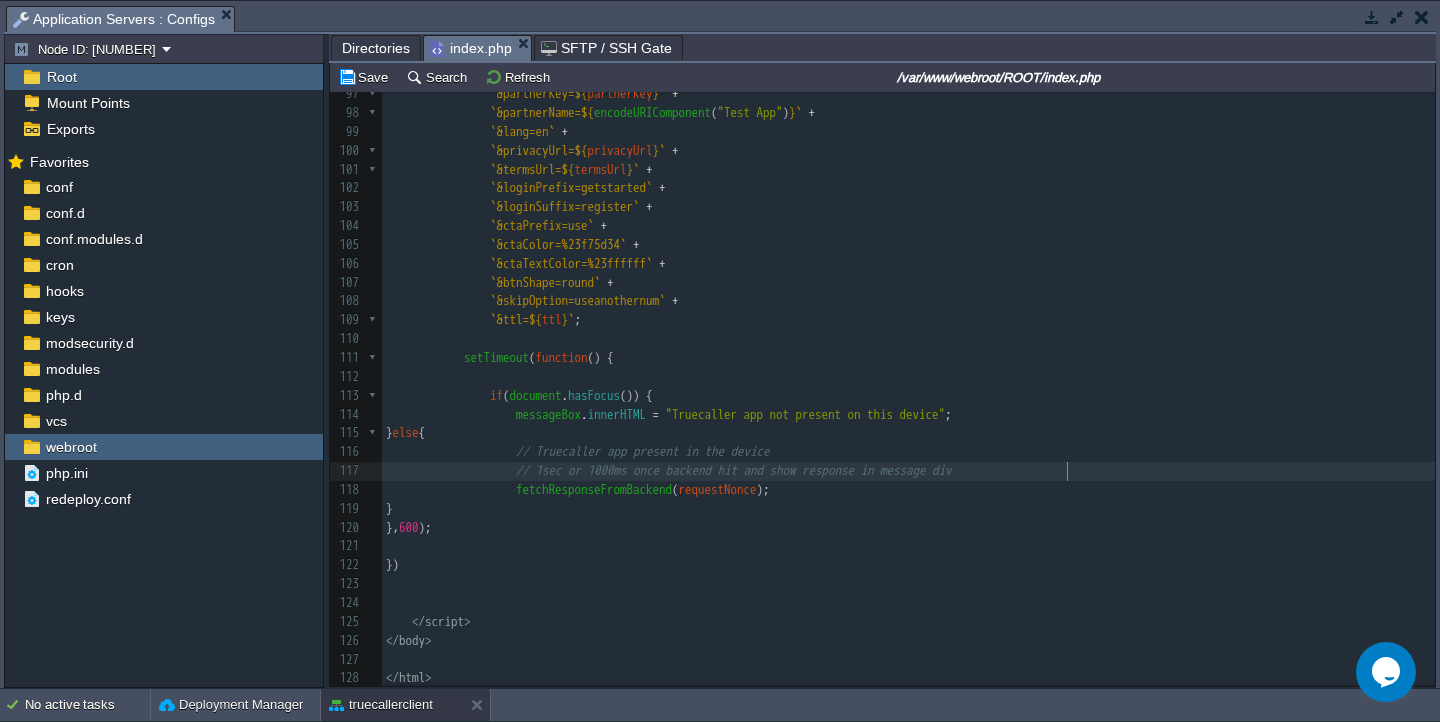 click on "// 1sec or 1000ms once backend hit and show response in message div" at bounding box center (908, 471) 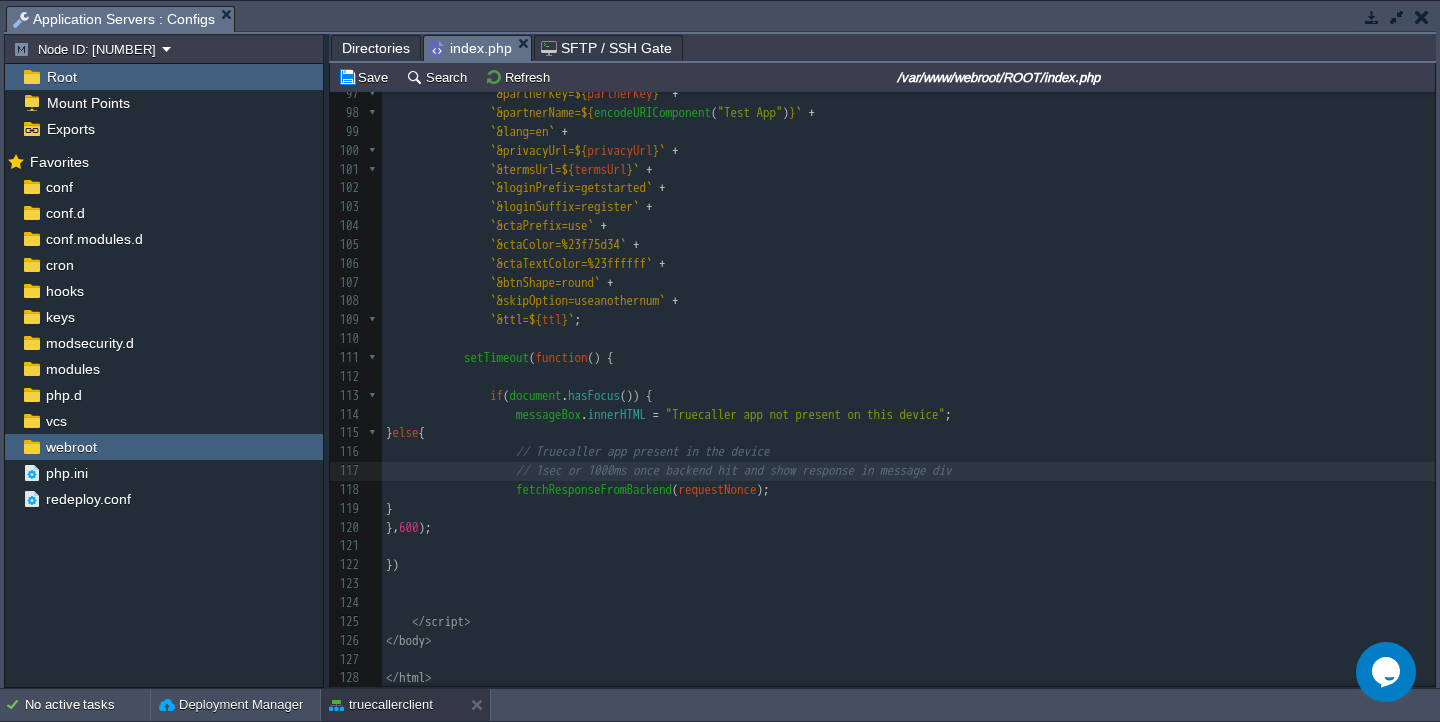 type on "udidBox.innerHTML = requestNonce;" 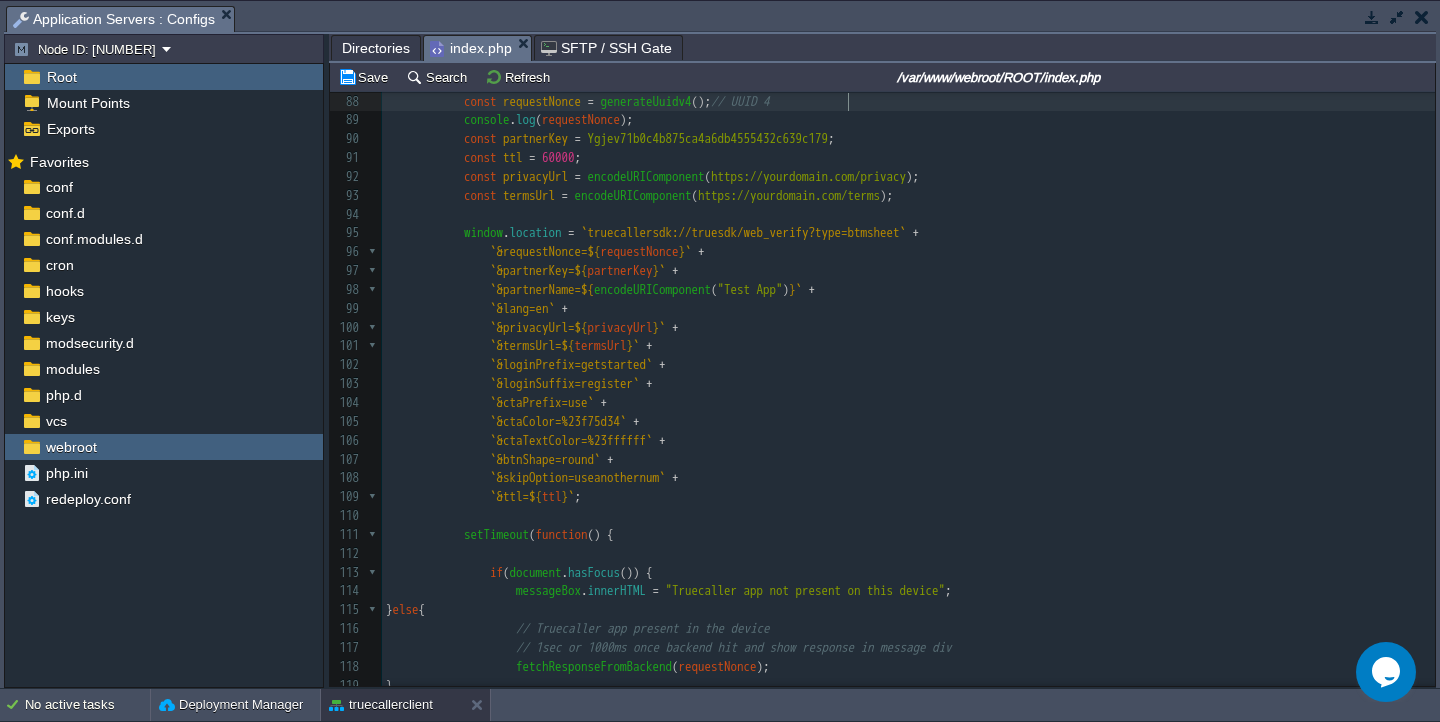 scroll, scrollTop: 1773, scrollLeft: 0, axis: vertical 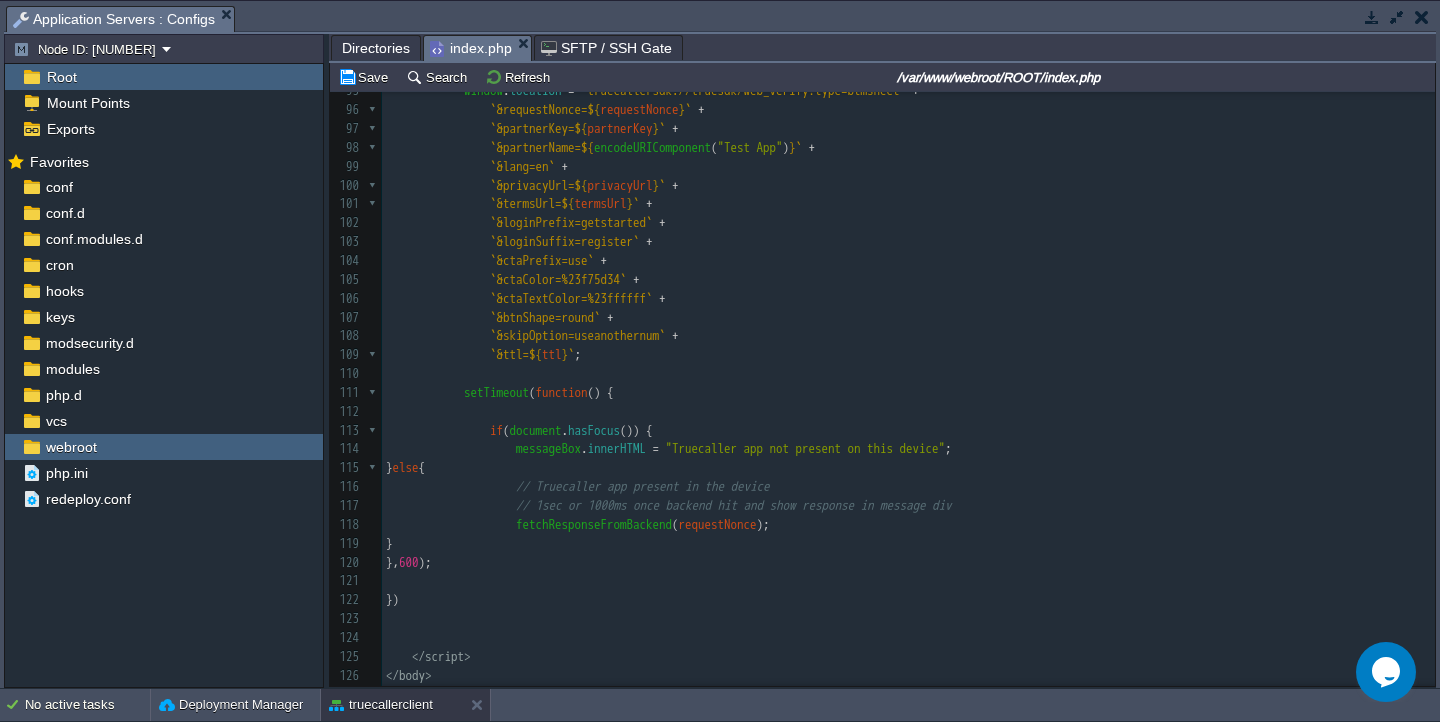 click on "xxxxxxxxxx 129   77                          fetchResponseFromBackend ( requestNonce ); 78                     },  1000 ); 79                      // messageBox.innerHTML = "Error: " + error; 80                 } 81             }); 82         } 83 ​ 84 ​ 85 ​ 86          fallbackBtn . addEventListener ( "click" ,  function  () { 87              messageBox . innerHTML   =   "Loading..." ; 88              const   requestNonce   =   generateUuidv4 (); // UUID 4 88              const   requestNonce   =   generateUuidv4 (); // UUID 4 89              console . log ( requestNonce ); 90              const   partnerKey   =   "Ygjev71b0c4b875ca4a6db4555432c639c179" ; 91              const   ttl   =   60000 ; 92              const   privacyUrl   =   encodeURIComponent ( "https://yourdomain.com/privacy" ); 93              const   termsUrl   =   encodeURIComponent ( "https://yourdomain.com/terms" ); 94 ​ 95              ." at bounding box center (908, 233) 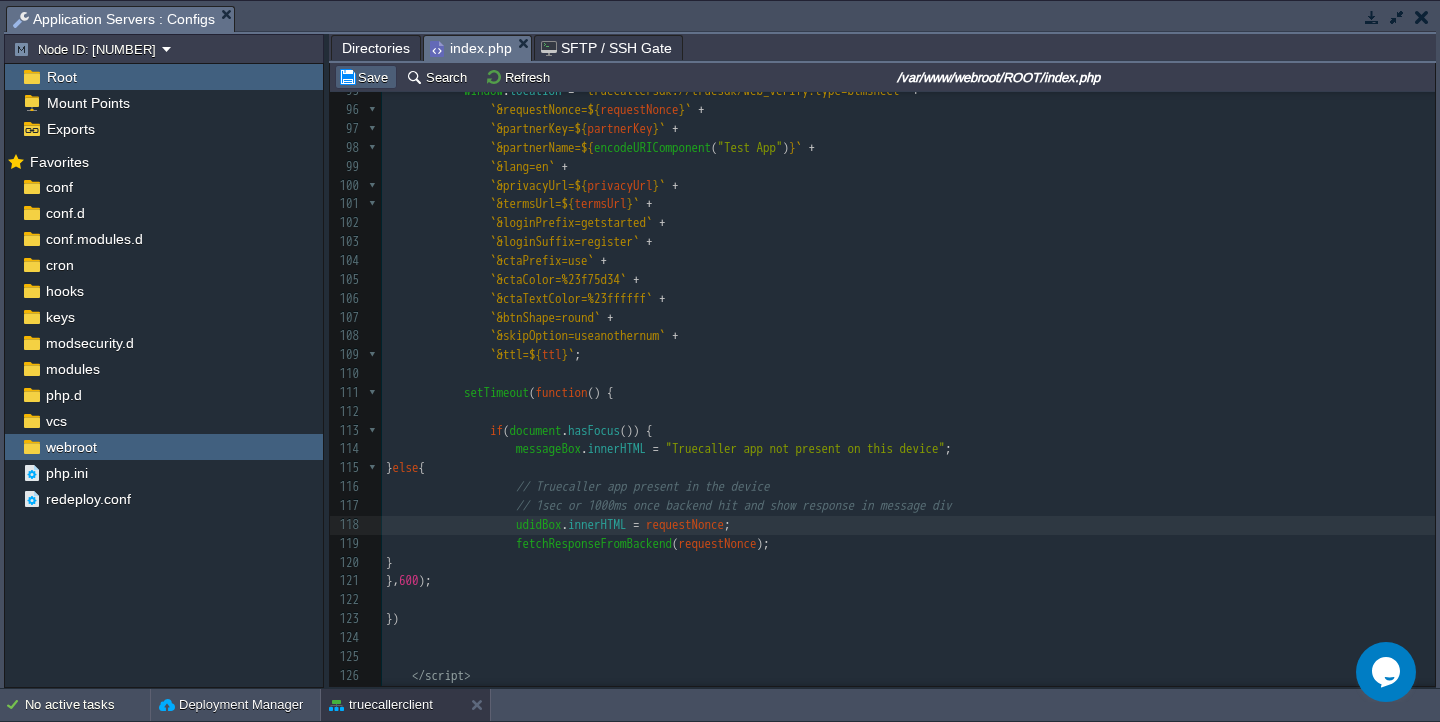 click on "Save" at bounding box center (366, 77) 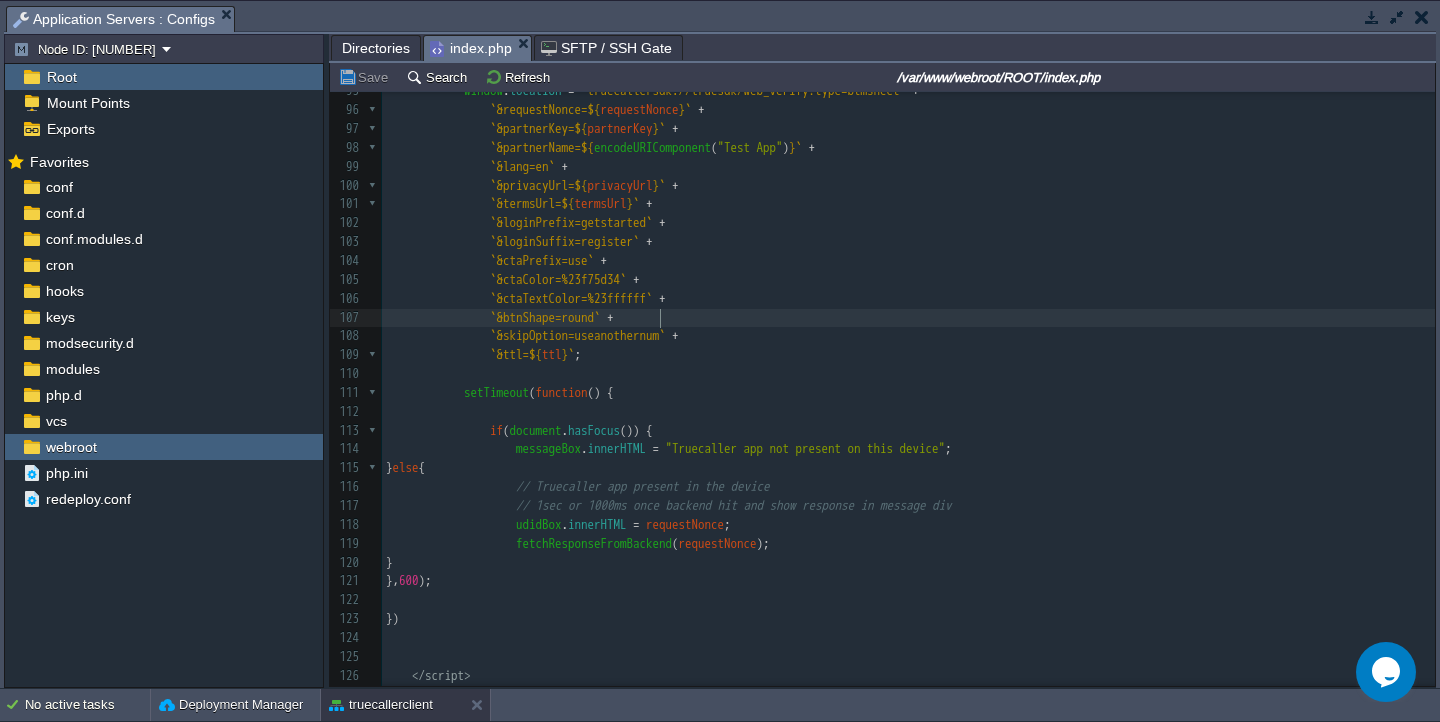 click on "`&btnShape=round`   +" at bounding box center [908, 318] 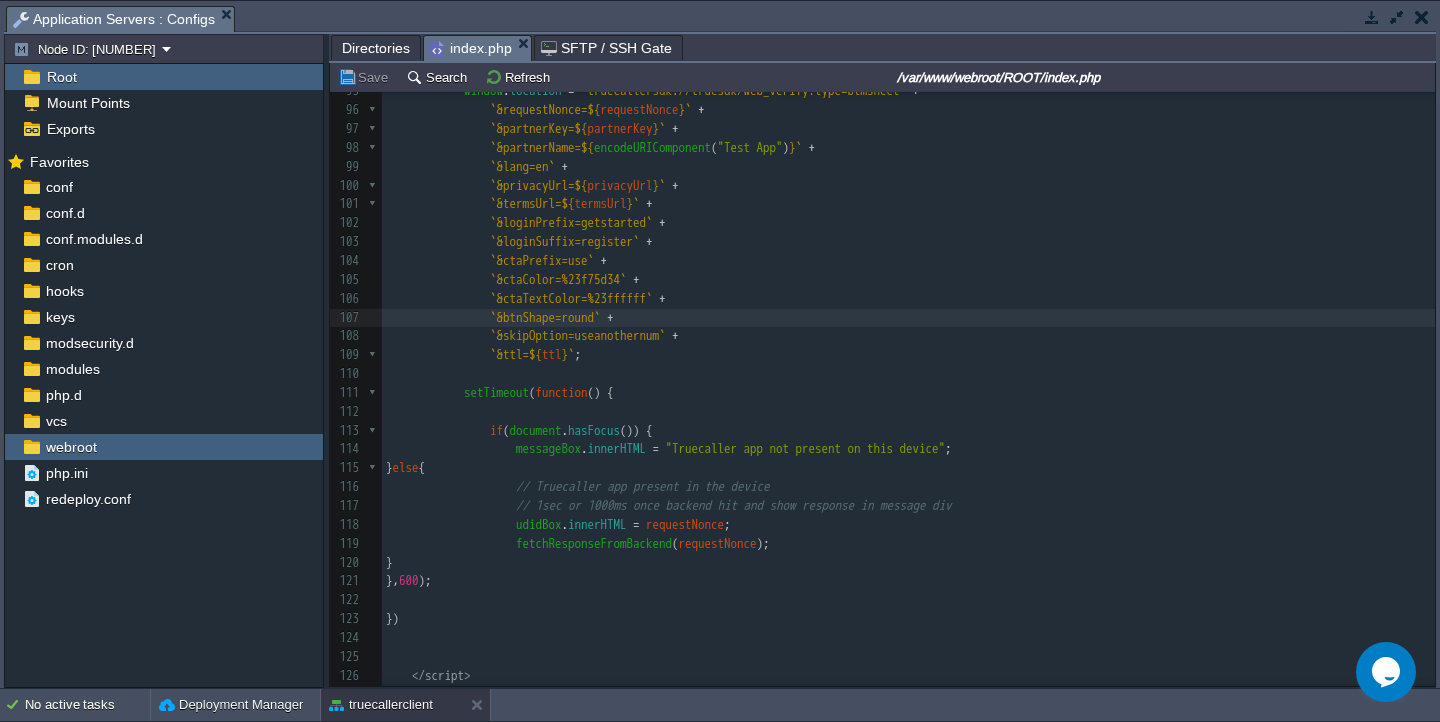 scroll, scrollTop: 1647, scrollLeft: 0, axis: vertical 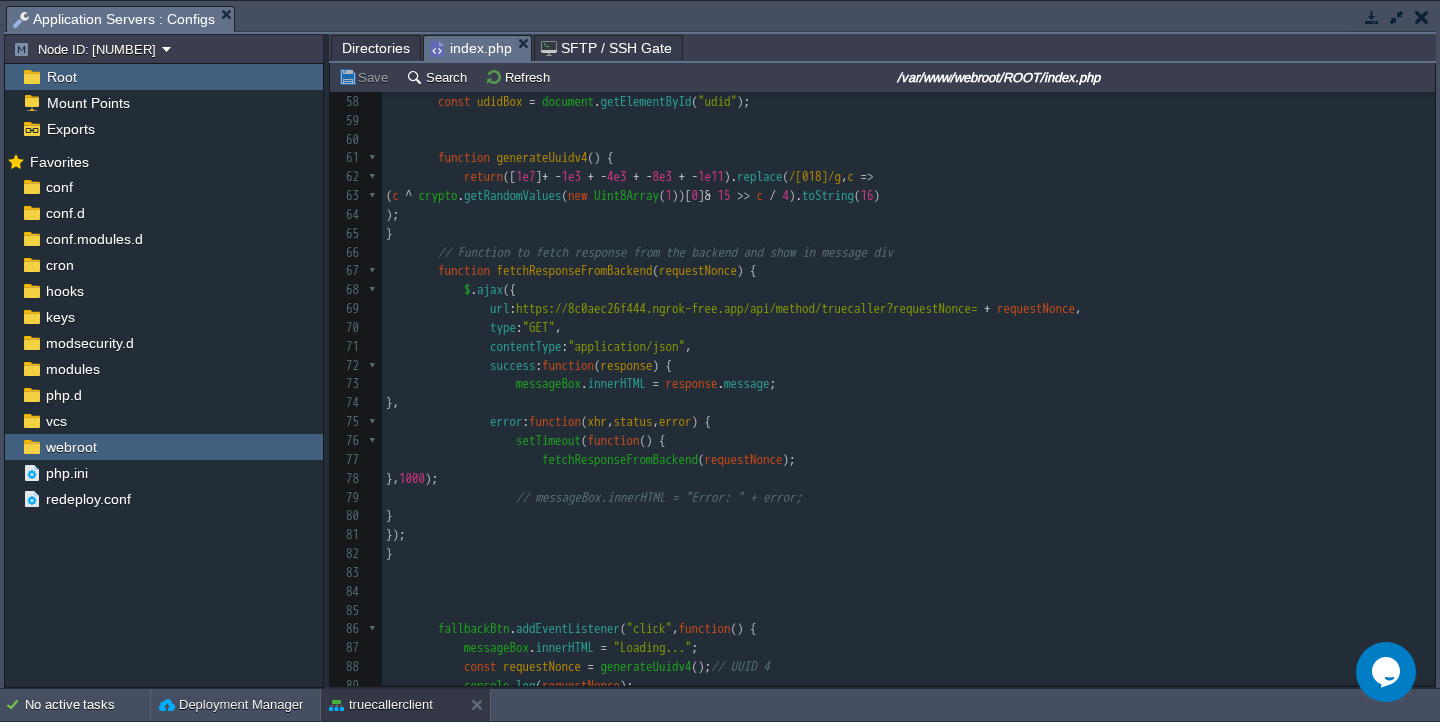 click at bounding box center (1397, 17) 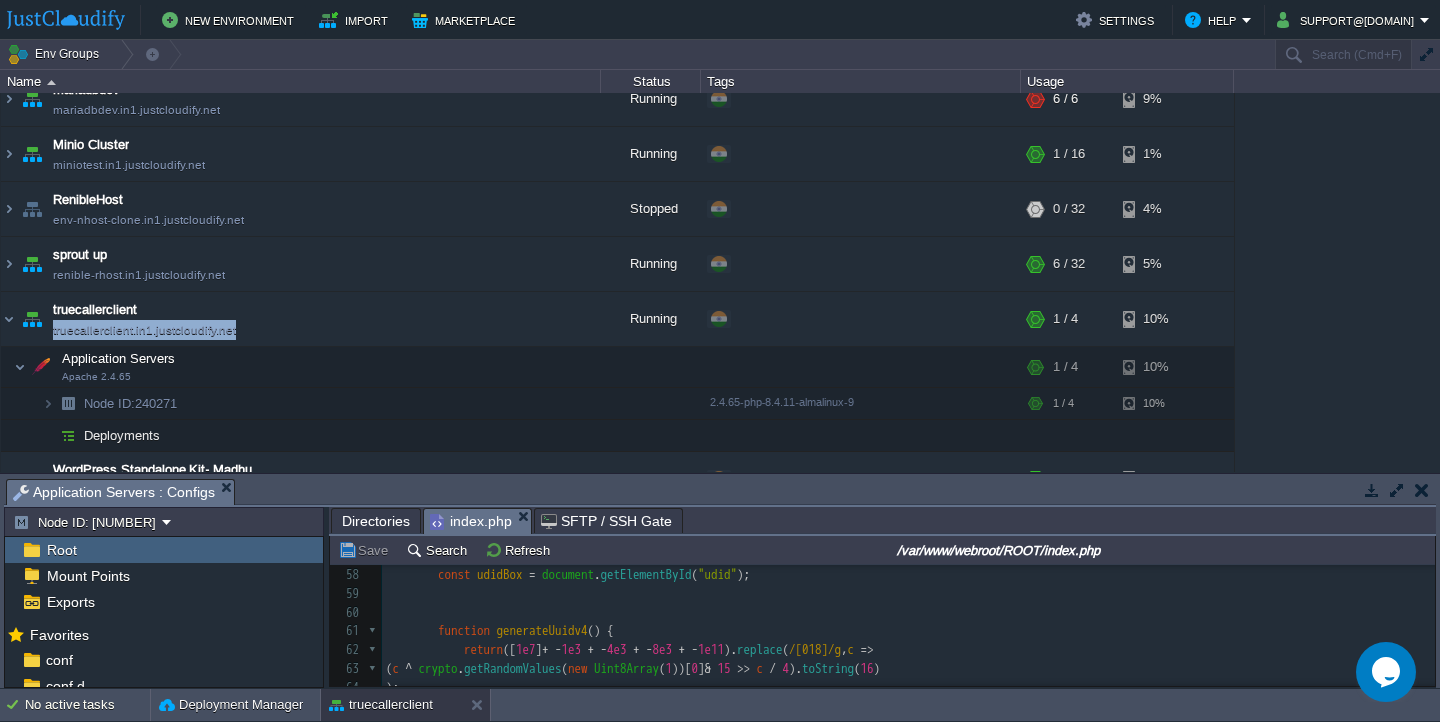 click at bounding box center [1397, 490] 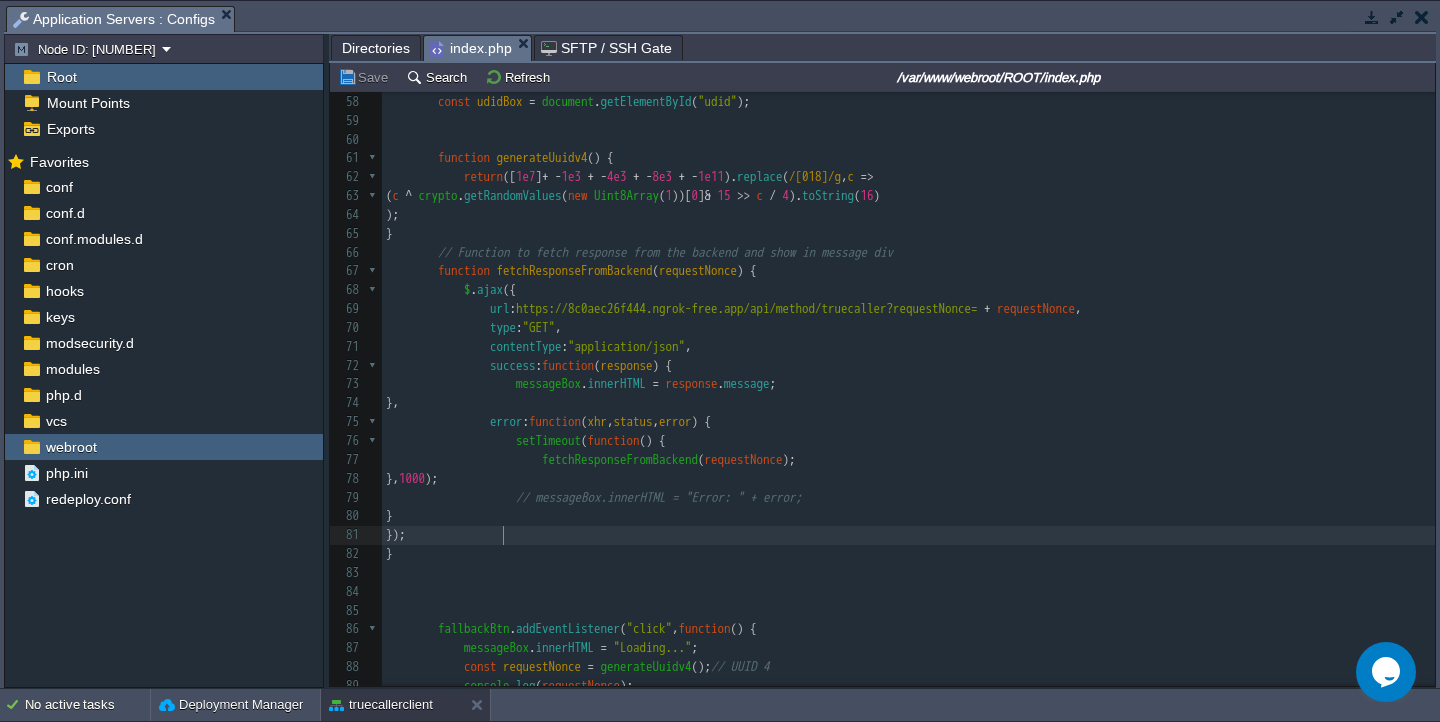 click on "});" at bounding box center [908, 535] 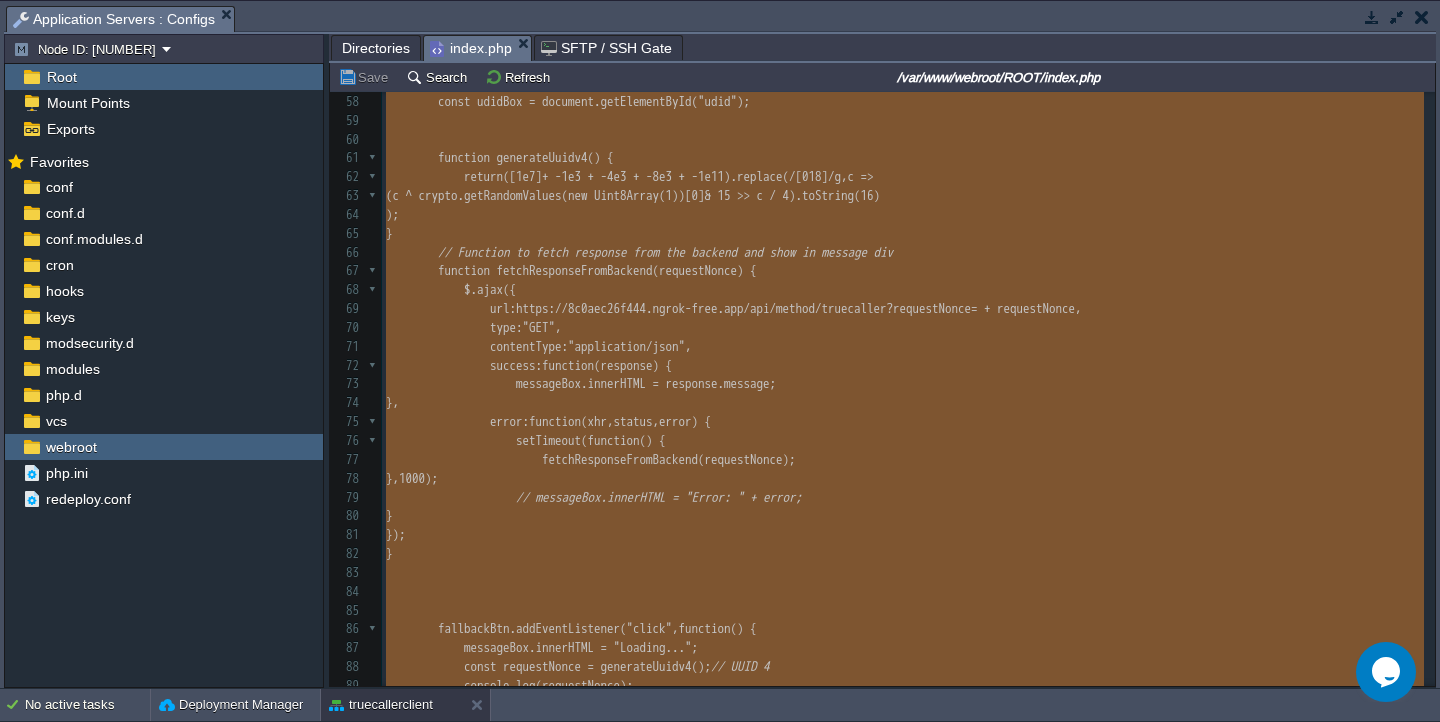 scroll, scrollTop: 1922, scrollLeft: 0, axis: vertical 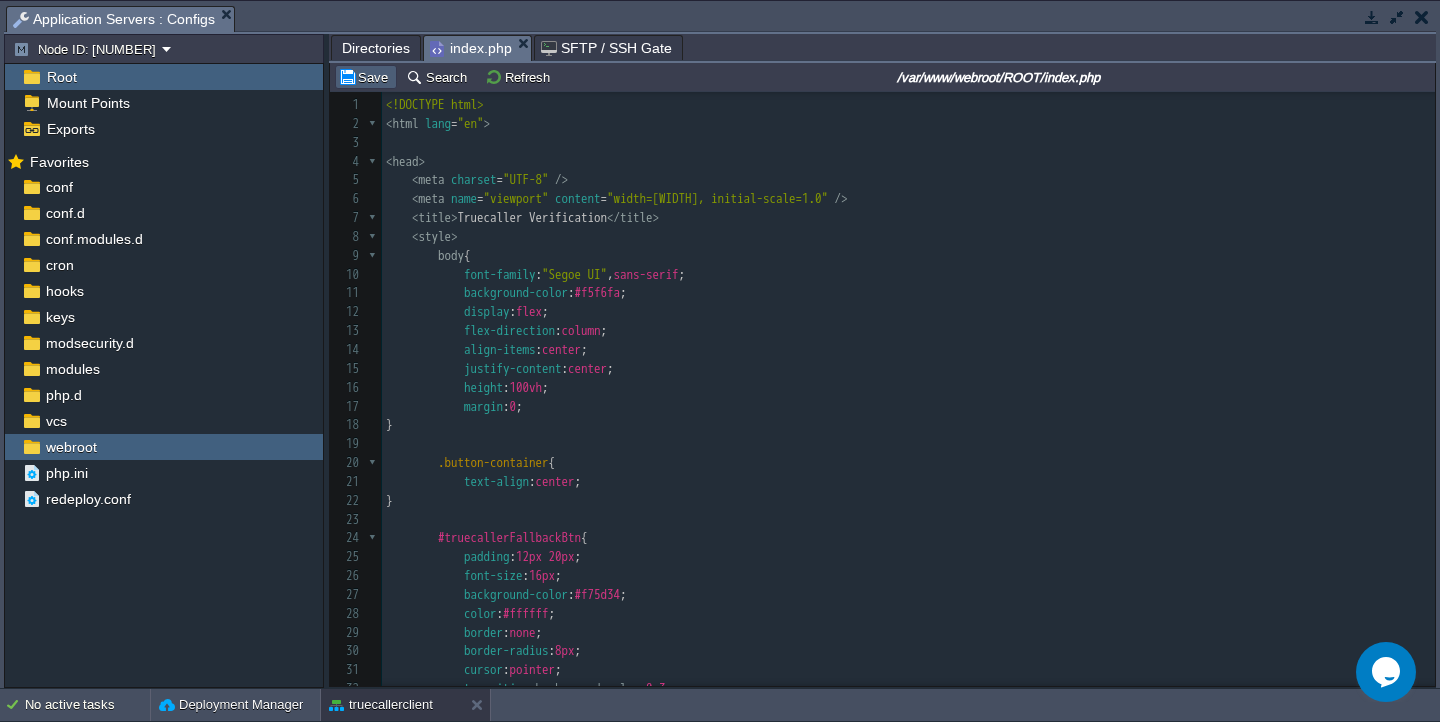 click on "Save" at bounding box center (366, 77) 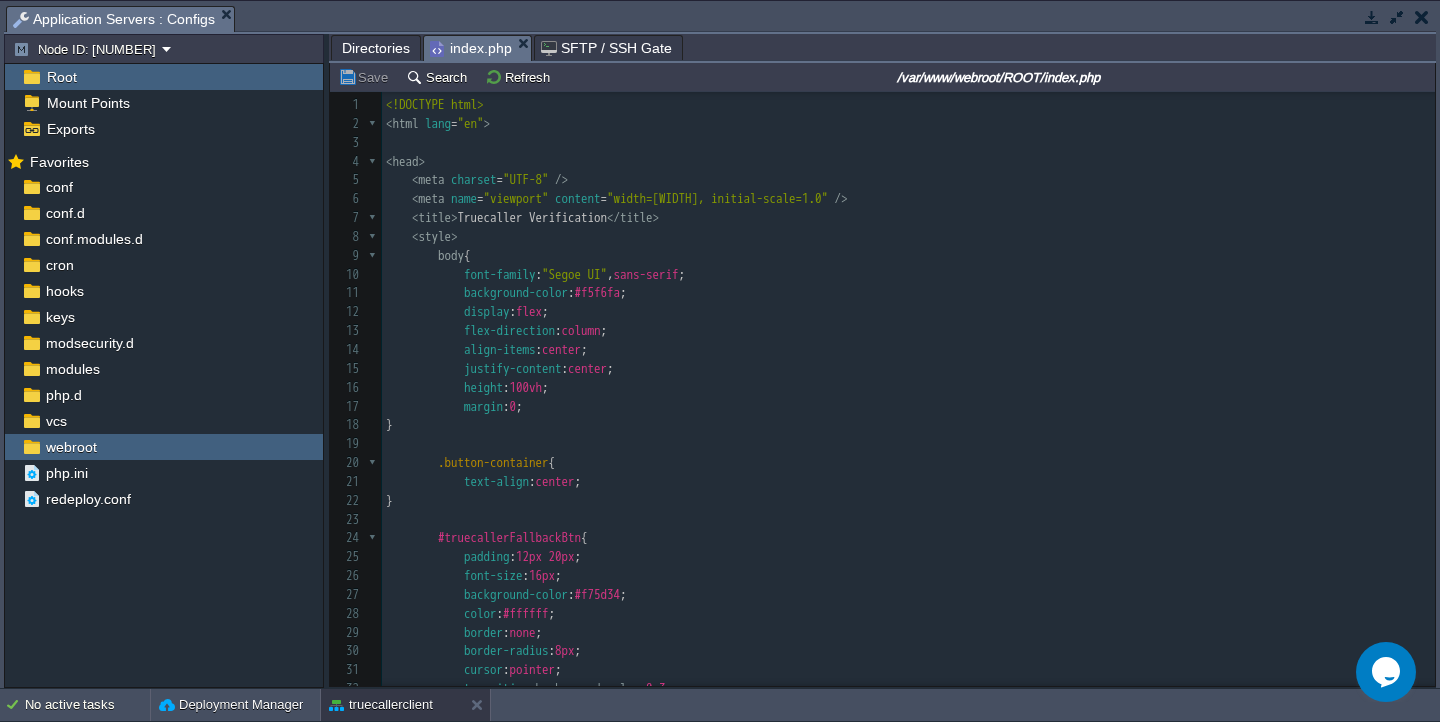 type 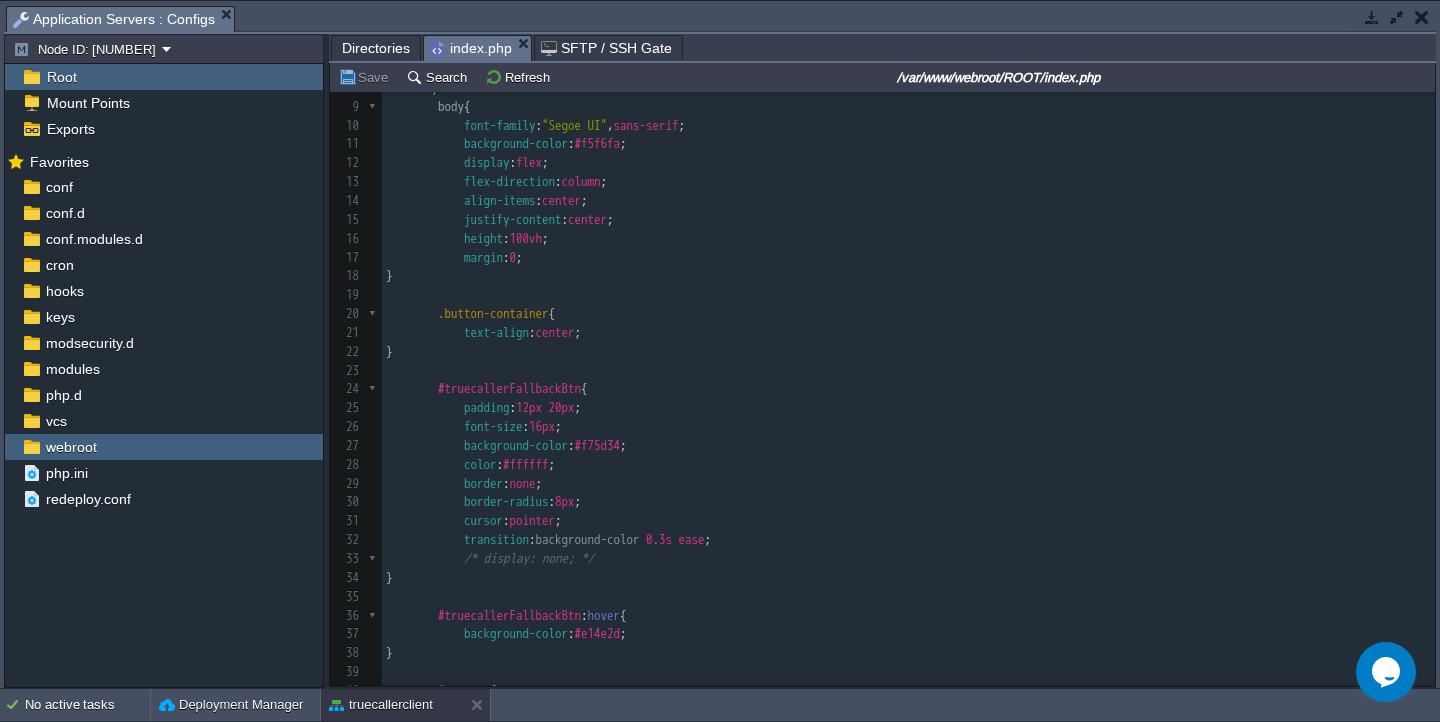 scroll, scrollTop: 412, scrollLeft: 0, axis: vertical 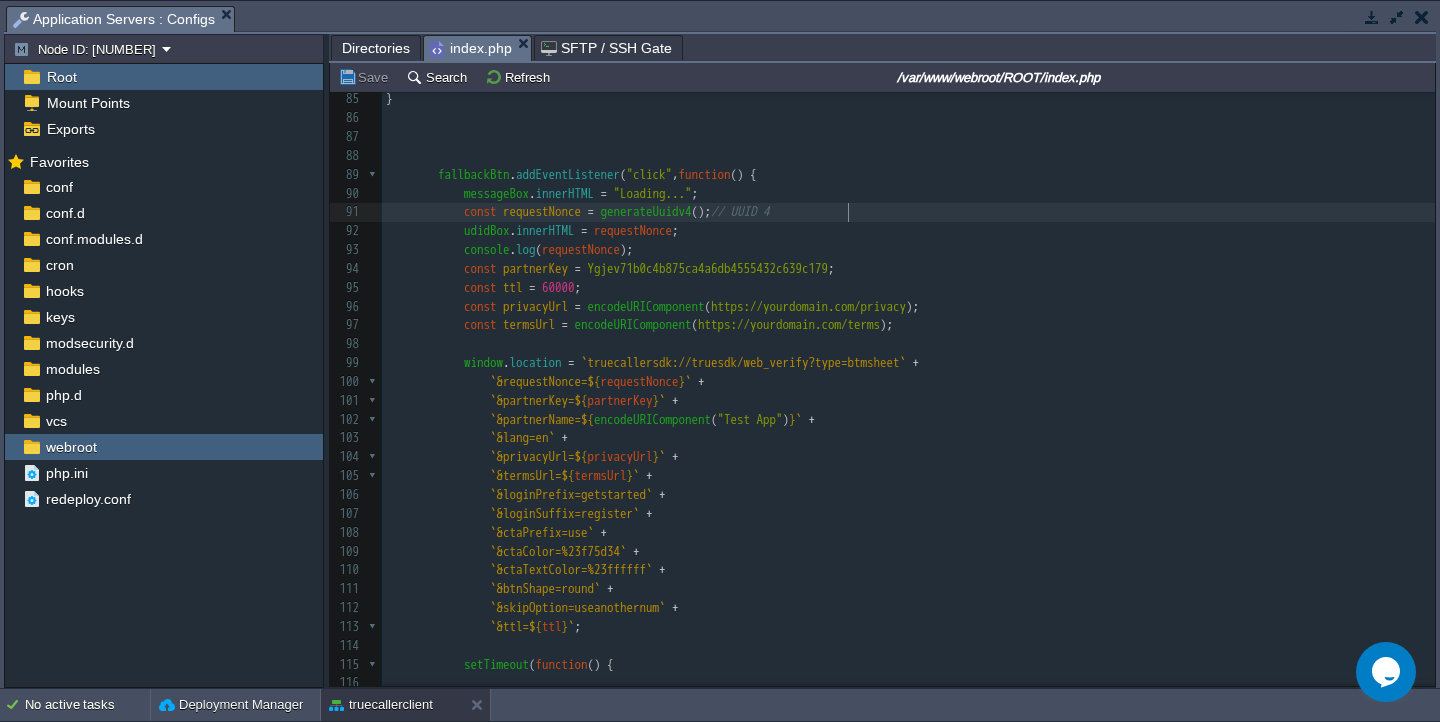 click on "const   requestNonce   =   generateUuidv4 (); // UUID 4" at bounding box center (908, 212) 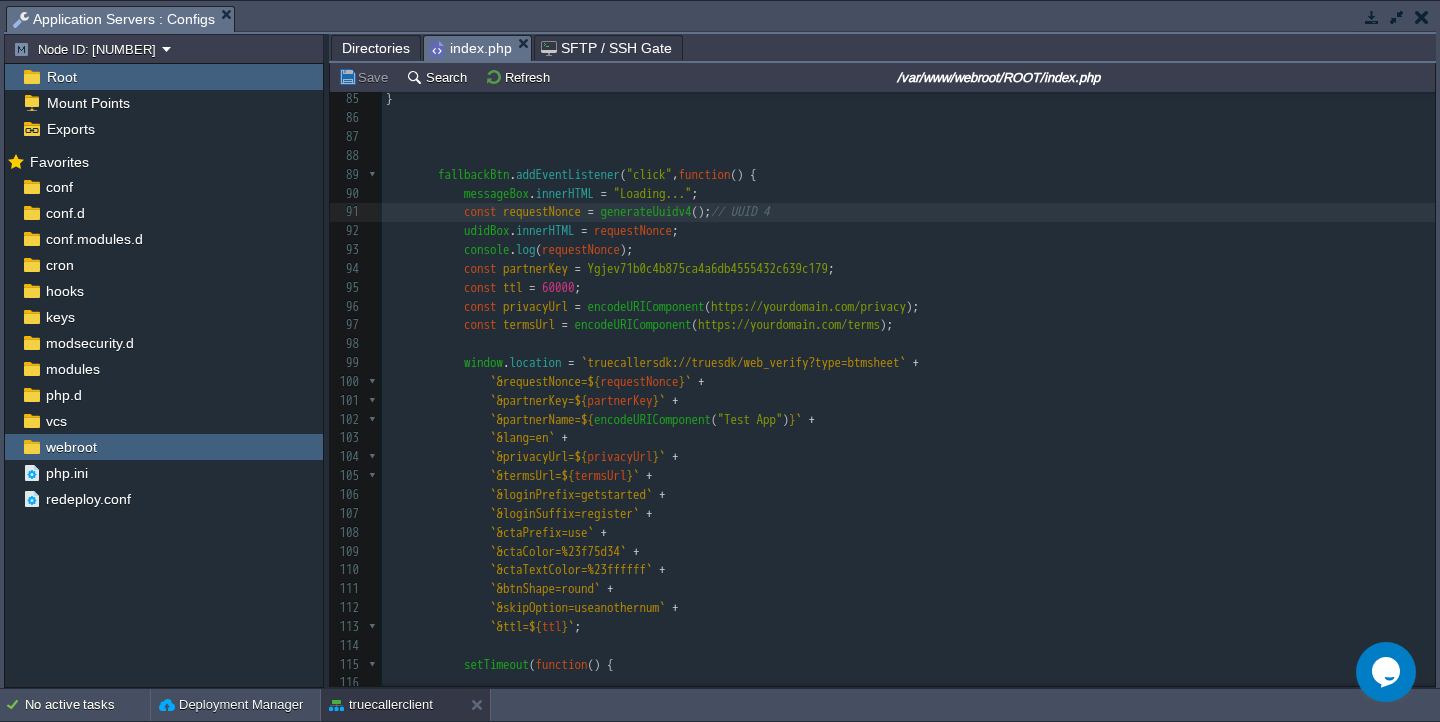 type on "udidBox.innerHTML = requestNonce;" 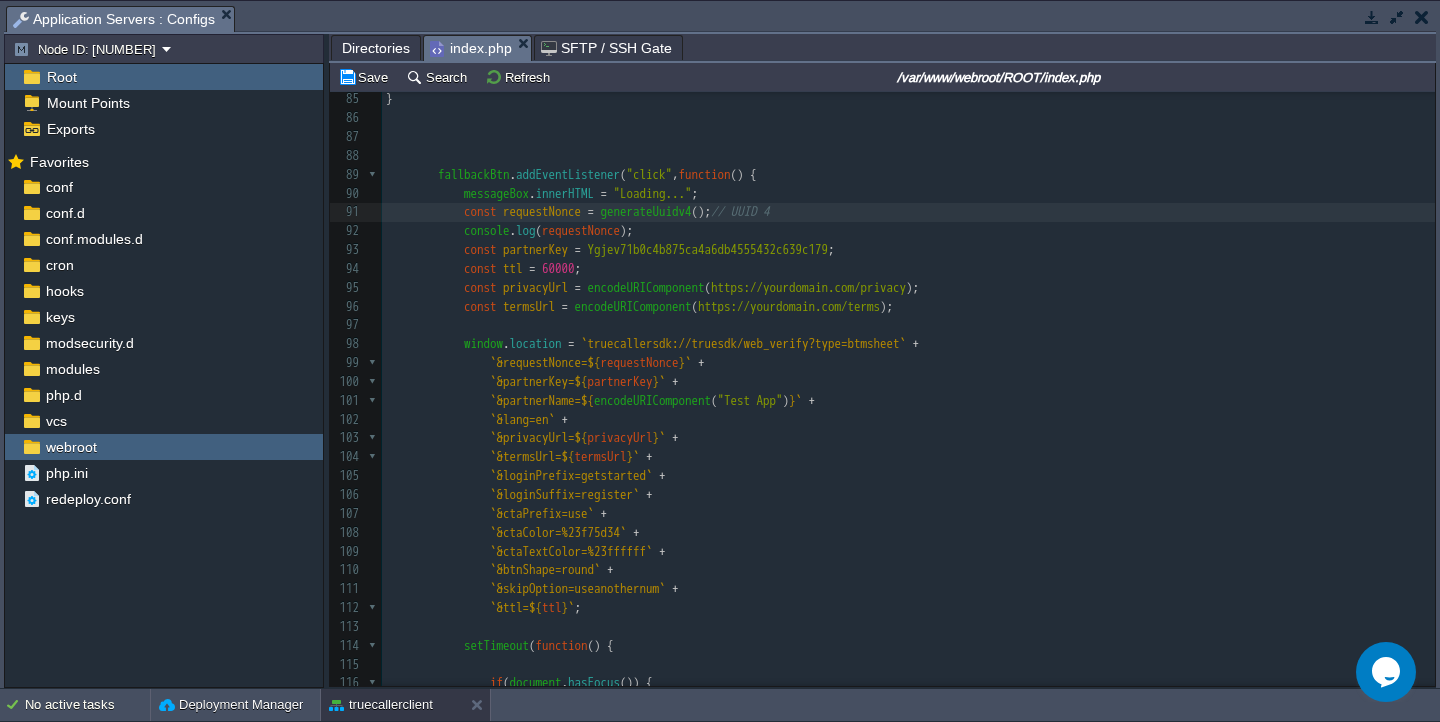 scroll, scrollTop: 1902, scrollLeft: 0, axis: vertical 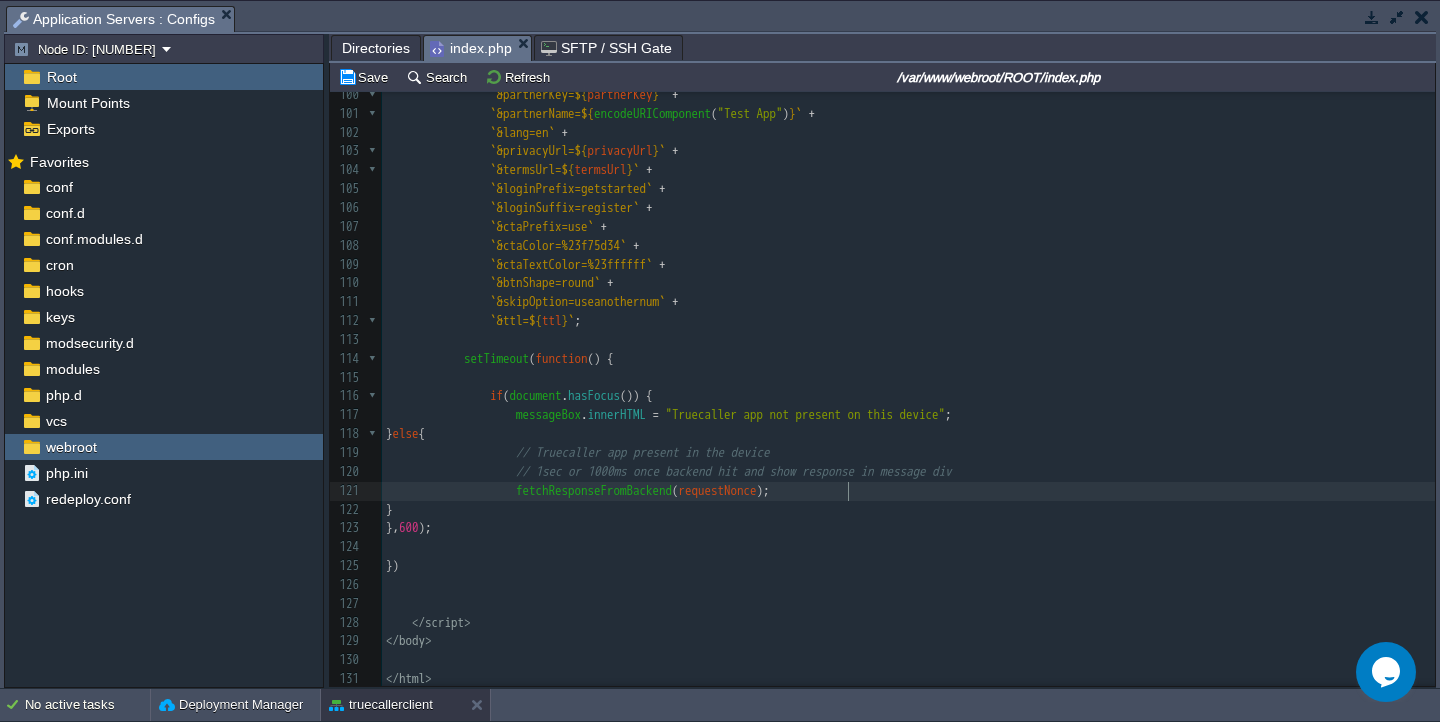 click on "fetchResponseFromBackend ( requestNonce );" at bounding box center [908, 491] 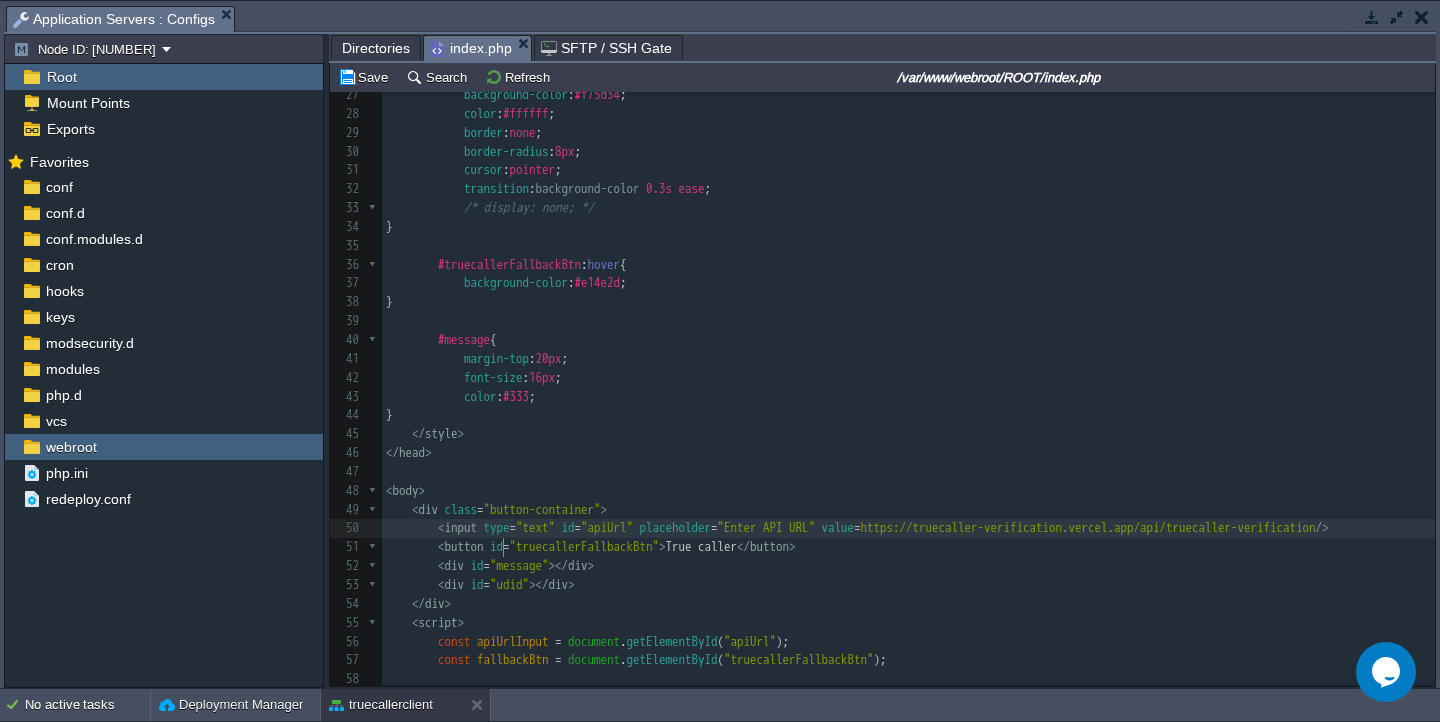 click on "< input   type = "text"   id = "apiUrl"   placeholder = "Enter API URL"   value = "https://truecaller-verification.vercel.app/api/truecaller-verification" />" at bounding box center (908, 528) 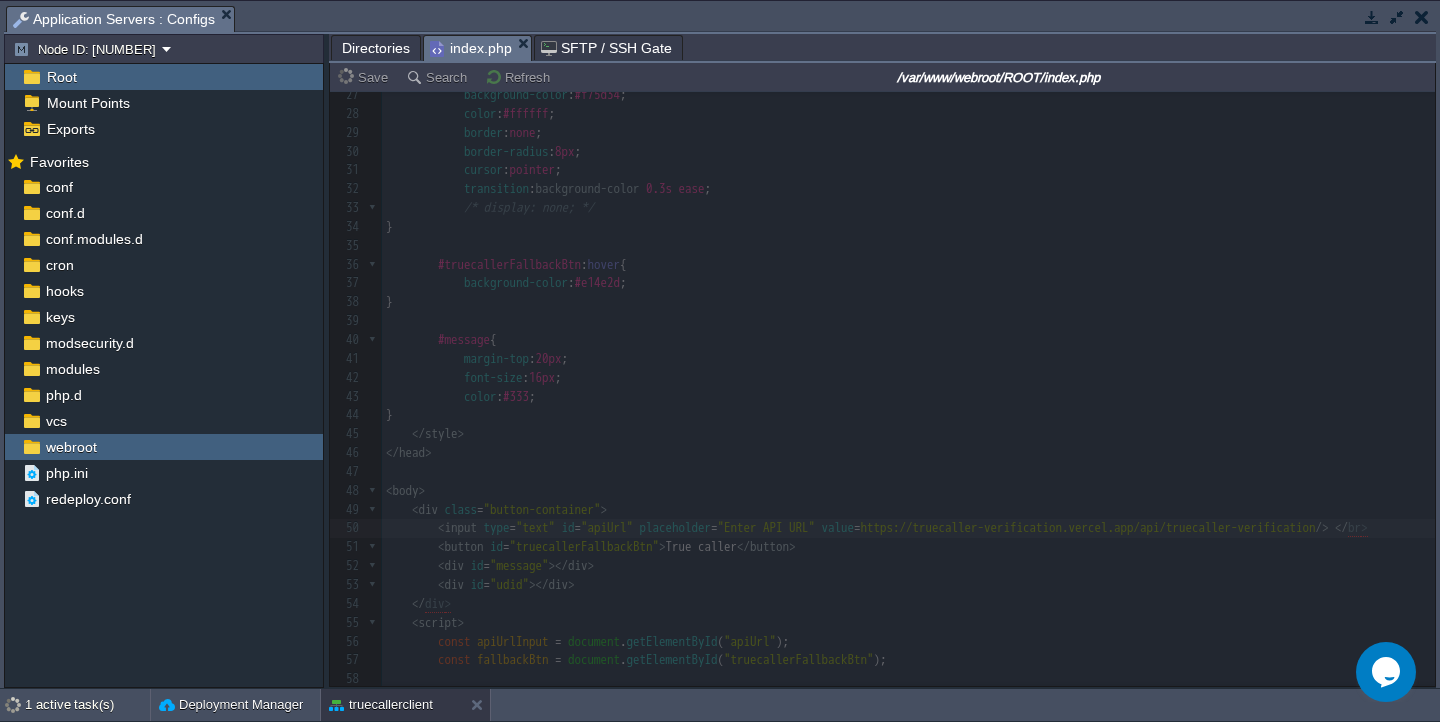 type on "</br>" 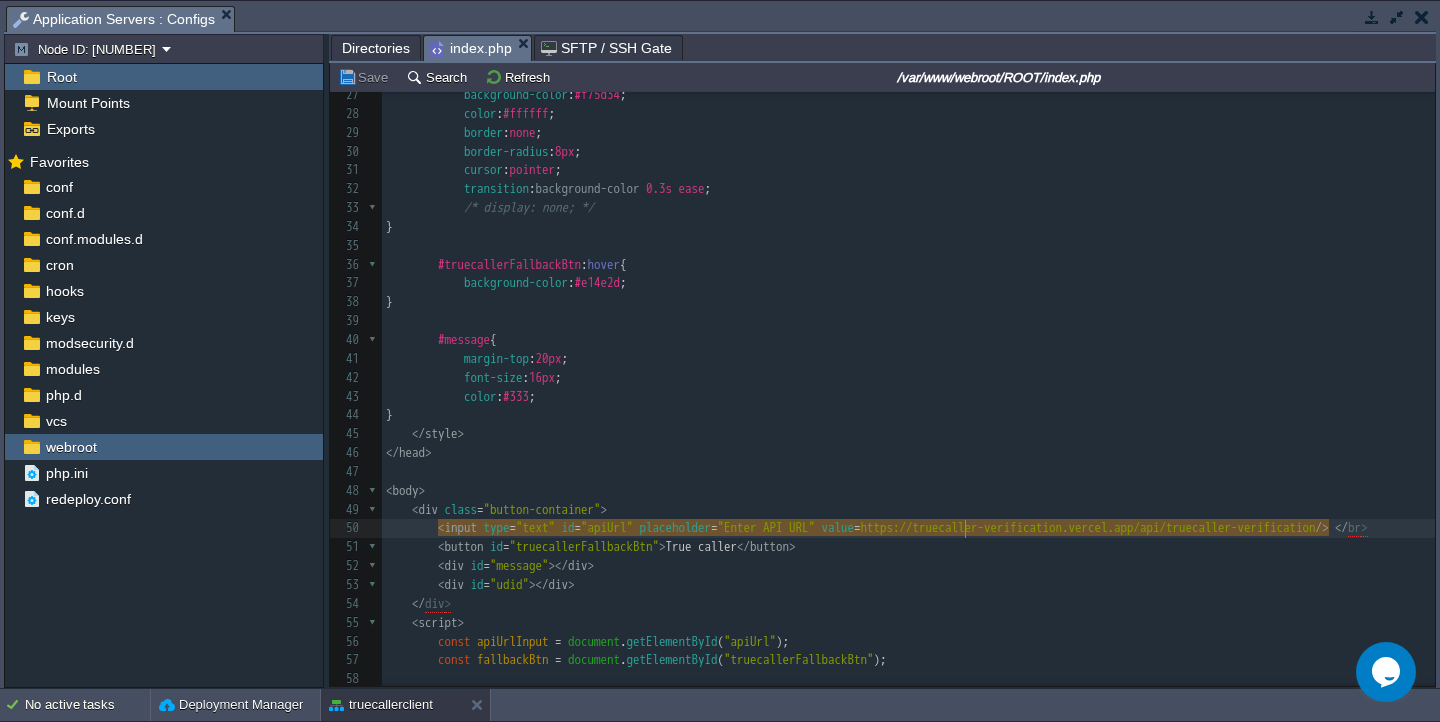 type on ""https://[DOMAIN]/api/truecaller-verification"/> </br>" 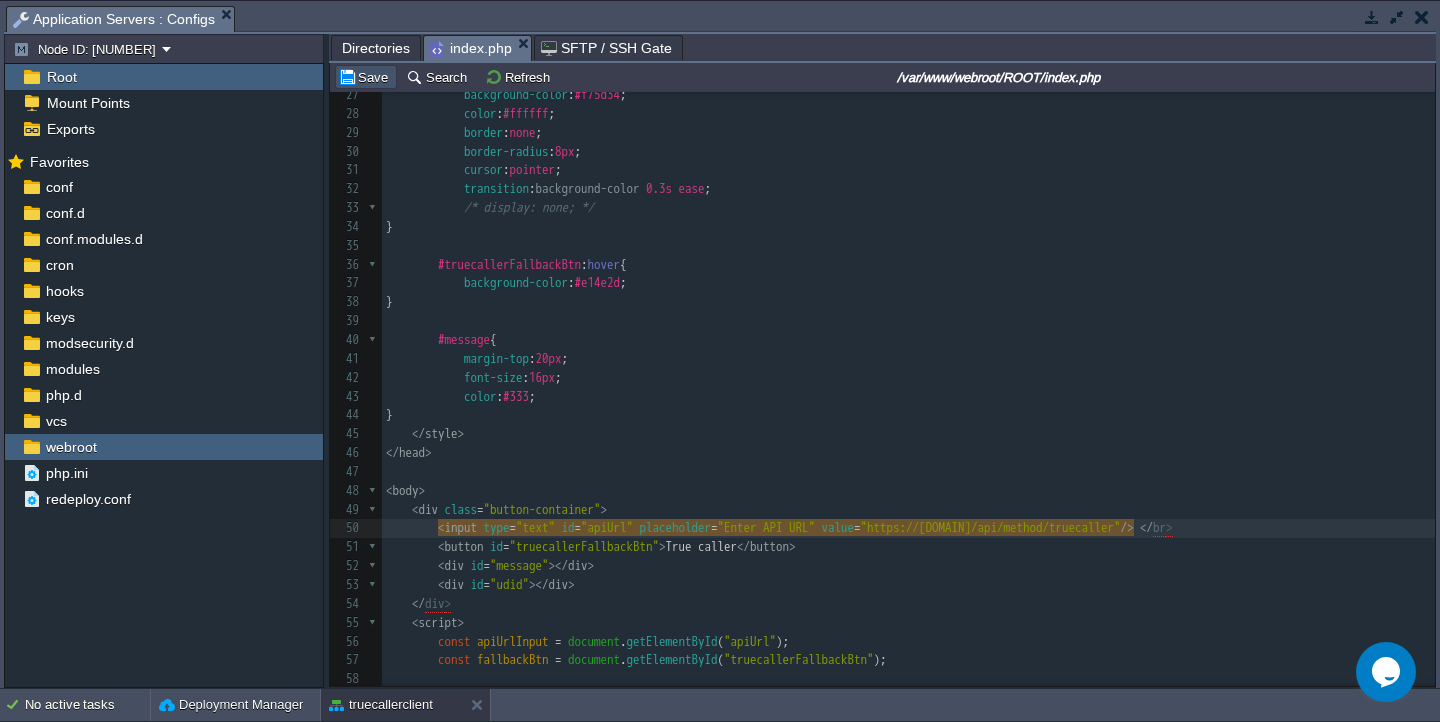 click on "Save" at bounding box center (366, 77) 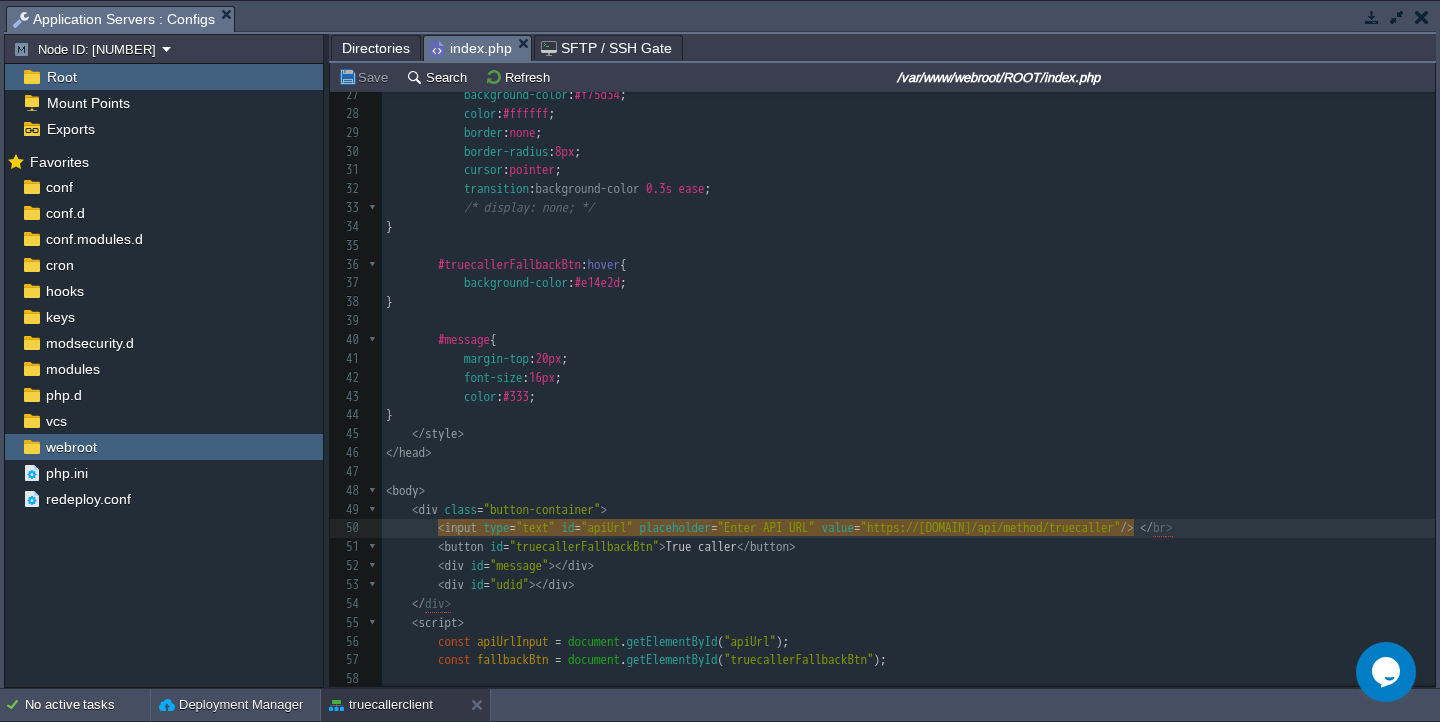 scroll, scrollTop: 6, scrollLeft: 0, axis: vertical 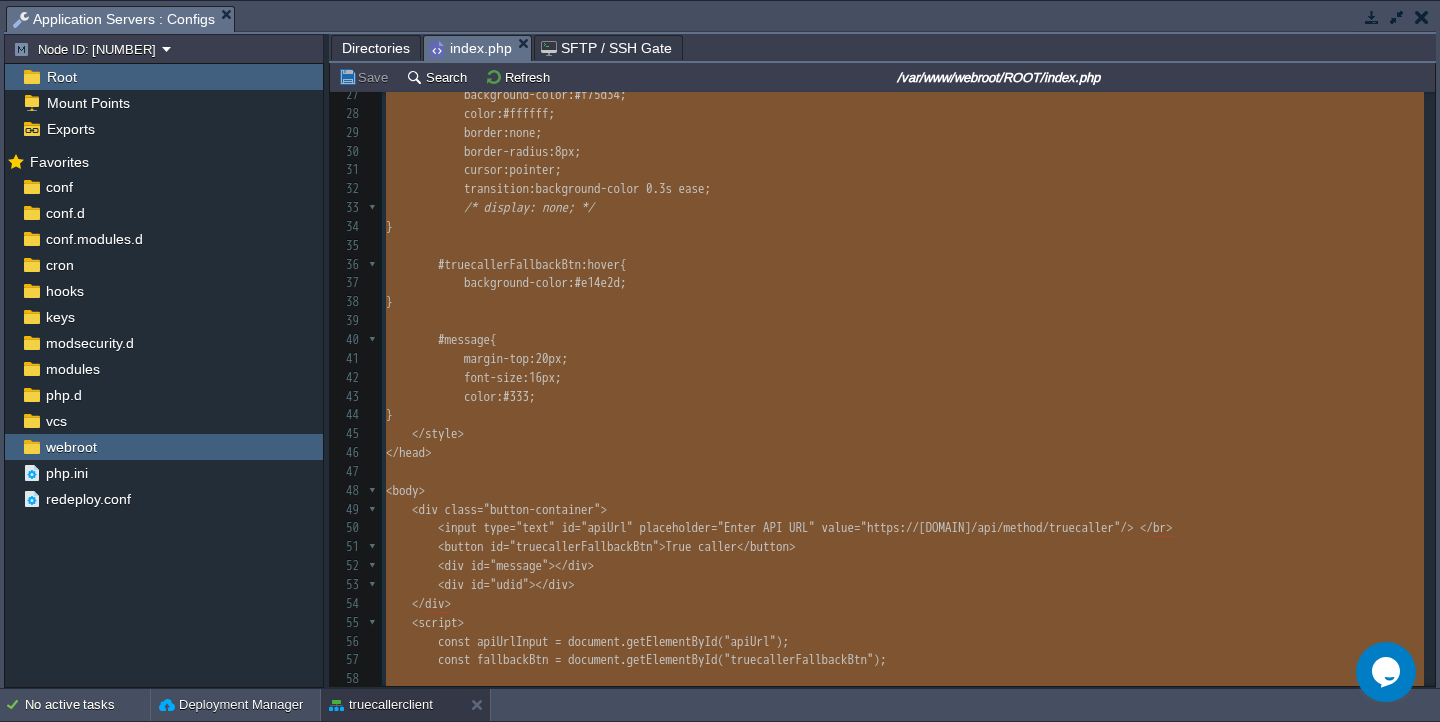 type on "-" 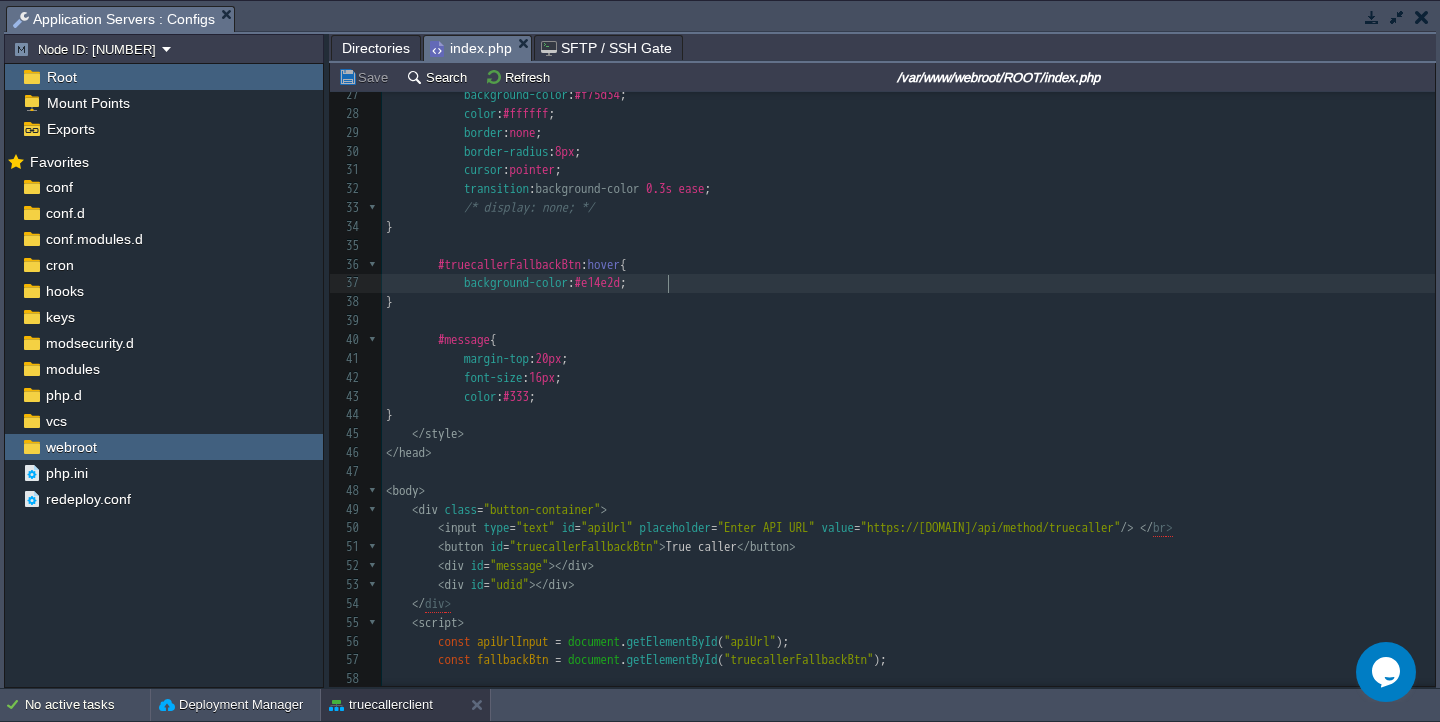type on "-" 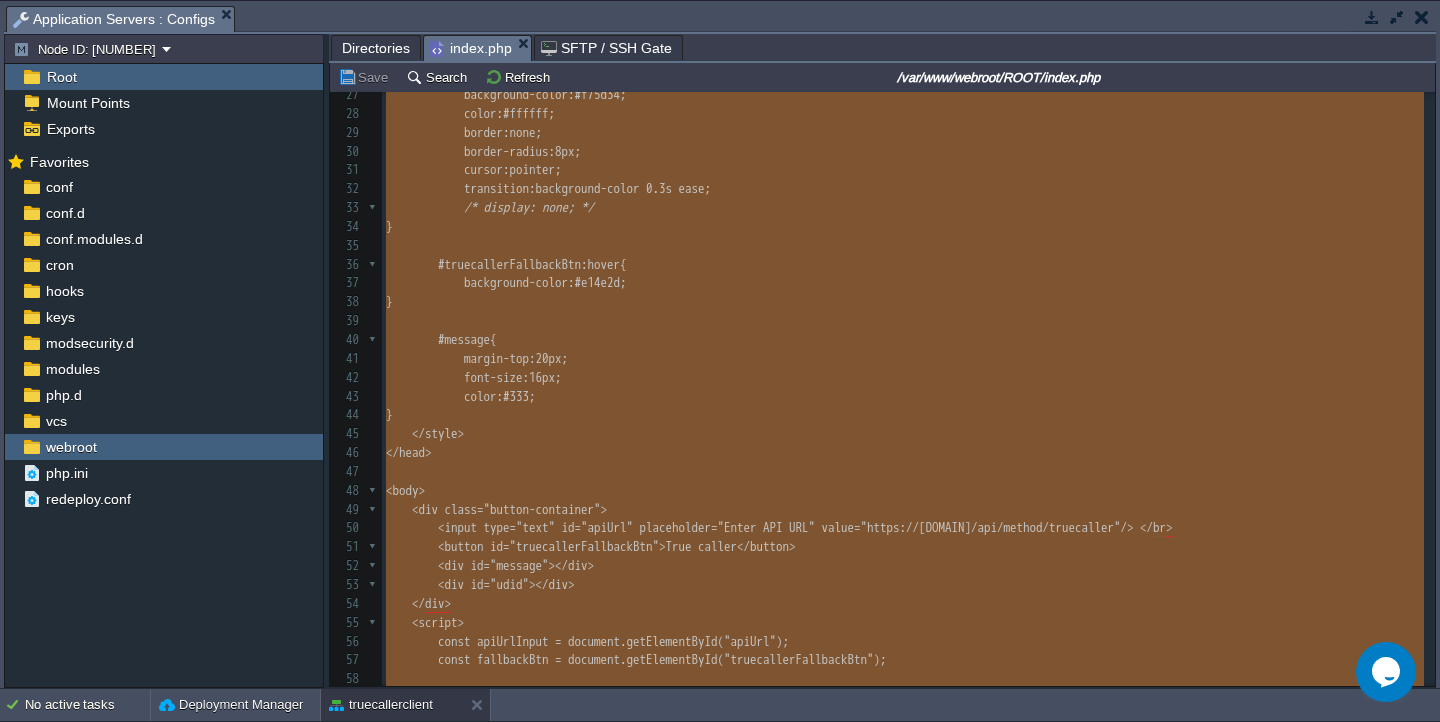 scroll, scrollTop: 1922, scrollLeft: 0, axis: vertical 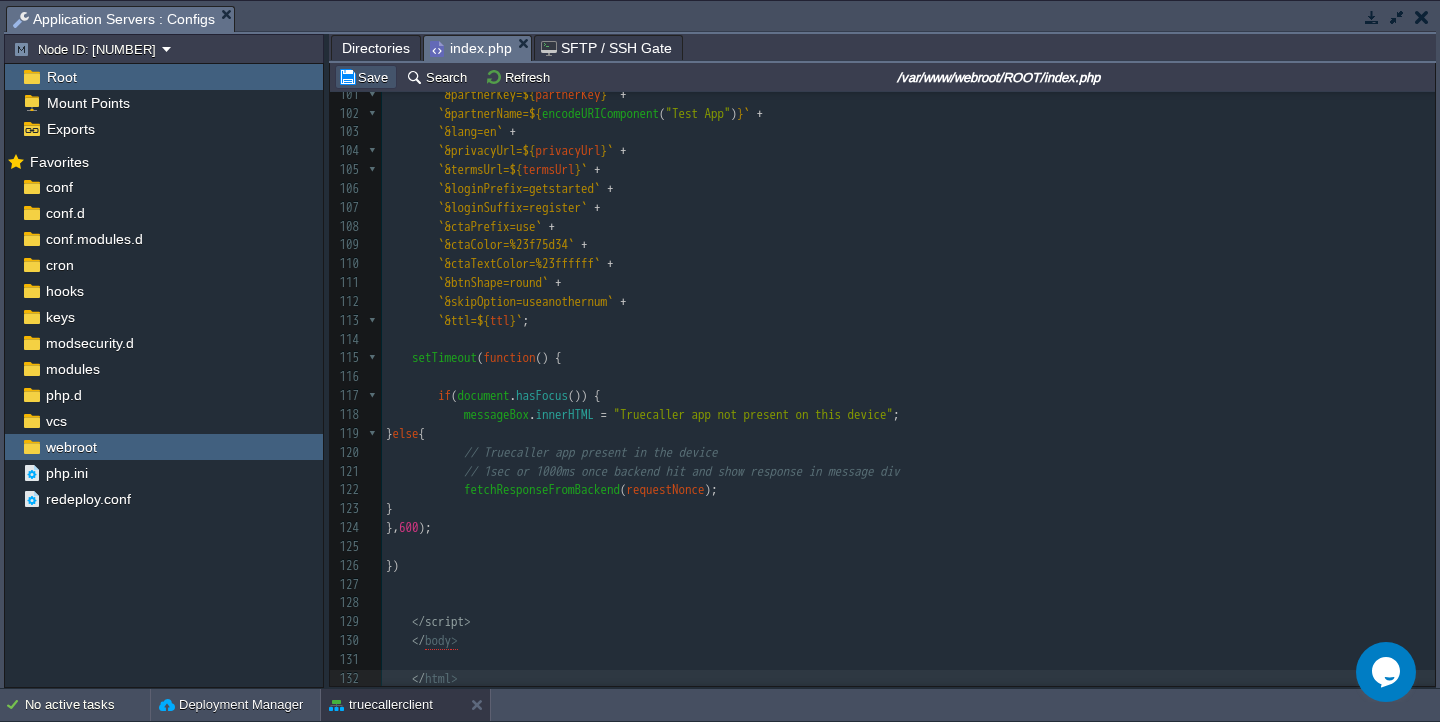 click on "Save" at bounding box center [366, 77] 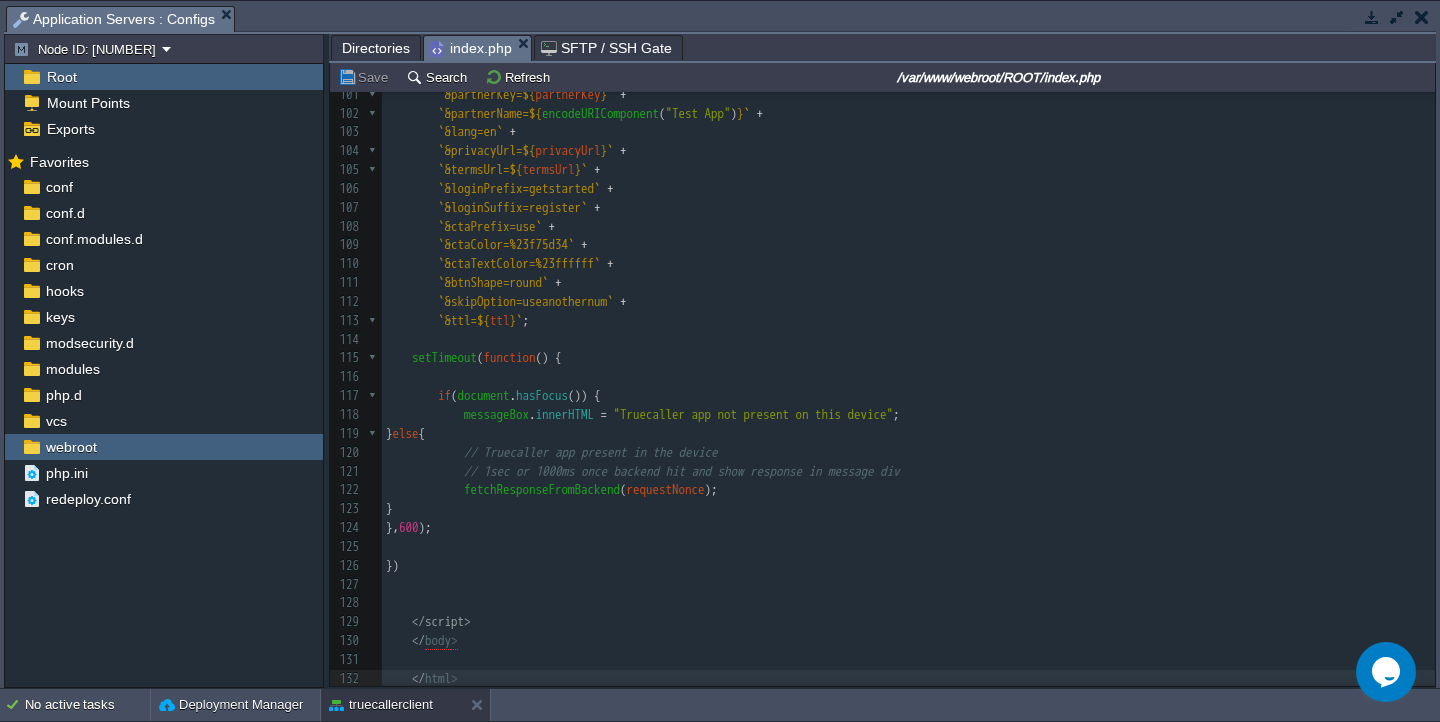 click at bounding box center (425, 489) 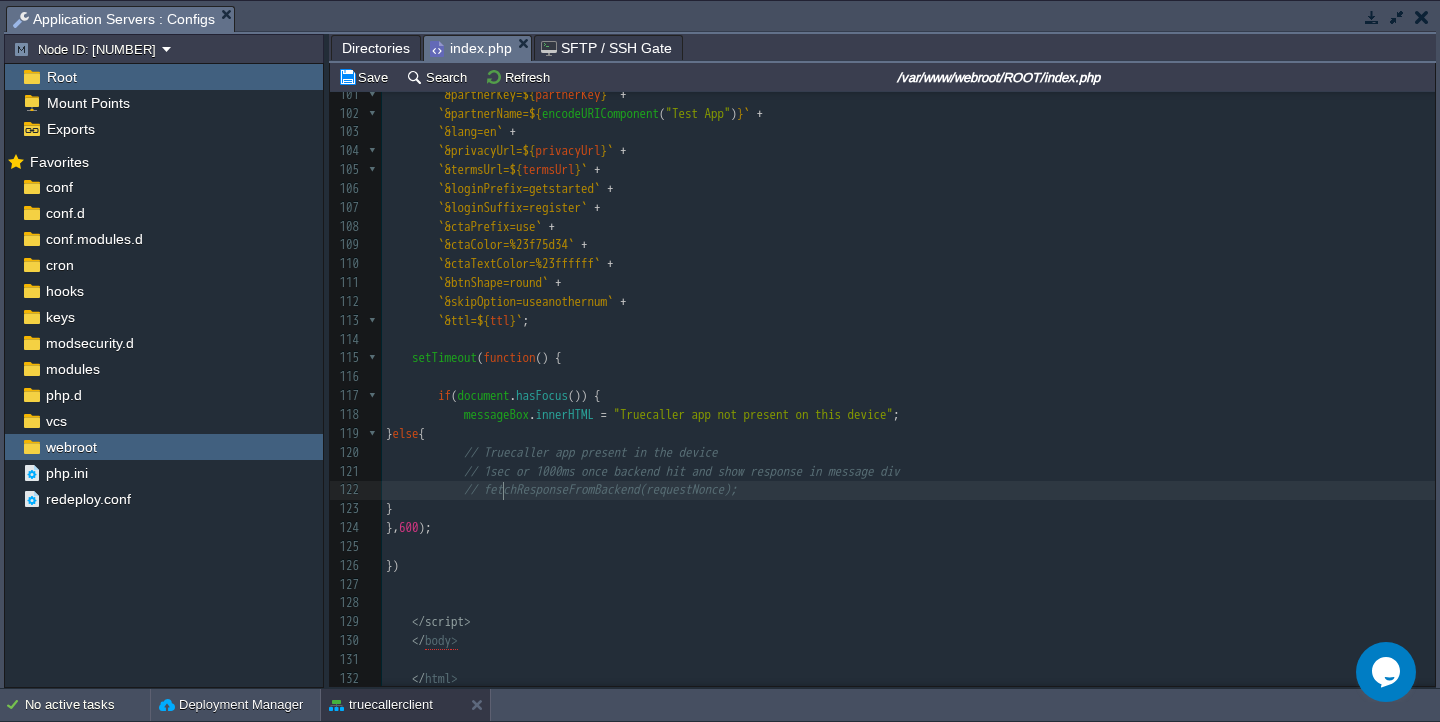 scroll, scrollTop: 6, scrollLeft: 22, axis: both 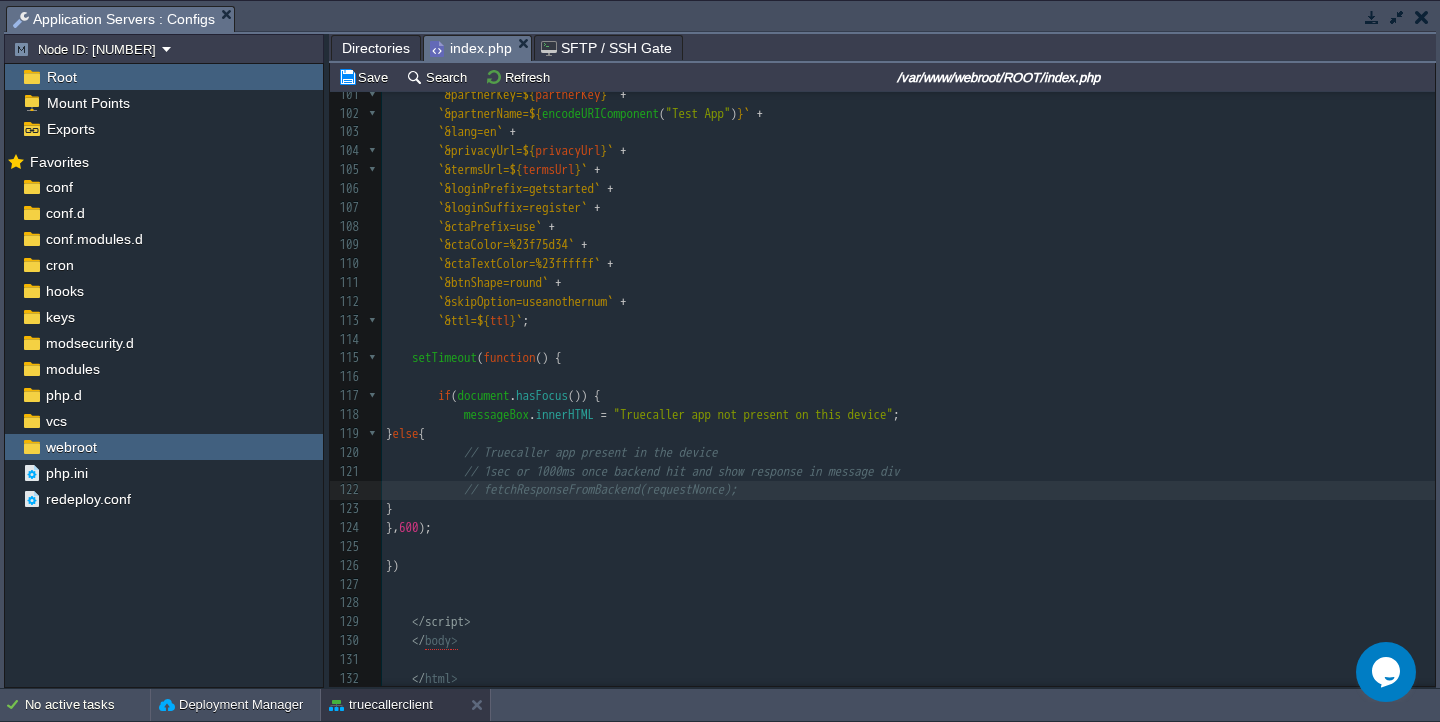 type on "//" 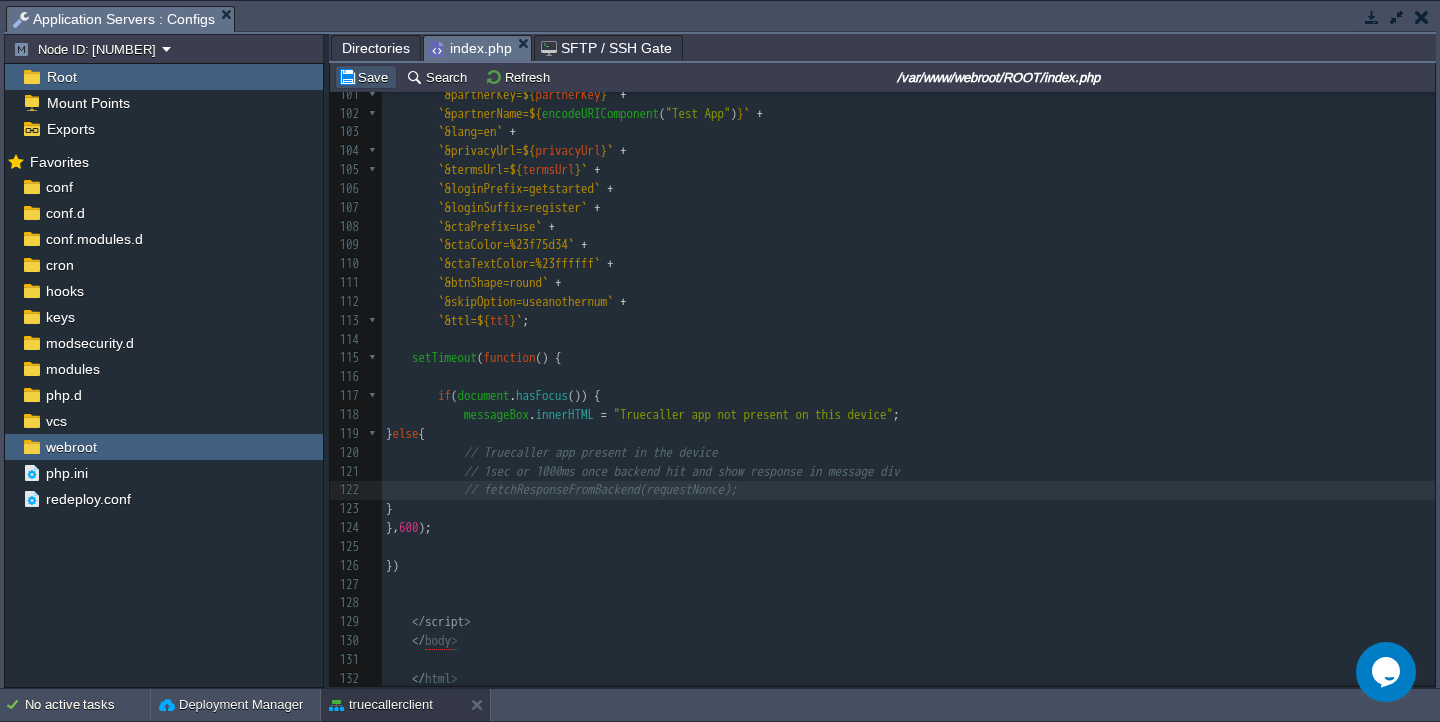 click on "Save" at bounding box center [366, 77] 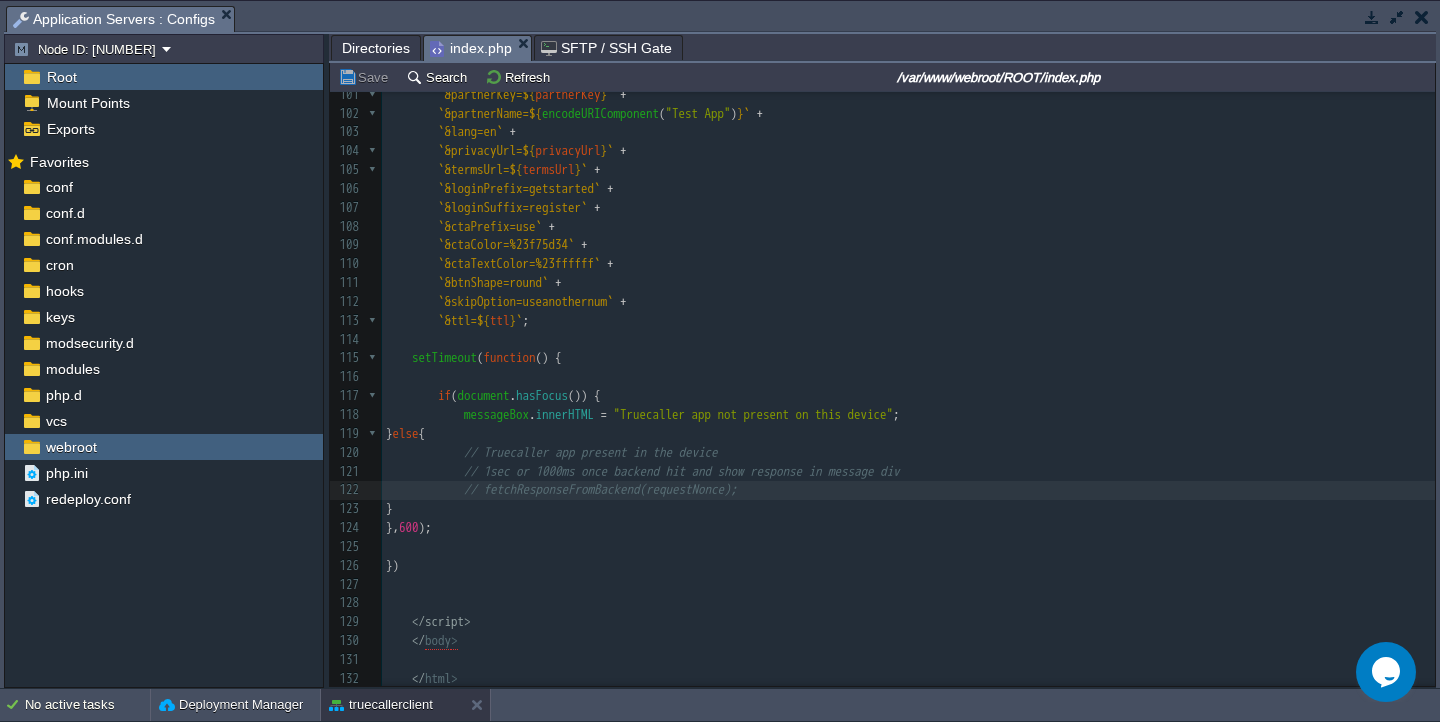 scroll, scrollTop: 6, scrollLeft: 23, axis: both 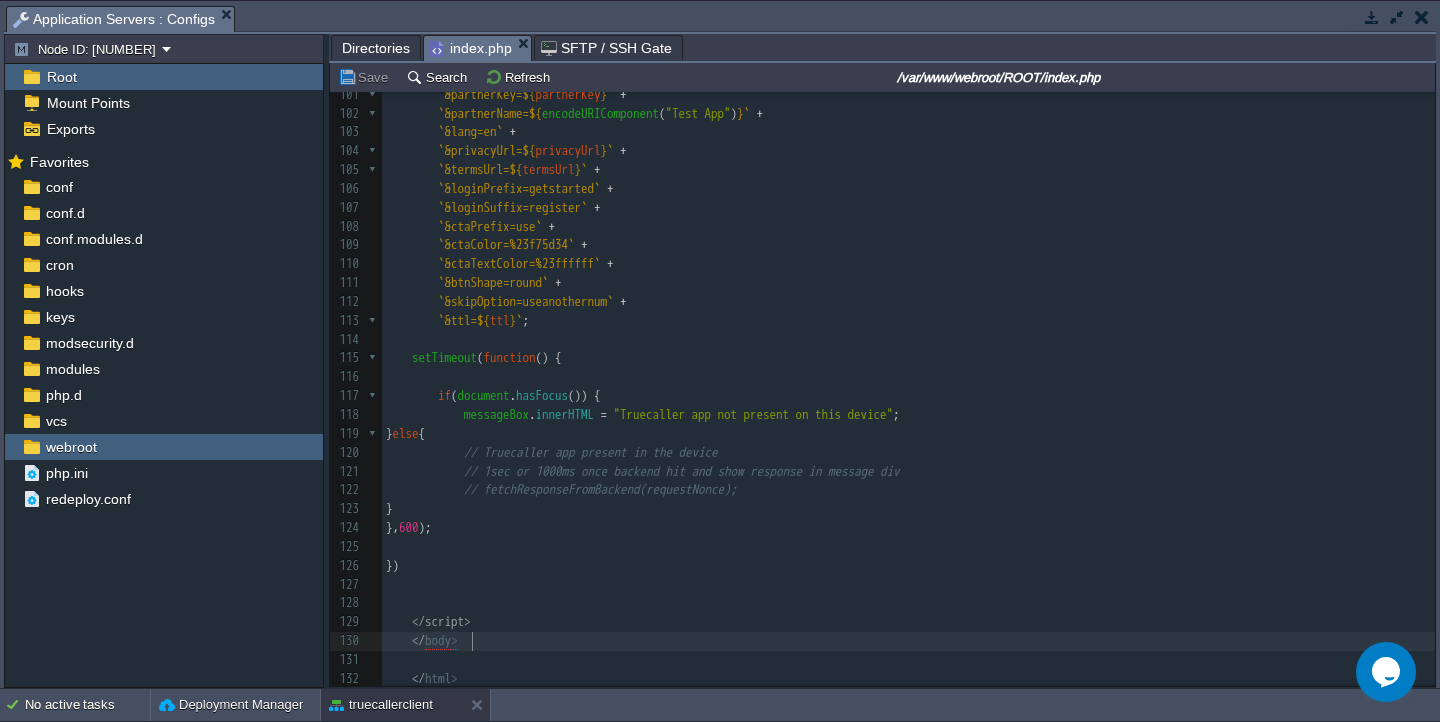 click on "</ body >" at bounding box center [908, 641] 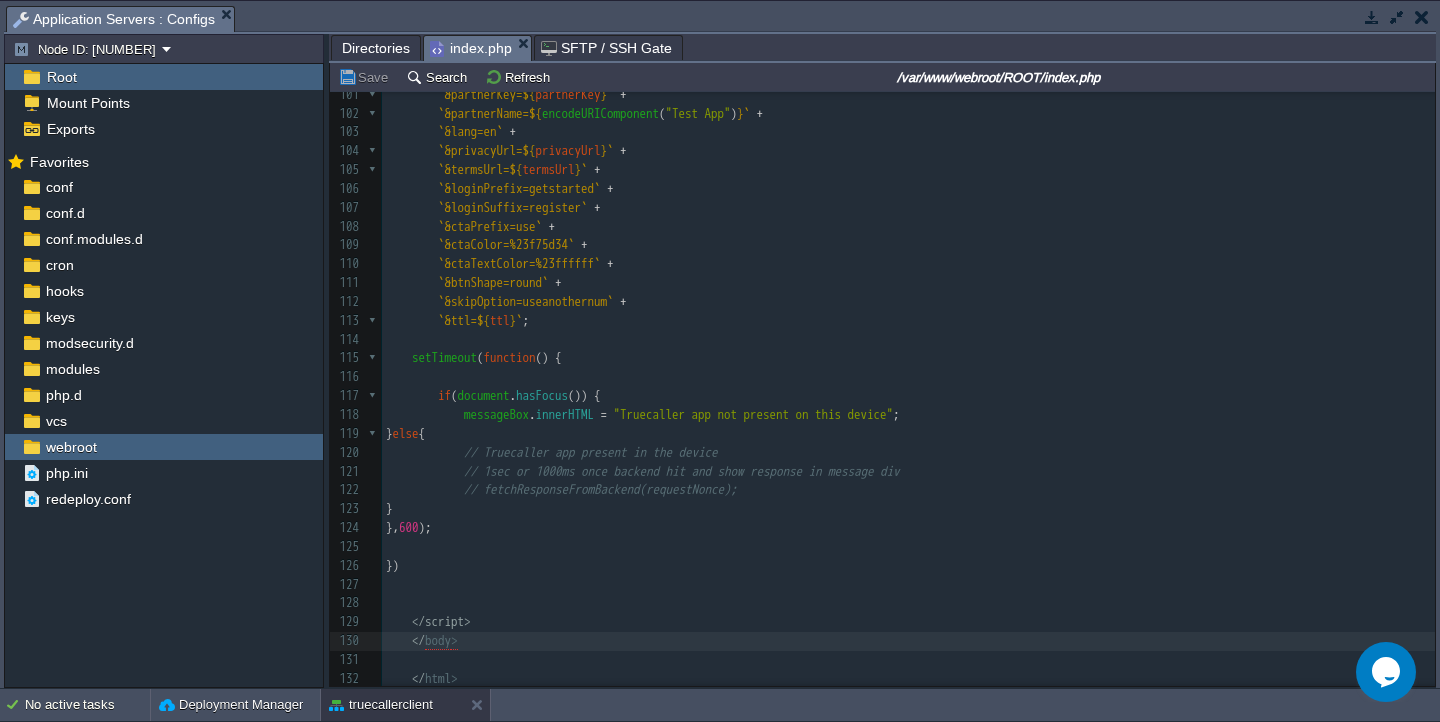 scroll, scrollTop: 1899, scrollLeft: 0, axis: vertical 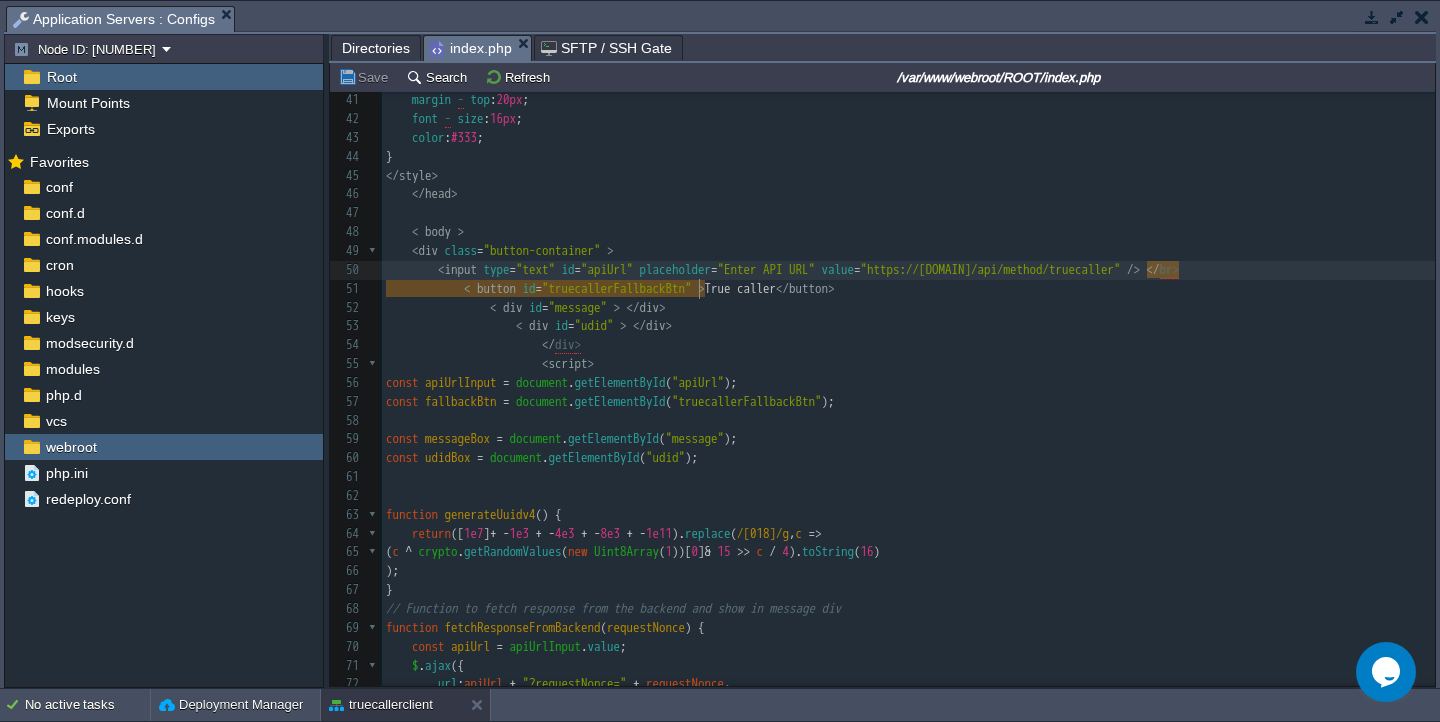 click on "< input   type = "text"   id  =  "apiUrl"   placeholder  =  "Enter API URL"   value  =  "https://8c0aec26f444.ngrok-free.app/api/method/truecaller"   />   </ br >" at bounding box center (908, 270) 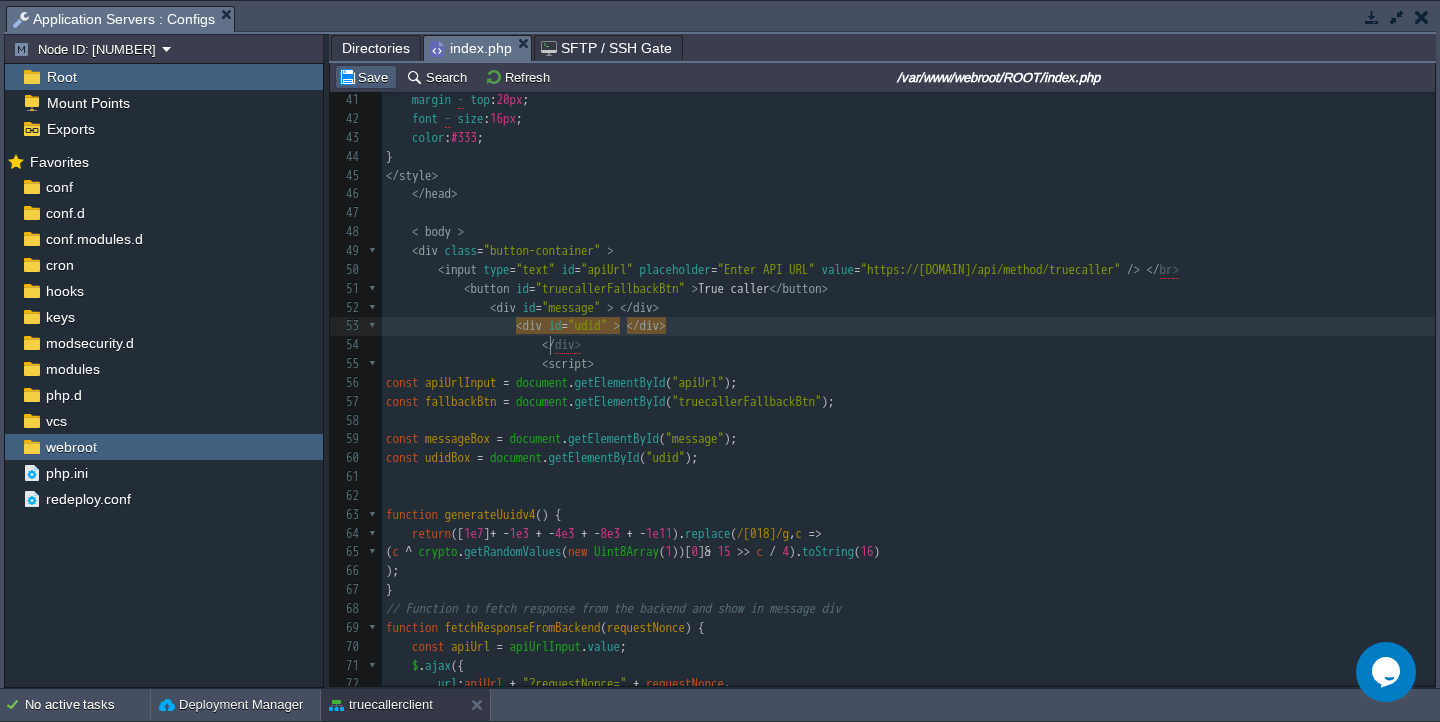 click on "Save" at bounding box center [366, 77] 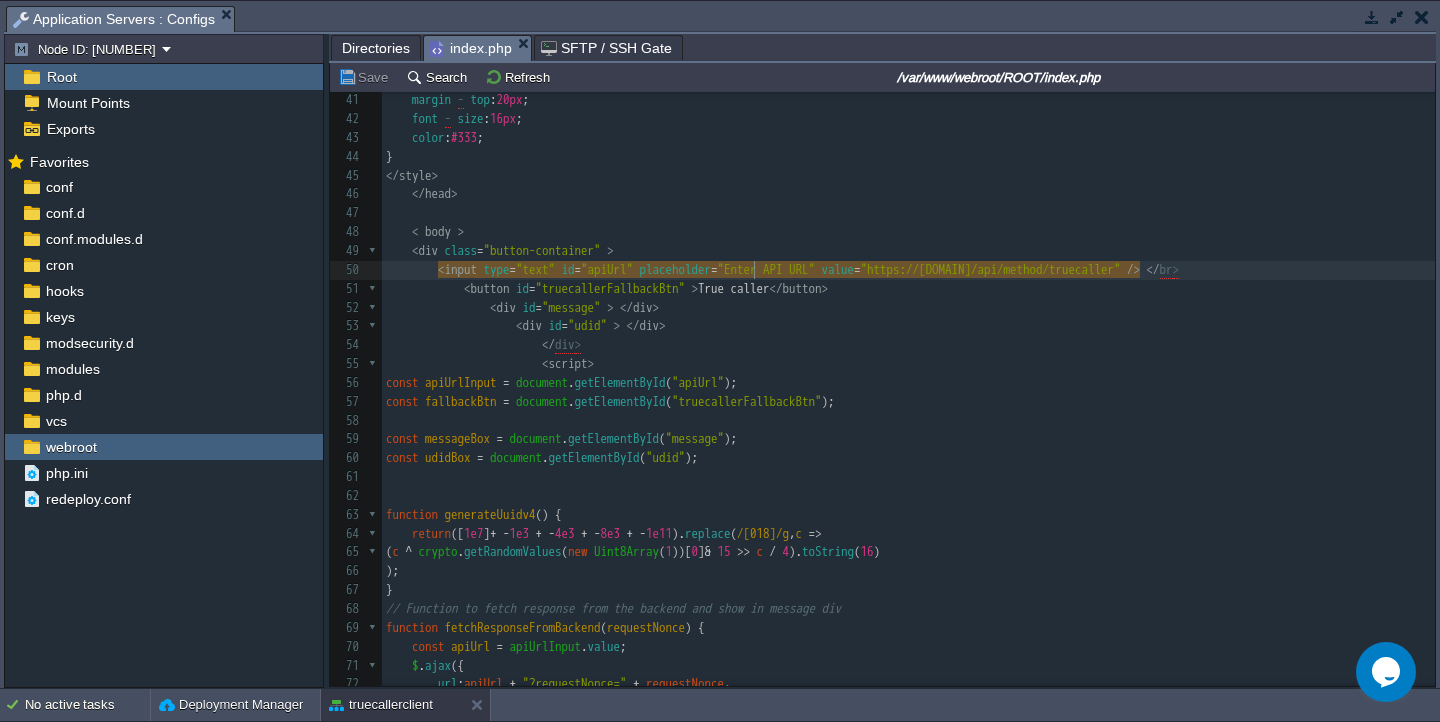 scroll, scrollTop: 6, scrollLeft: 0, axis: vertical 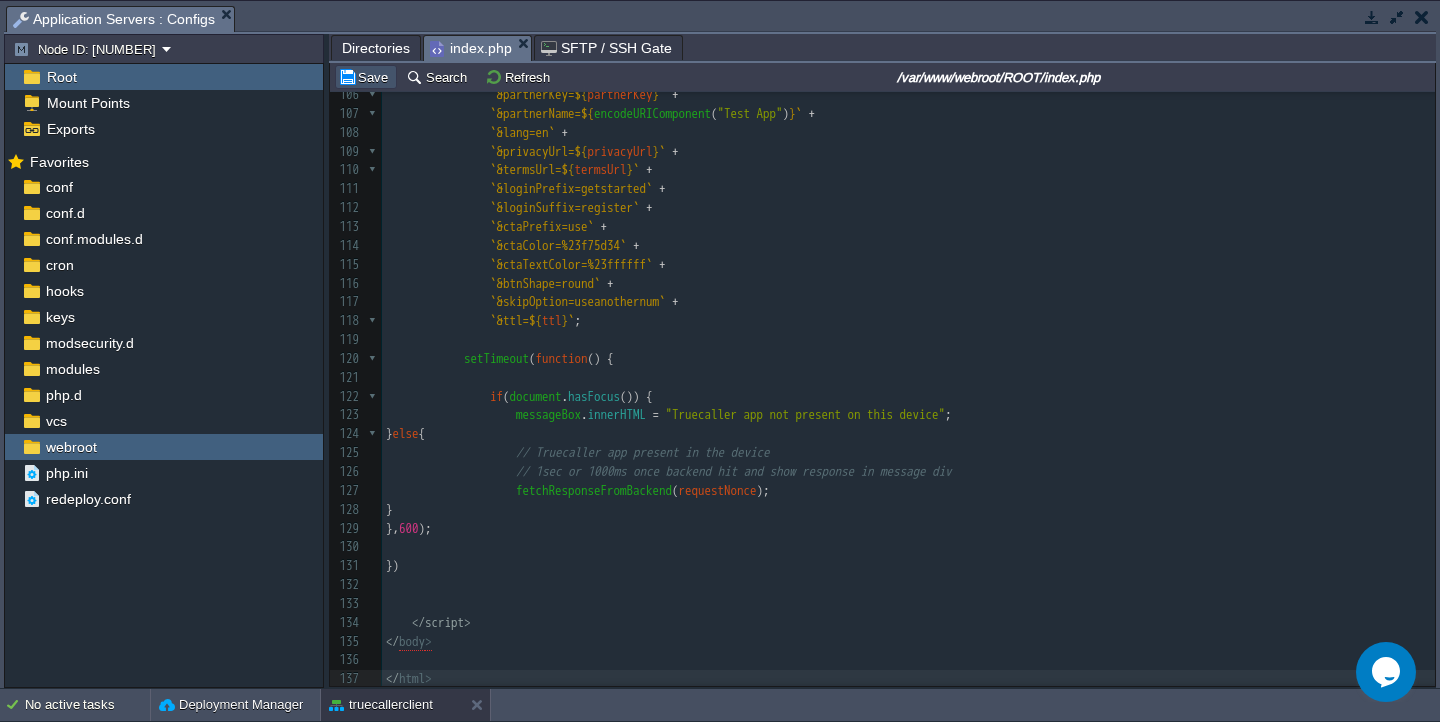 click on "Save" at bounding box center [366, 77] 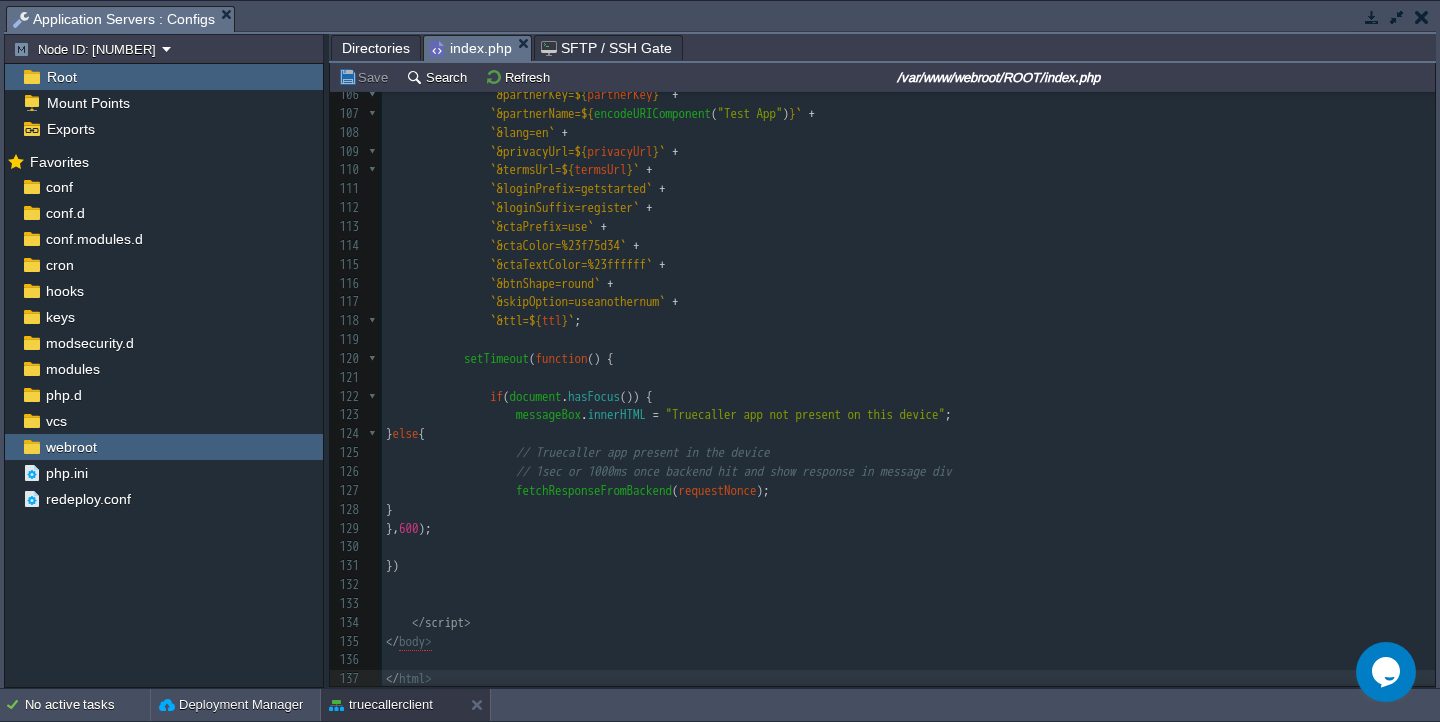 scroll, scrollTop: 1965, scrollLeft: 0, axis: vertical 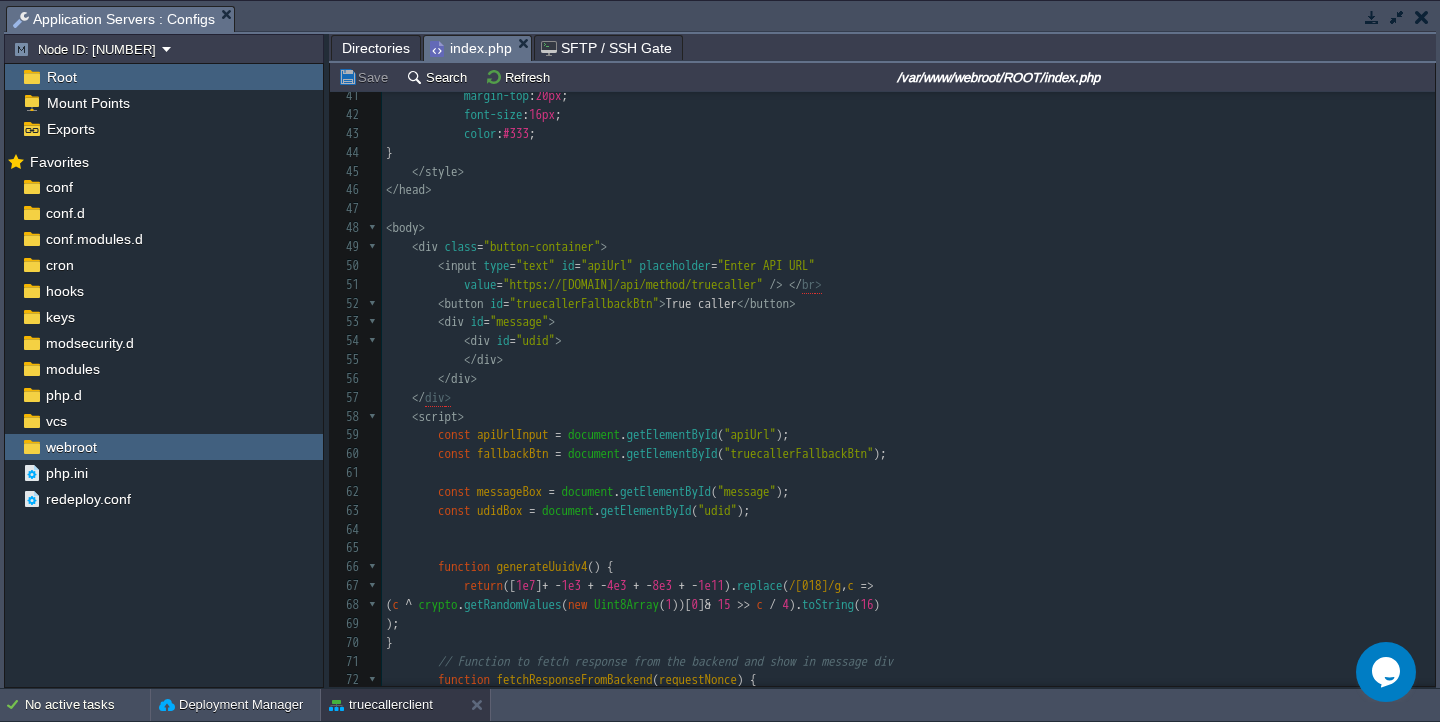 click on "<div id="udid">" at bounding box center [908, 341] 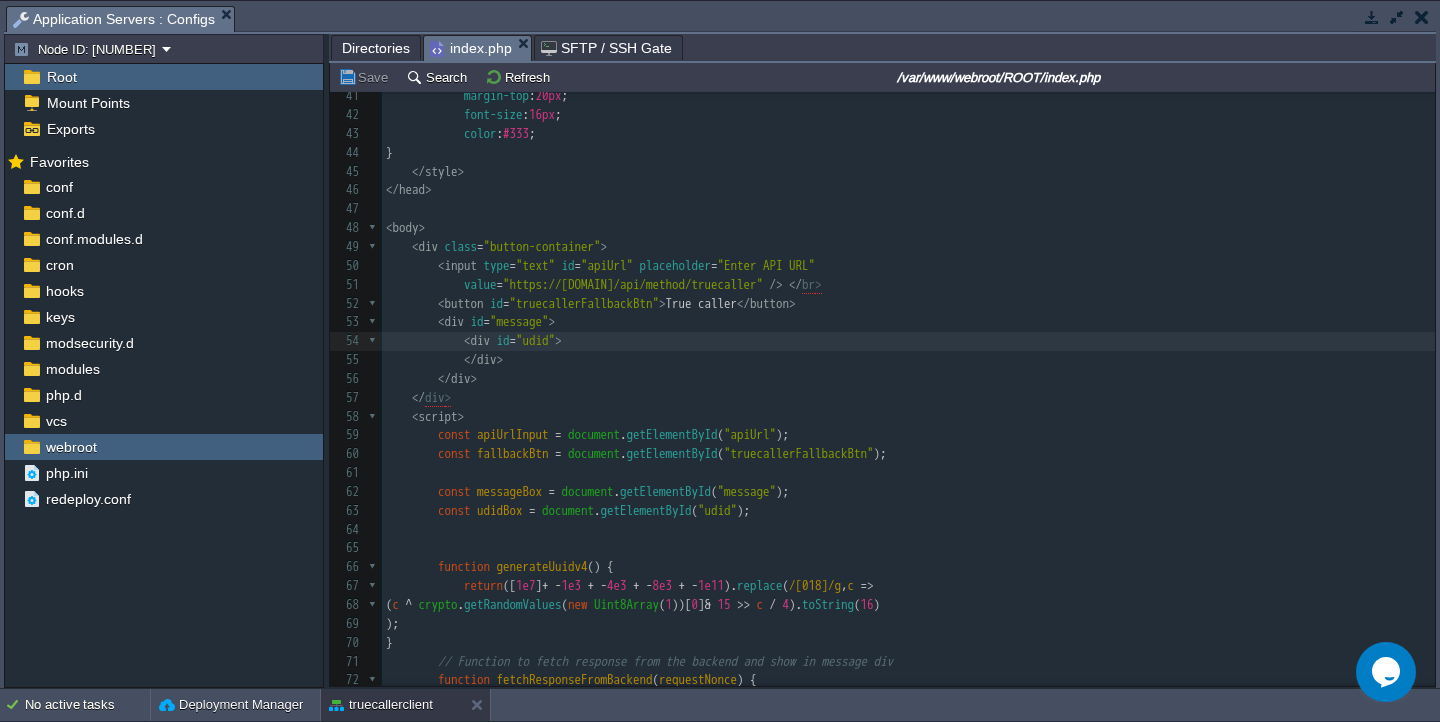 type on "<div id="udid">" 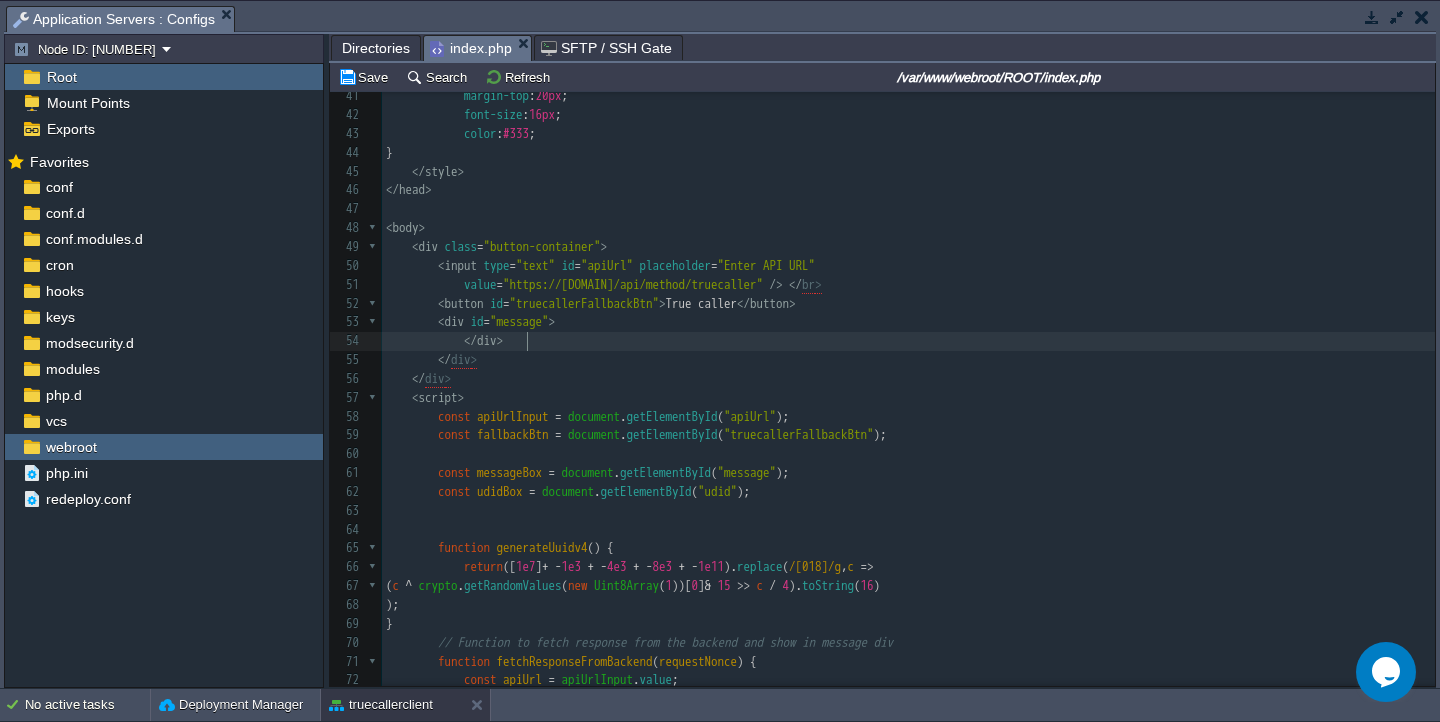 paste on "<" 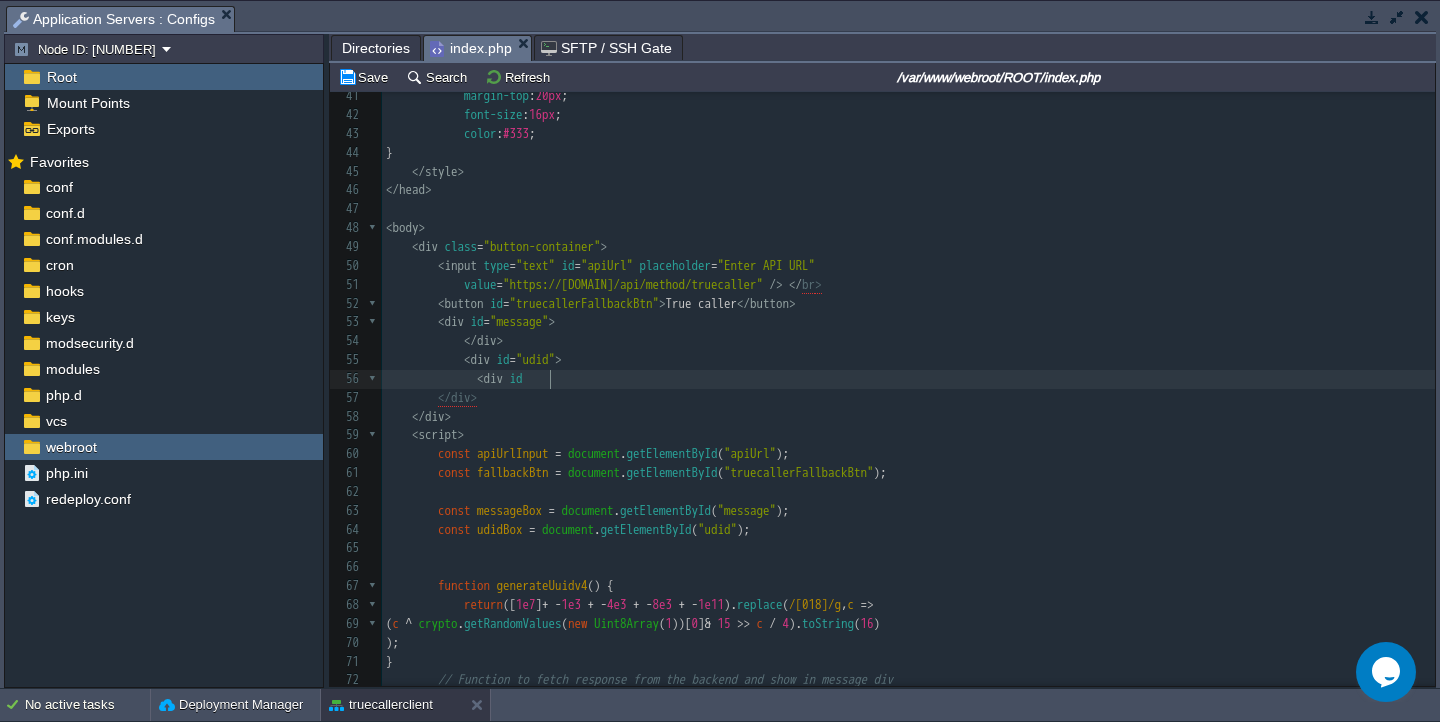 type on "<div id-=" 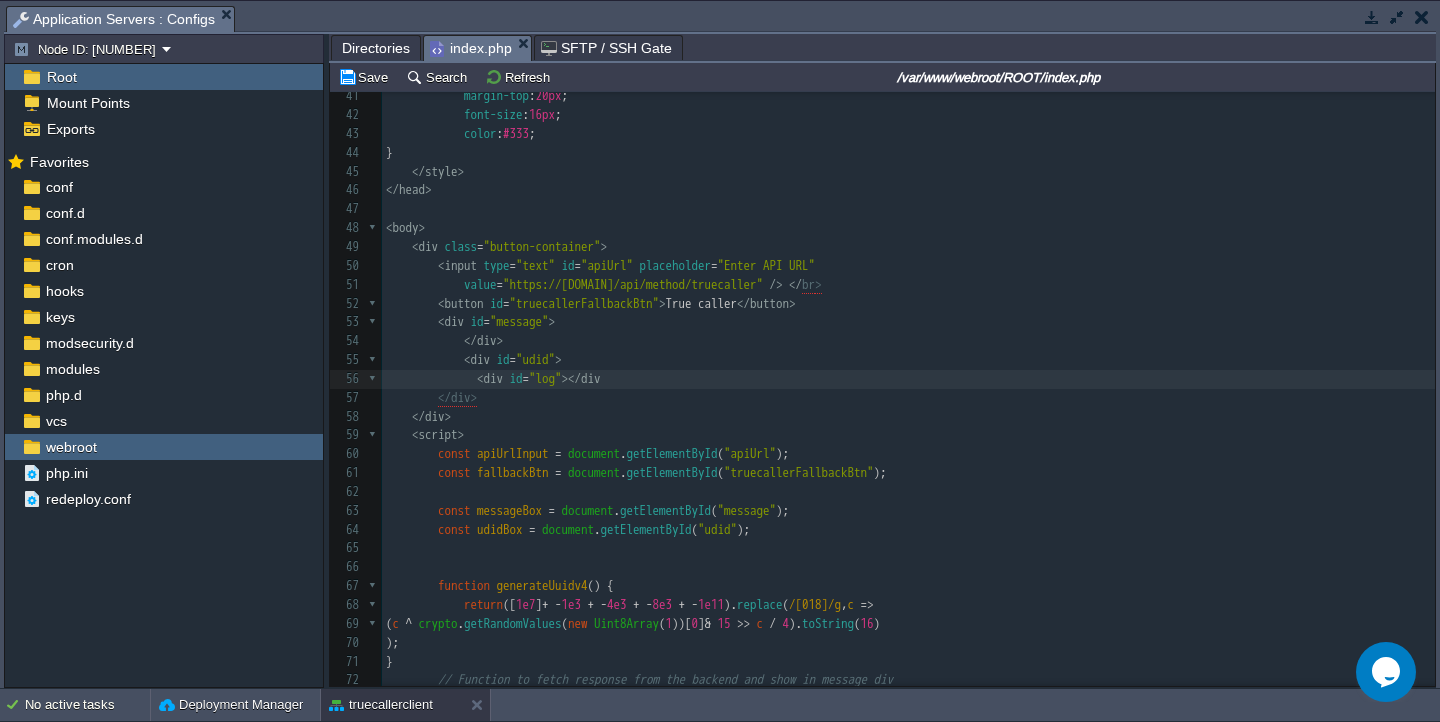 type on "="log"></div>" 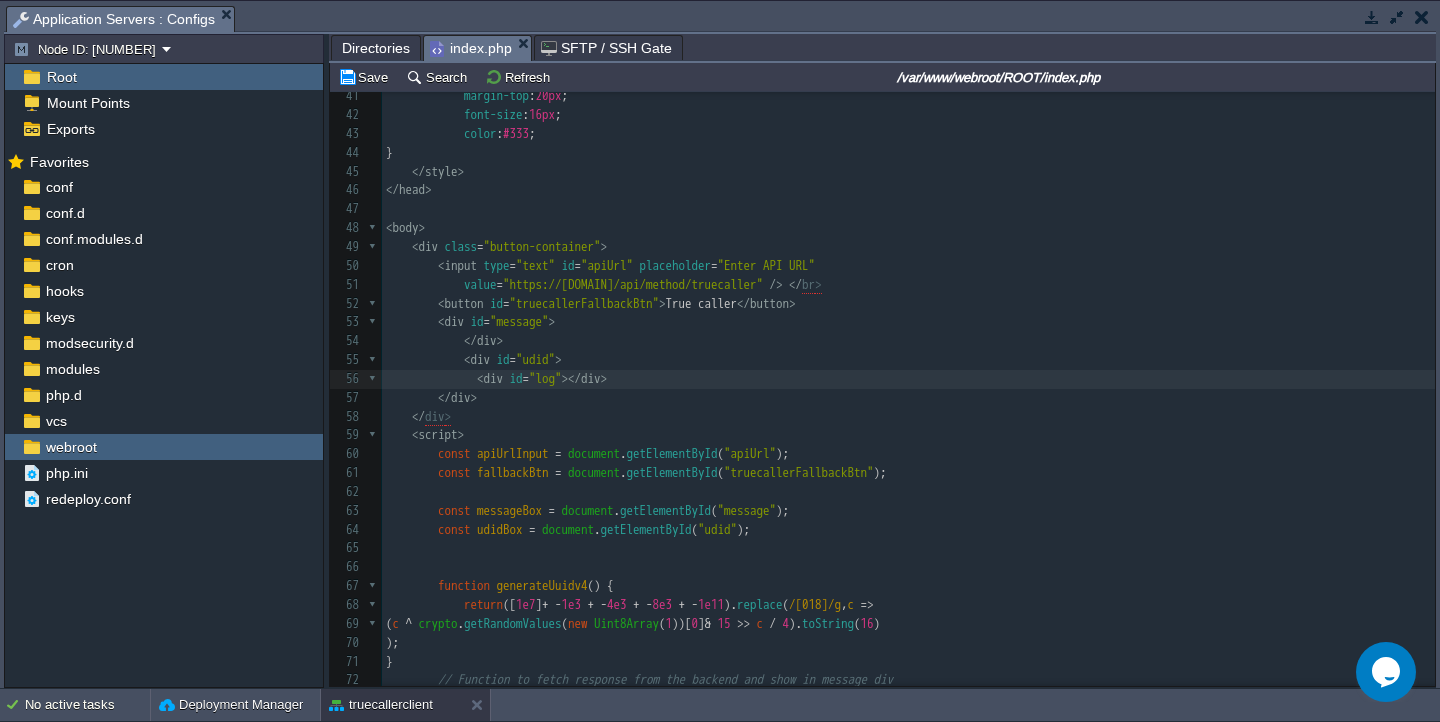 type on "<div id="log"></div>" 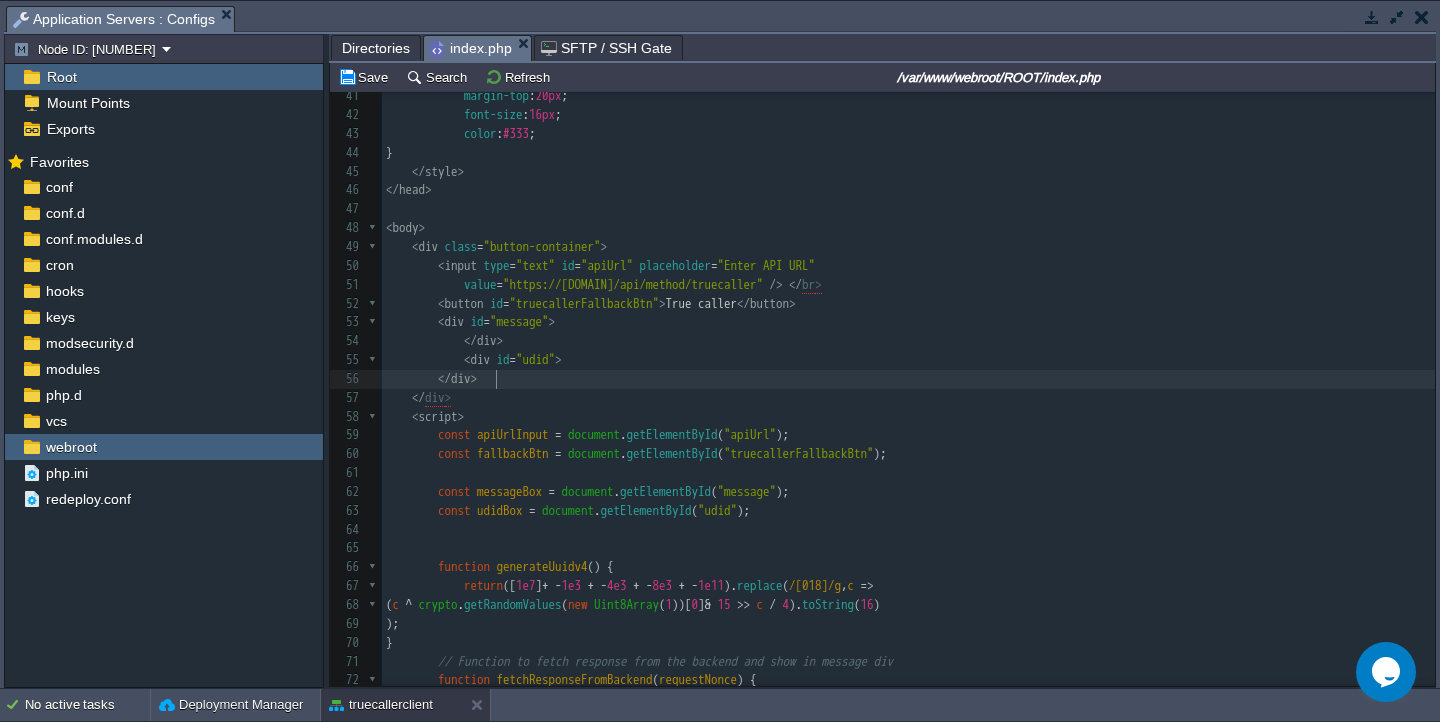 paste 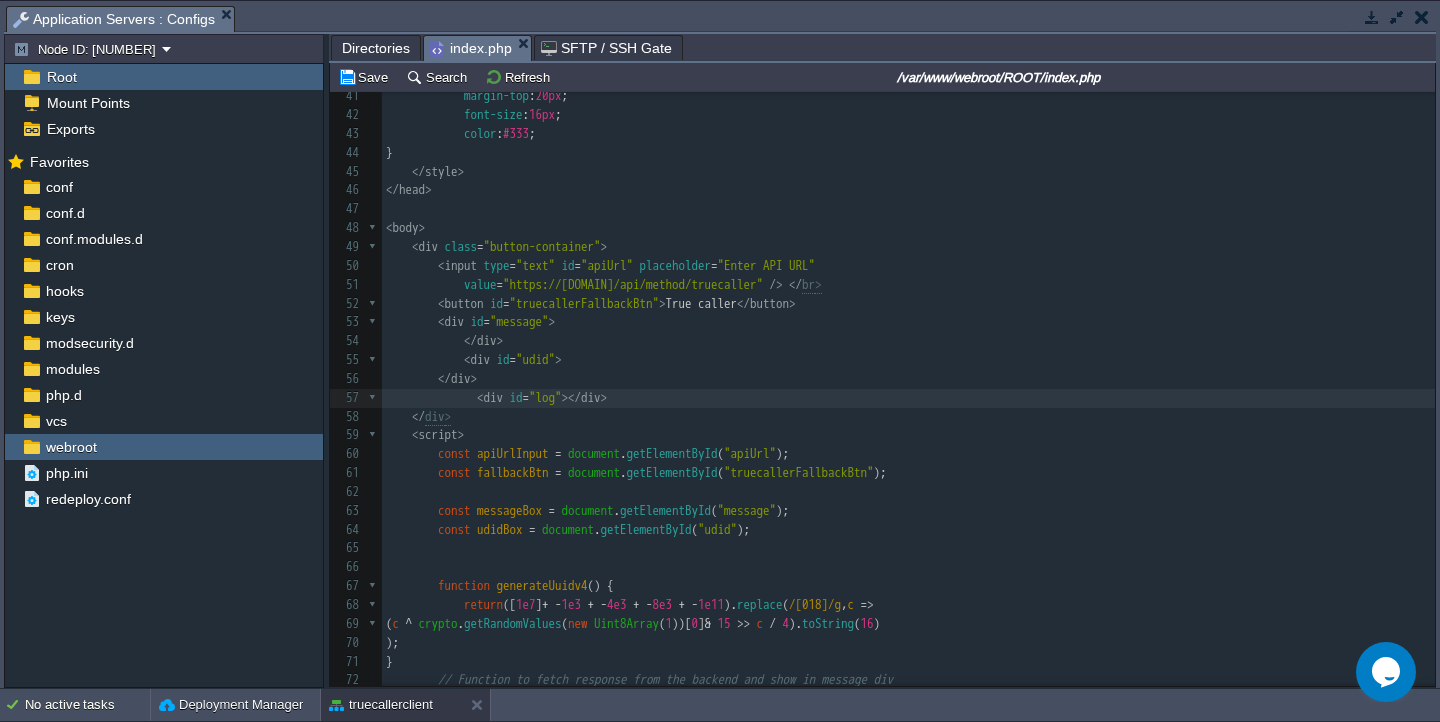 type on "-" 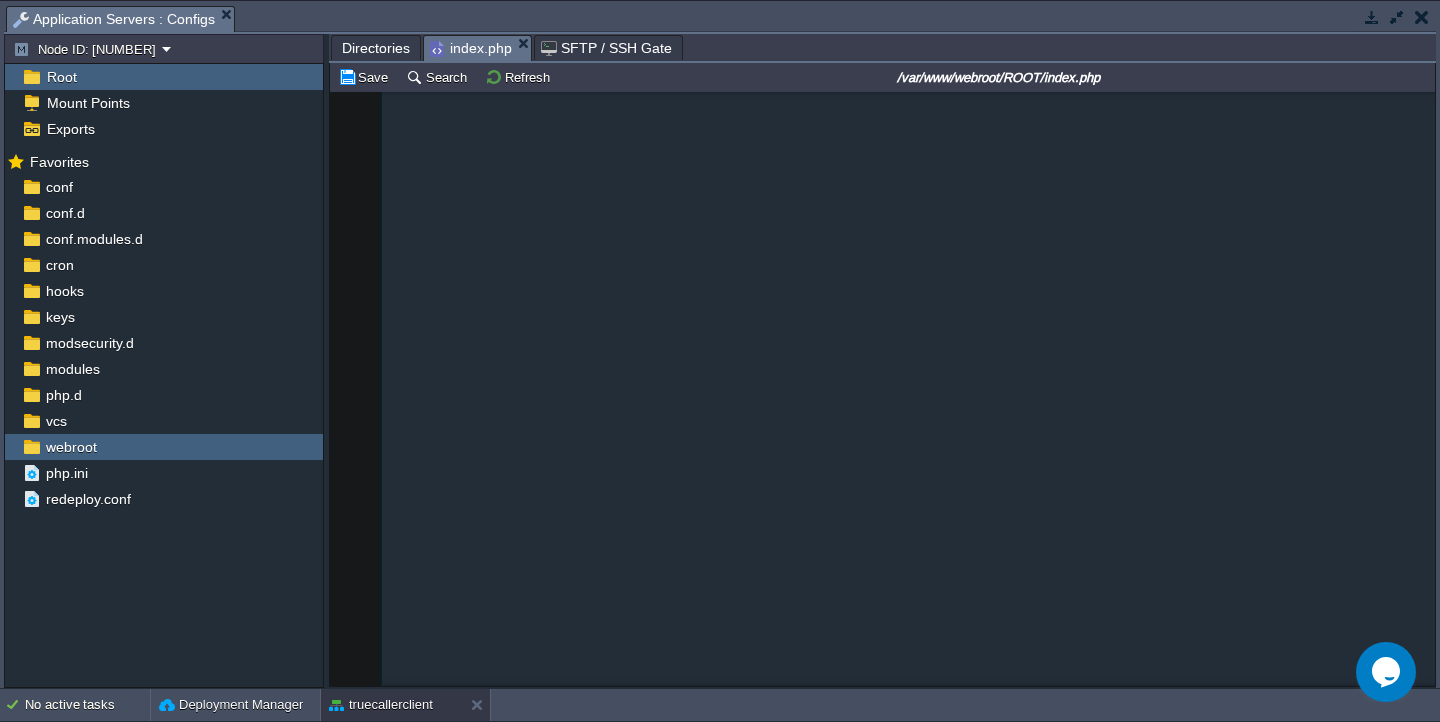scroll, scrollTop: 2092, scrollLeft: 0, axis: vertical 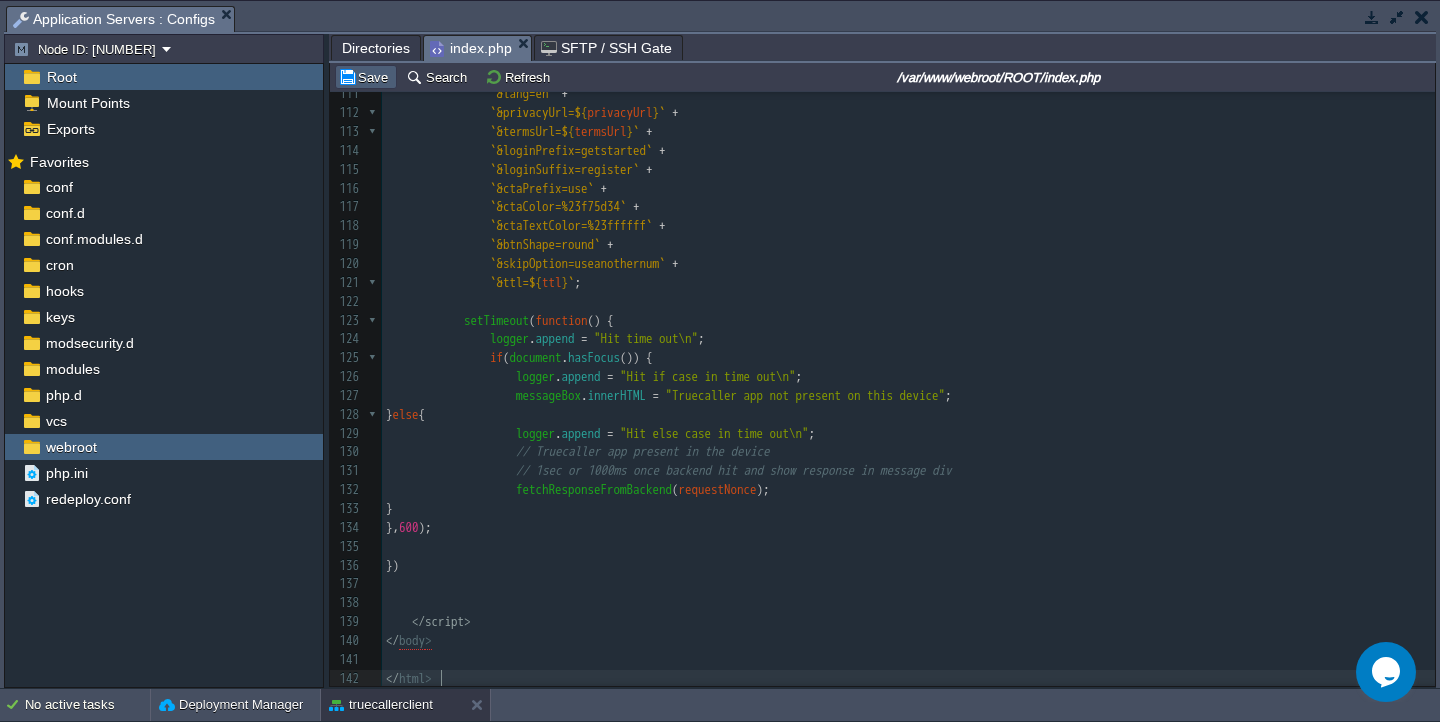 click on "Save" at bounding box center [366, 77] 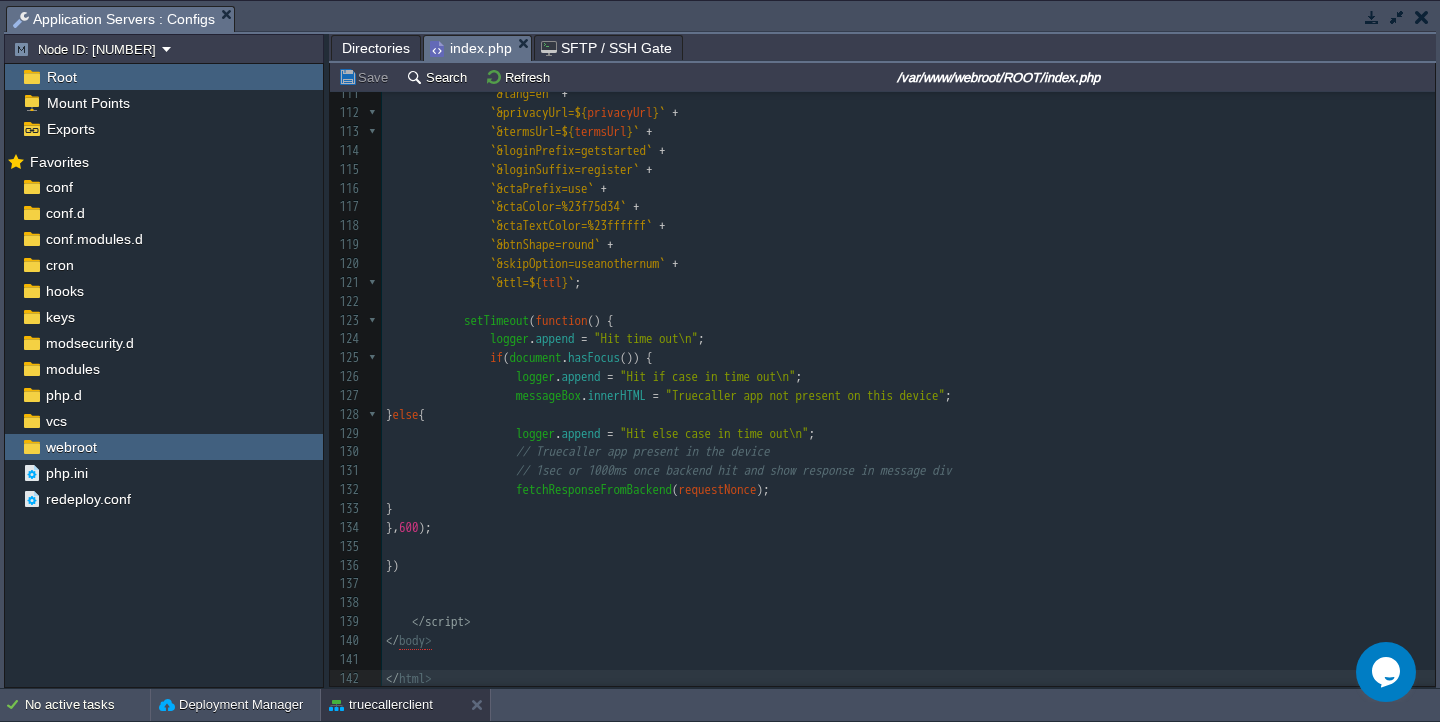 click on "truecallersdk://truesdk/web_verify?type=btmsheet" at bounding box center [908, 283] 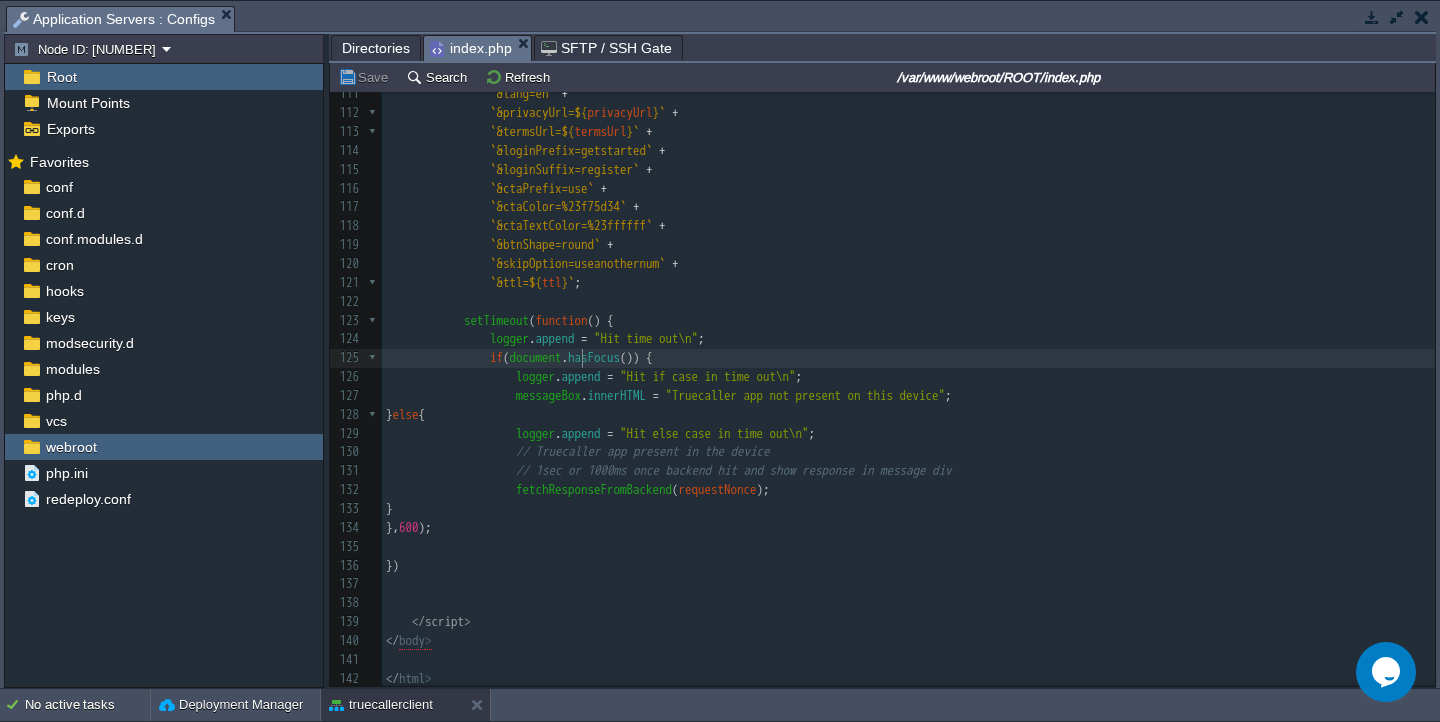 type on "-" 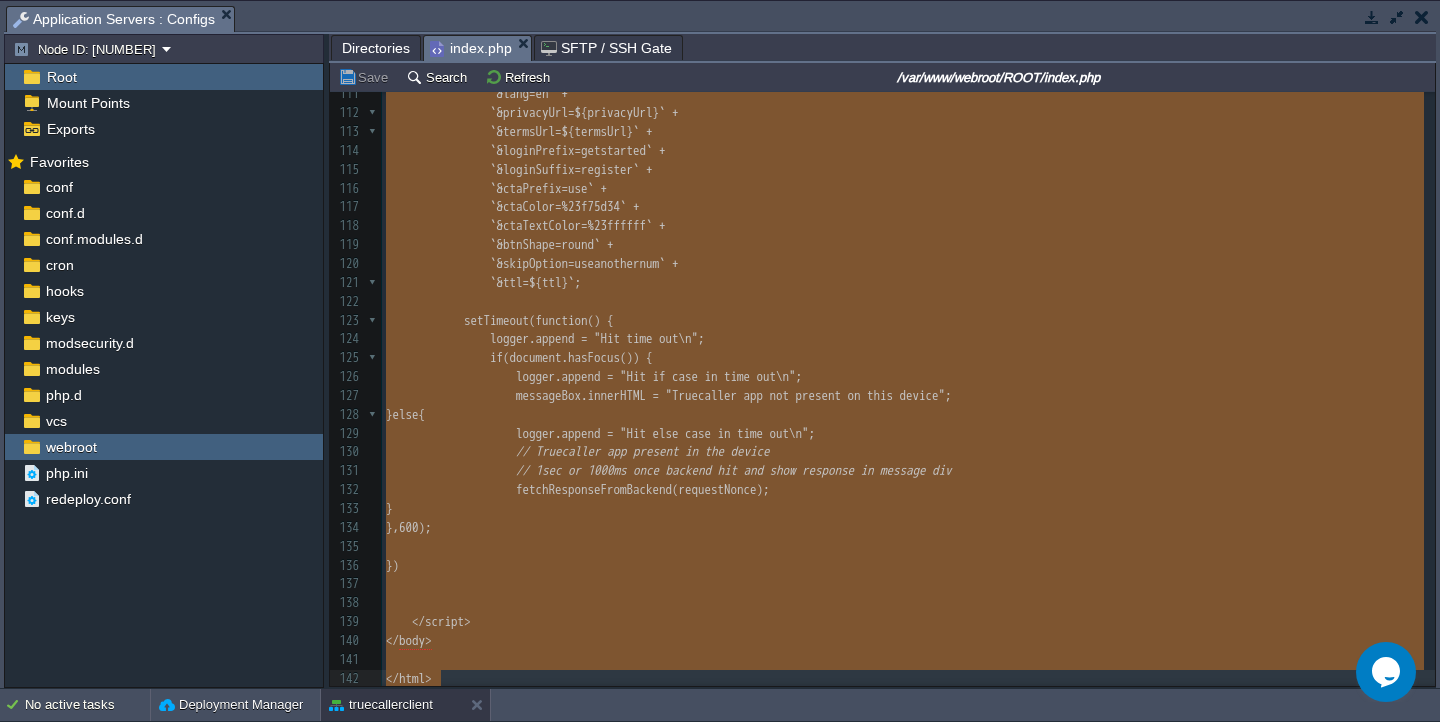 scroll, scrollTop: 2261, scrollLeft: 0, axis: vertical 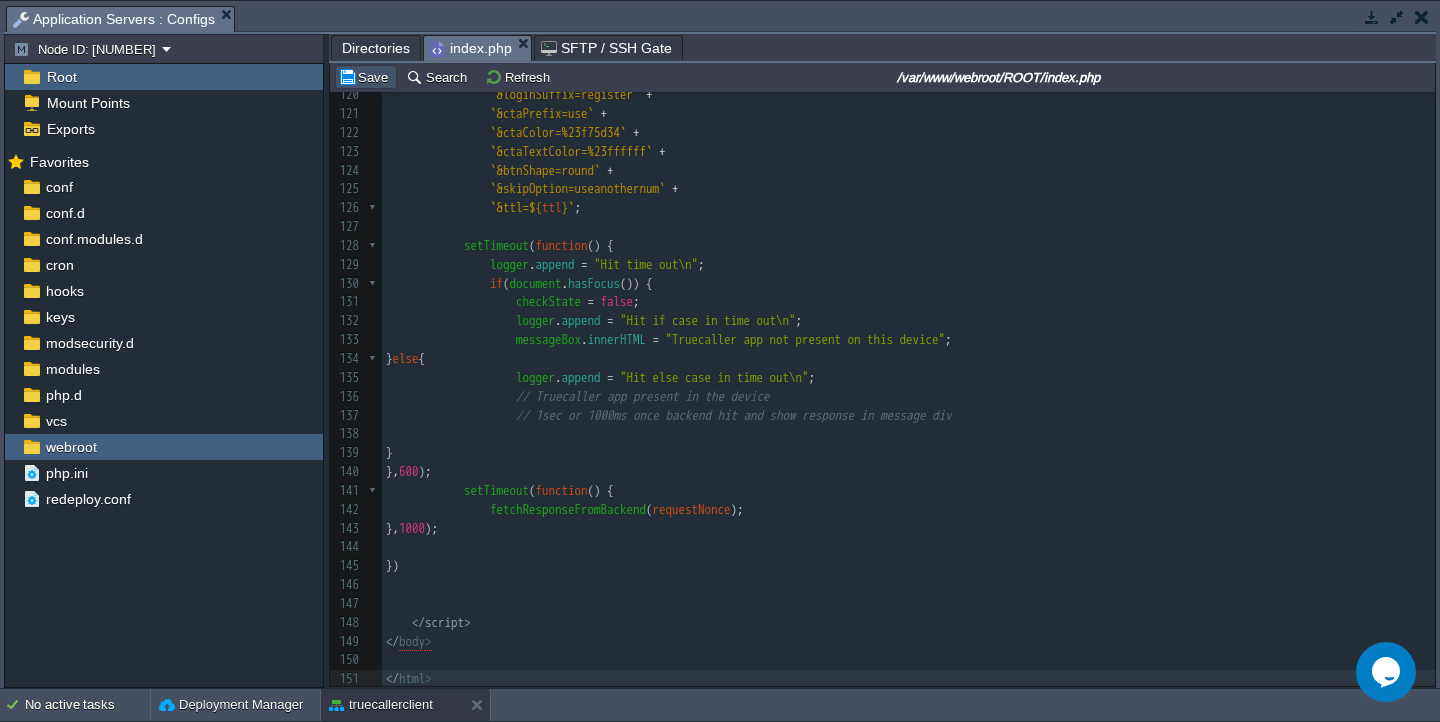 click on "Save" at bounding box center [366, 77] 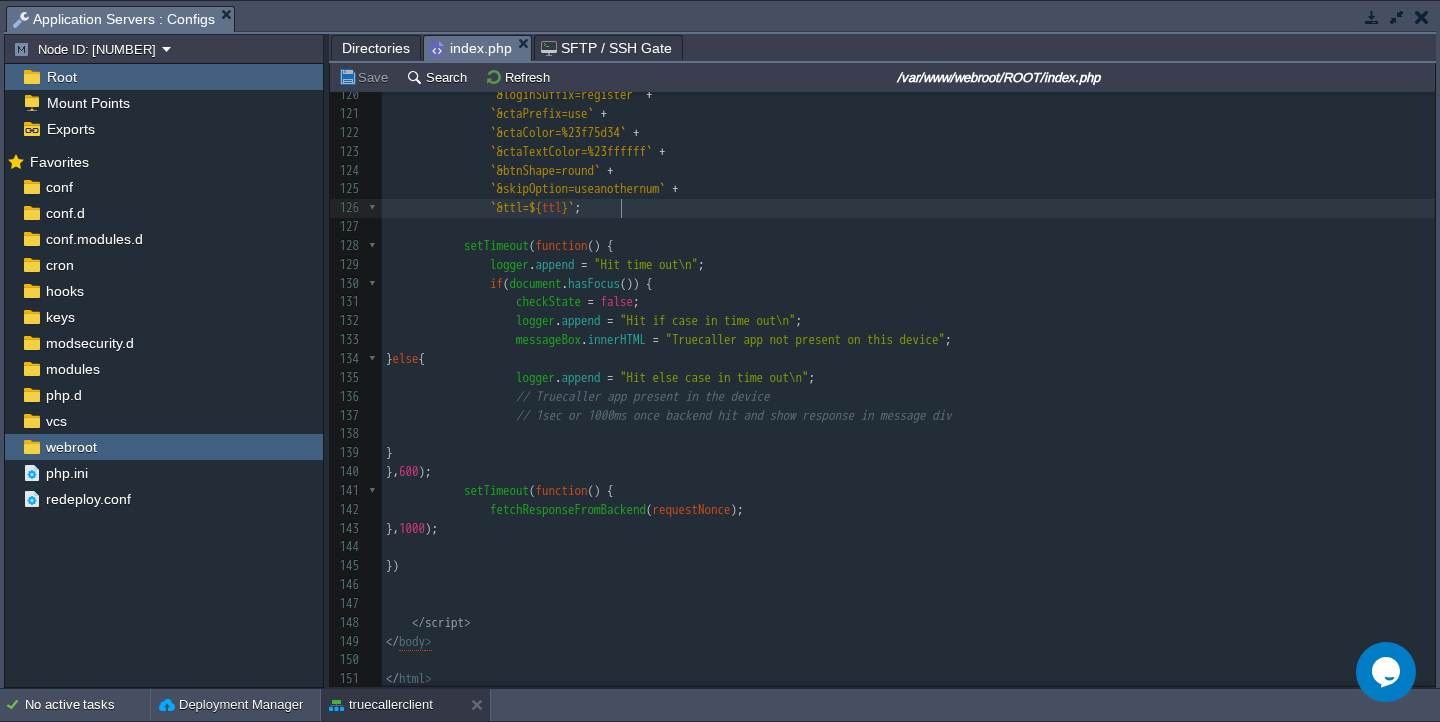 click on "`&ttl=${ ttl }` ;" at bounding box center (908, 208) 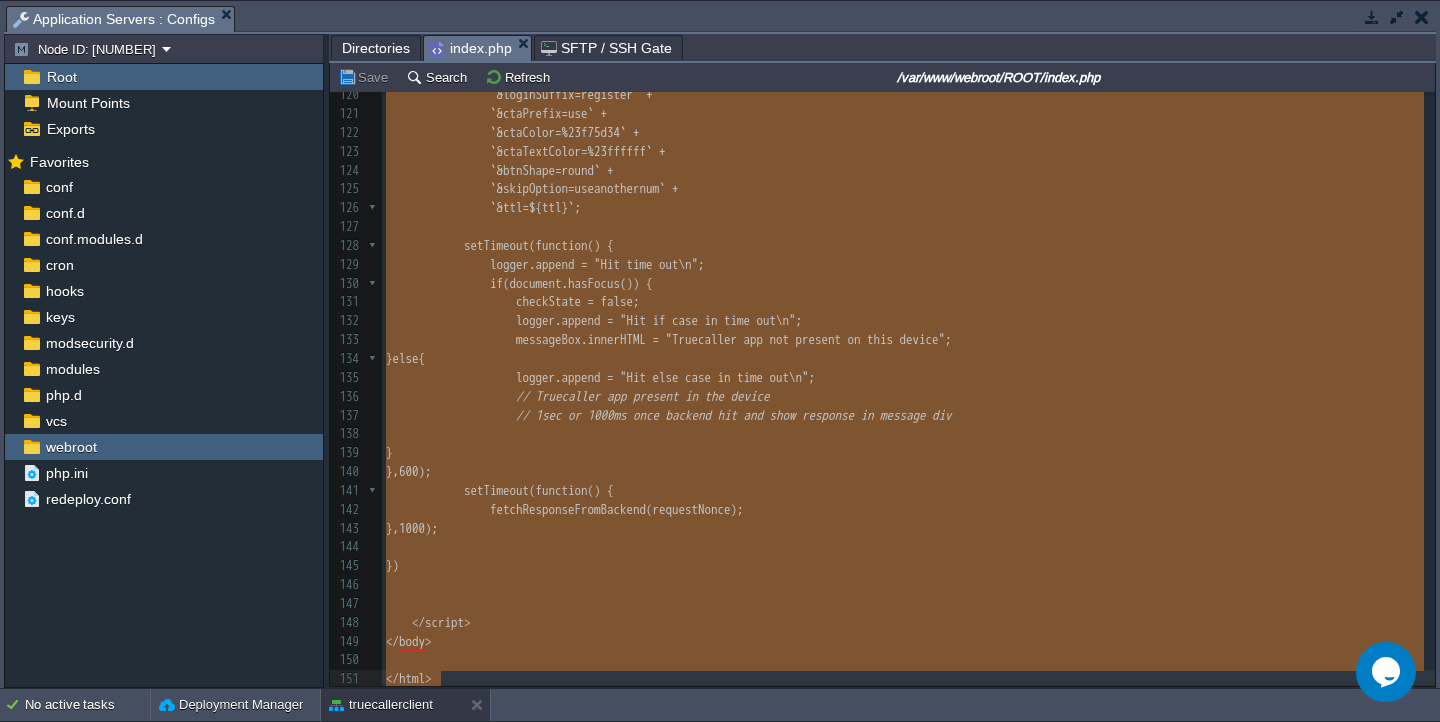 scroll, scrollTop: 2412, scrollLeft: 0, axis: vertical 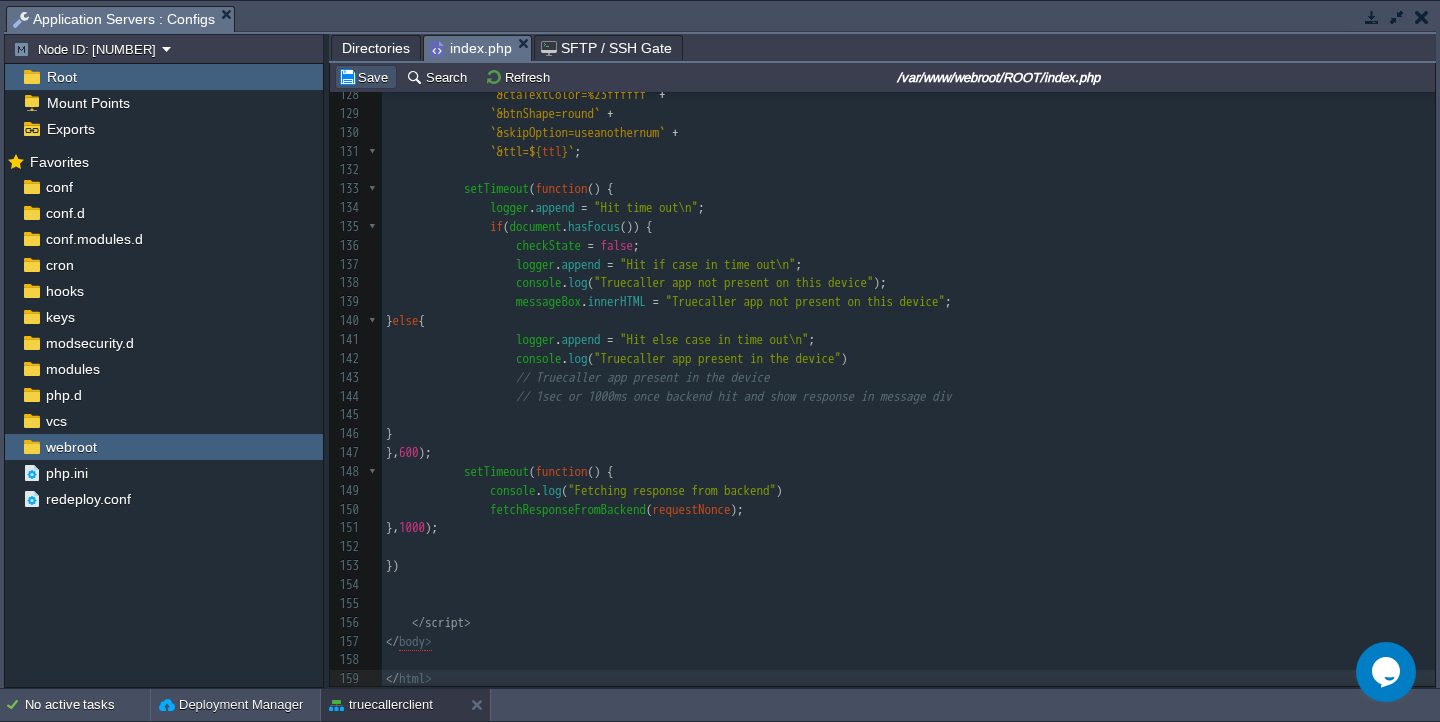 click on "Save" at bounding box center [366, 77] 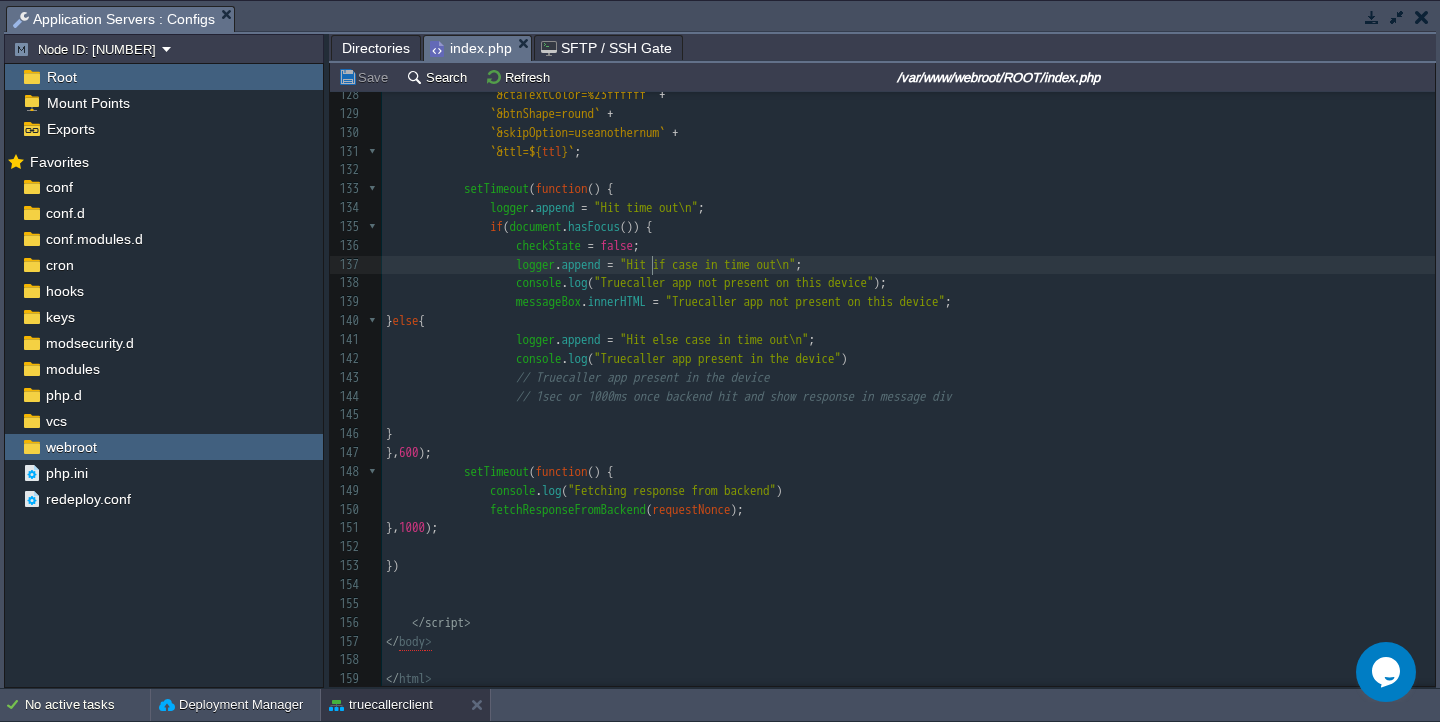 click on "console . log ( "Truecaller app not present on this device" );" at bounding box center [908, 283] 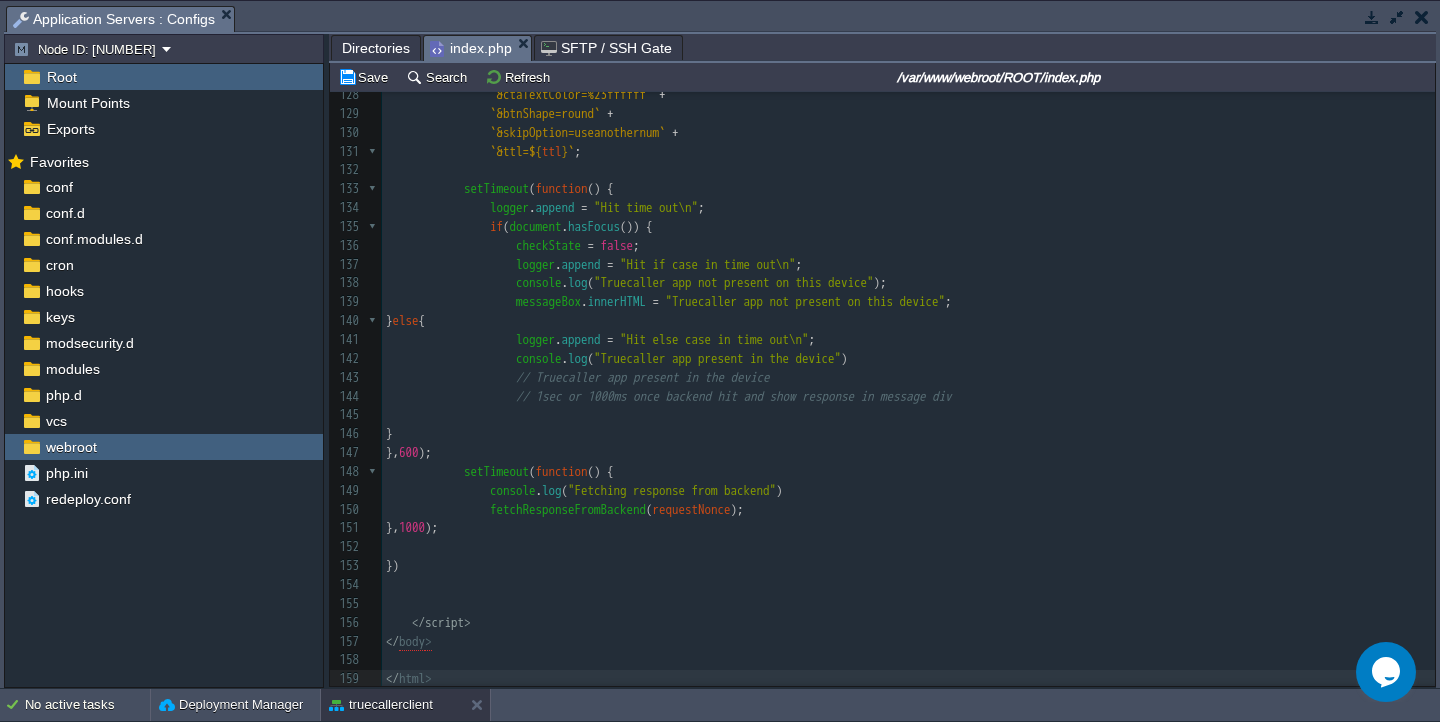click on "Save Search Refresh /var/www/webroot/ROOT/index.php" at bounding box center (882, 77) 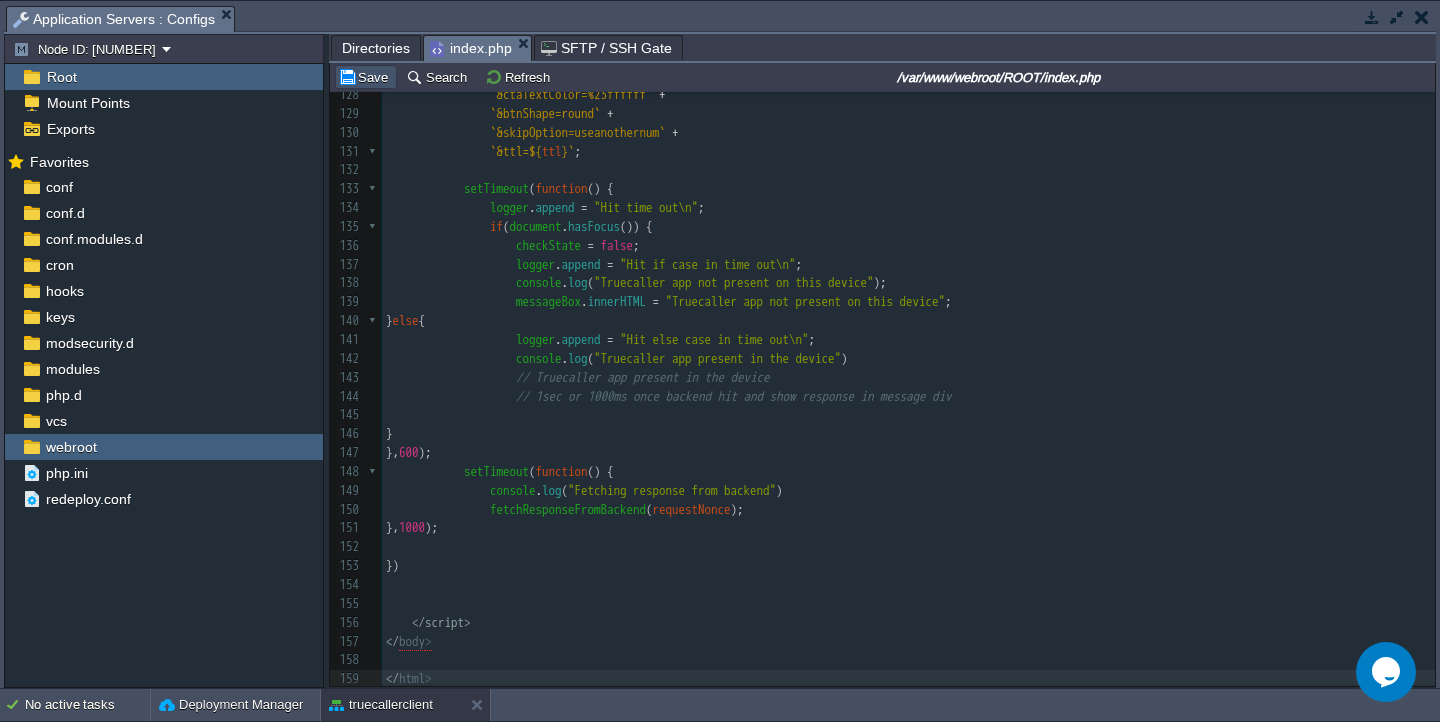click on "Save" at bounding box center (366, 77) 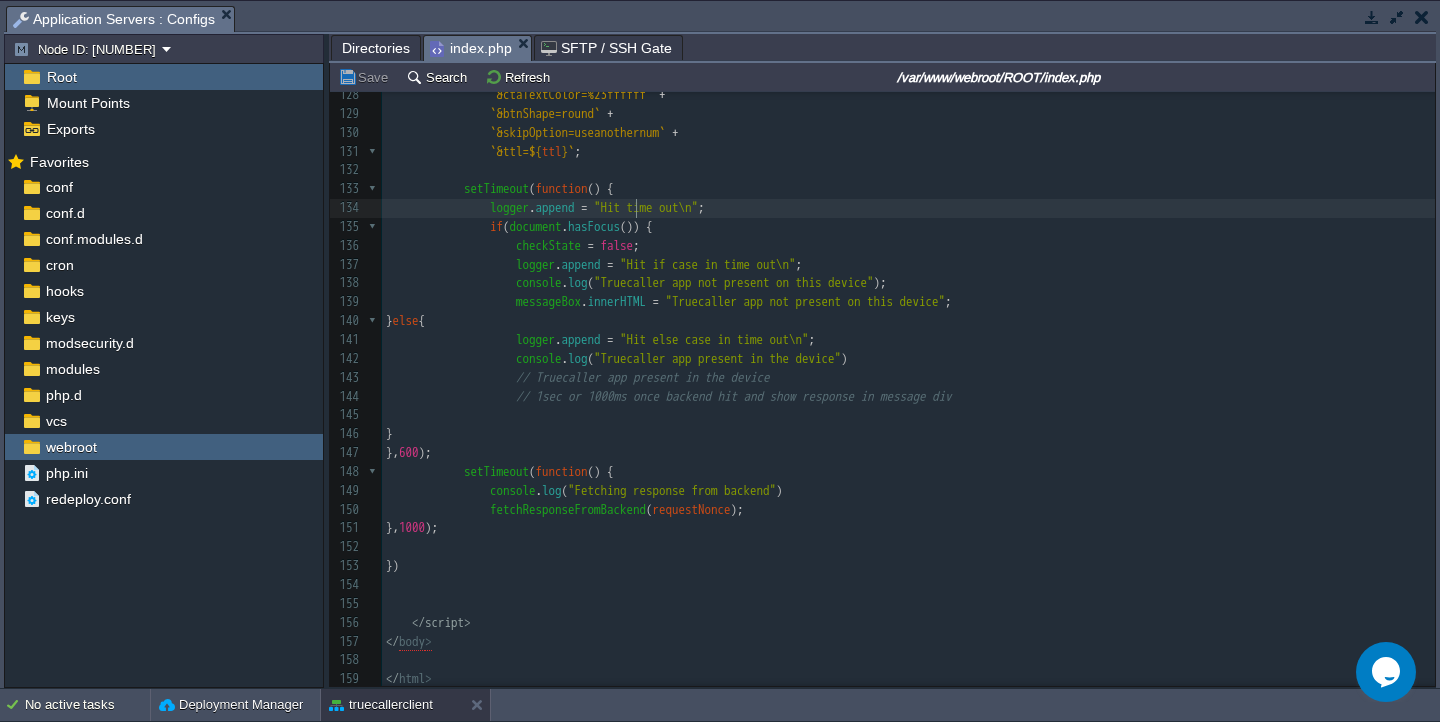 click on "xxxxxxxxxx 129 `&requestNonce=${ requestNonce }` + 119 `&partnerKey=${ partnerKey }` + 120 `&partnerName=${ encodeURIComponent ( "[COMPANY]" ) }` + 121 `&lang=en` + 122 `&privacyUrl=${ privacyUrl }` + 123 `&termsUrl=${ termsUrl }` + 124 `&loginPrefix=getstarted` + 125 `&loginSuffix=register` + 126 `&ctaPrefix=use` + 127 `&ctaColor=%23f75d34` + 128 `&ctaTextColor=%23ffffff` + 129 `&btnShape=round` + 130 `&skipOption=useanothernum` + 131 `&ttl=${ ttl }` ; 132 setTimeout ( function  () { 133 logger . append   =   "Hit time out\n" ; 134 if  ( document . hasFocus" at bounding box center (908, 293) 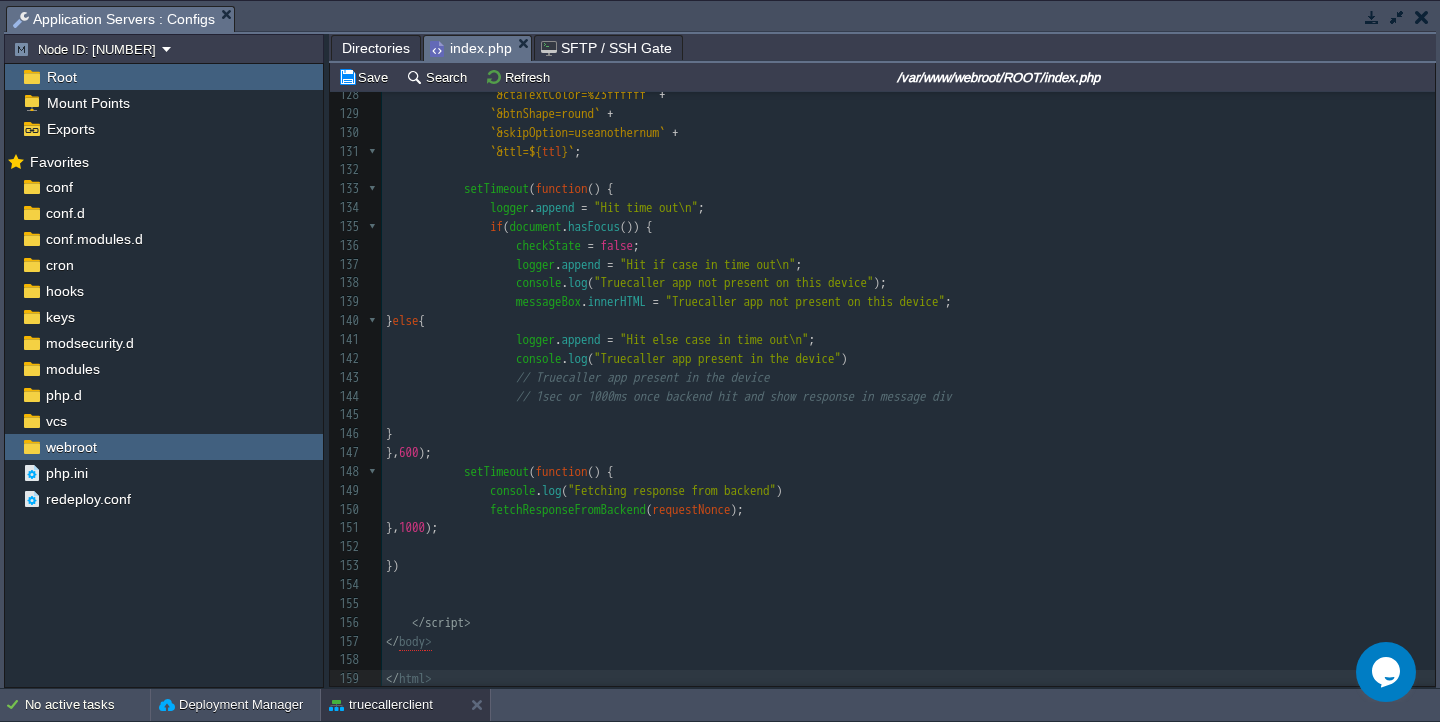 click on "Save Search Refresh /var/www/webroot/ROOT/index.php" at bounding box center [882, 77] 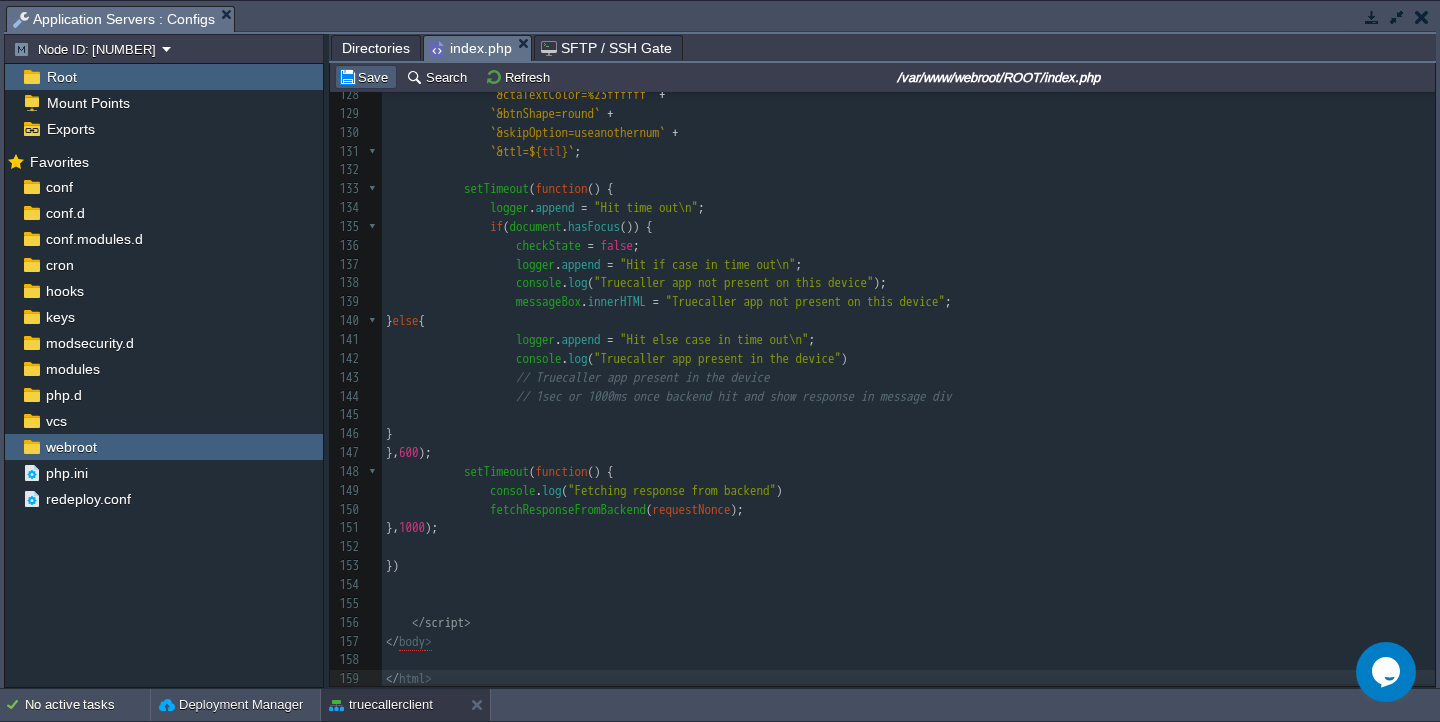 click on "Save" at bounding box center (366, 77) 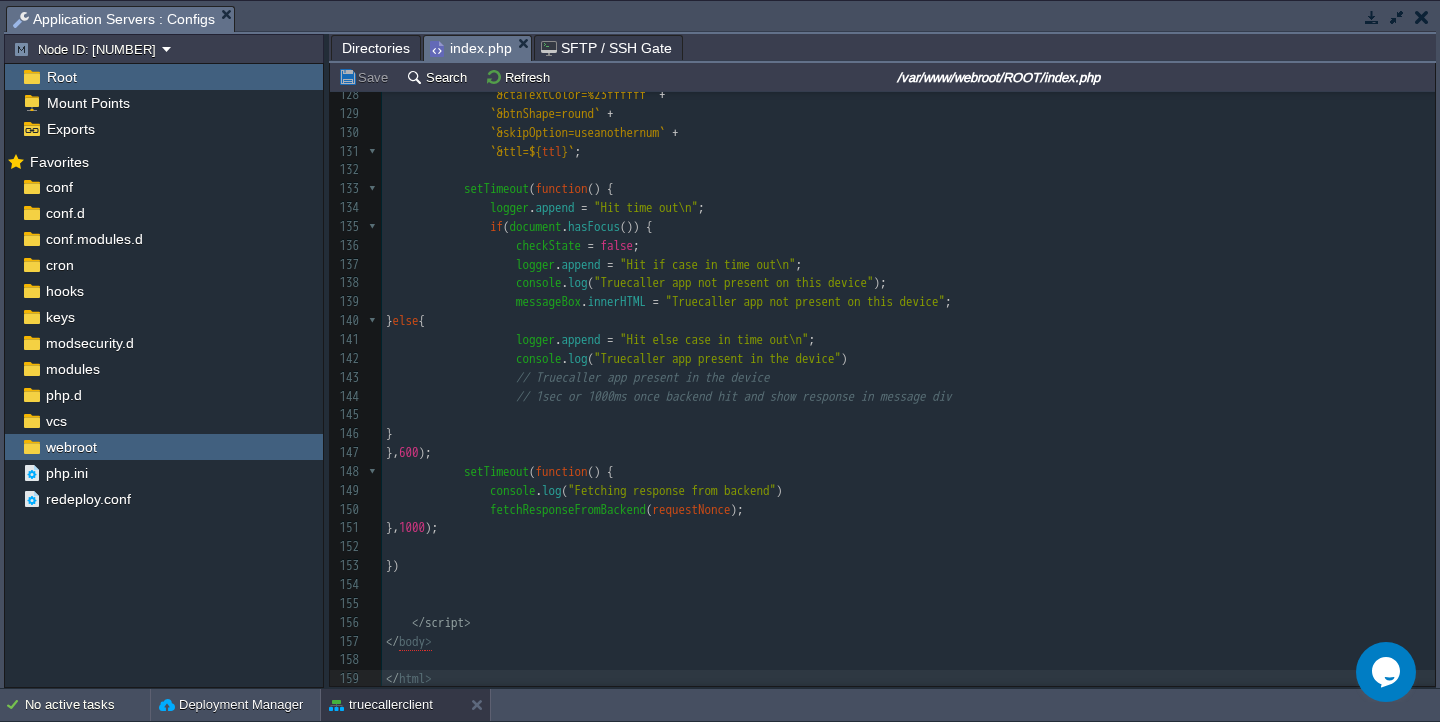 scroll, scrollTop: 2182, scrollLeft: 0, axis: vertical 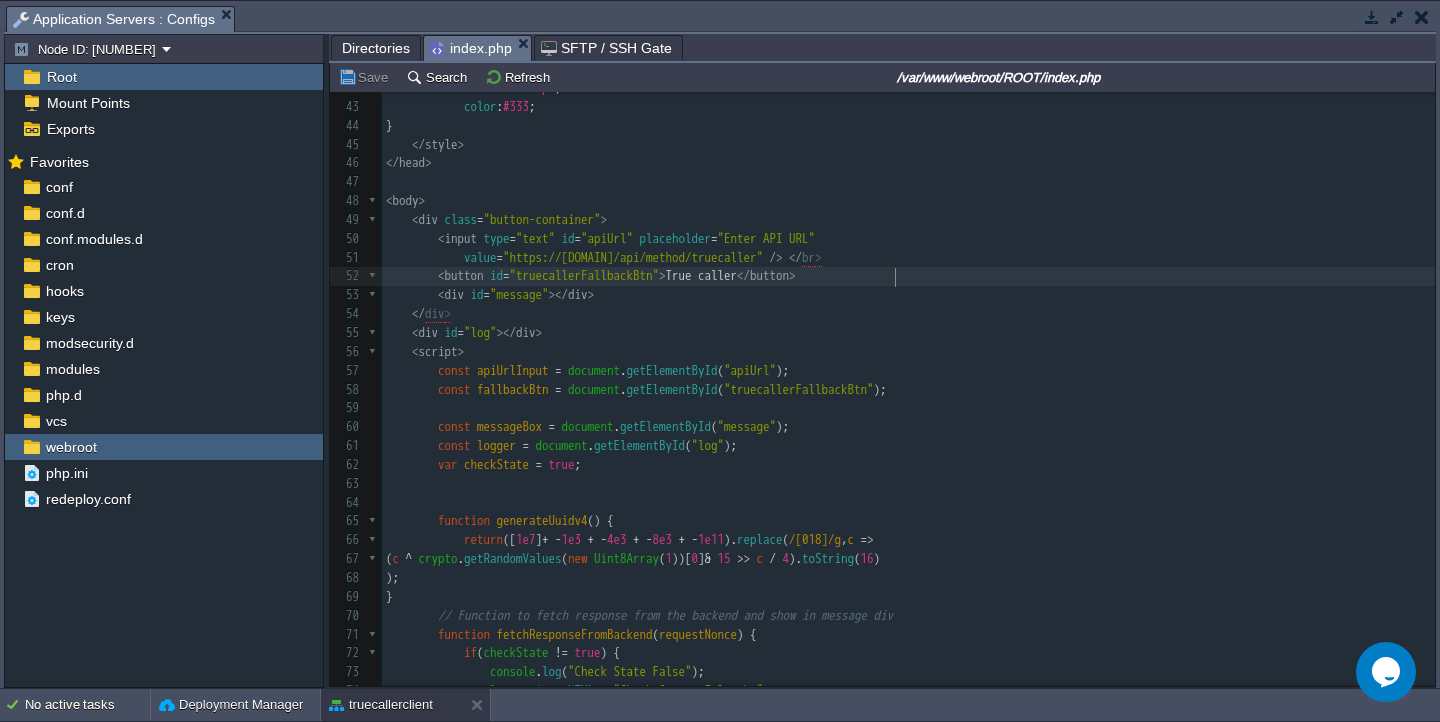 type on "<button id="truecallerFallbackBtn"> True caller </button>" 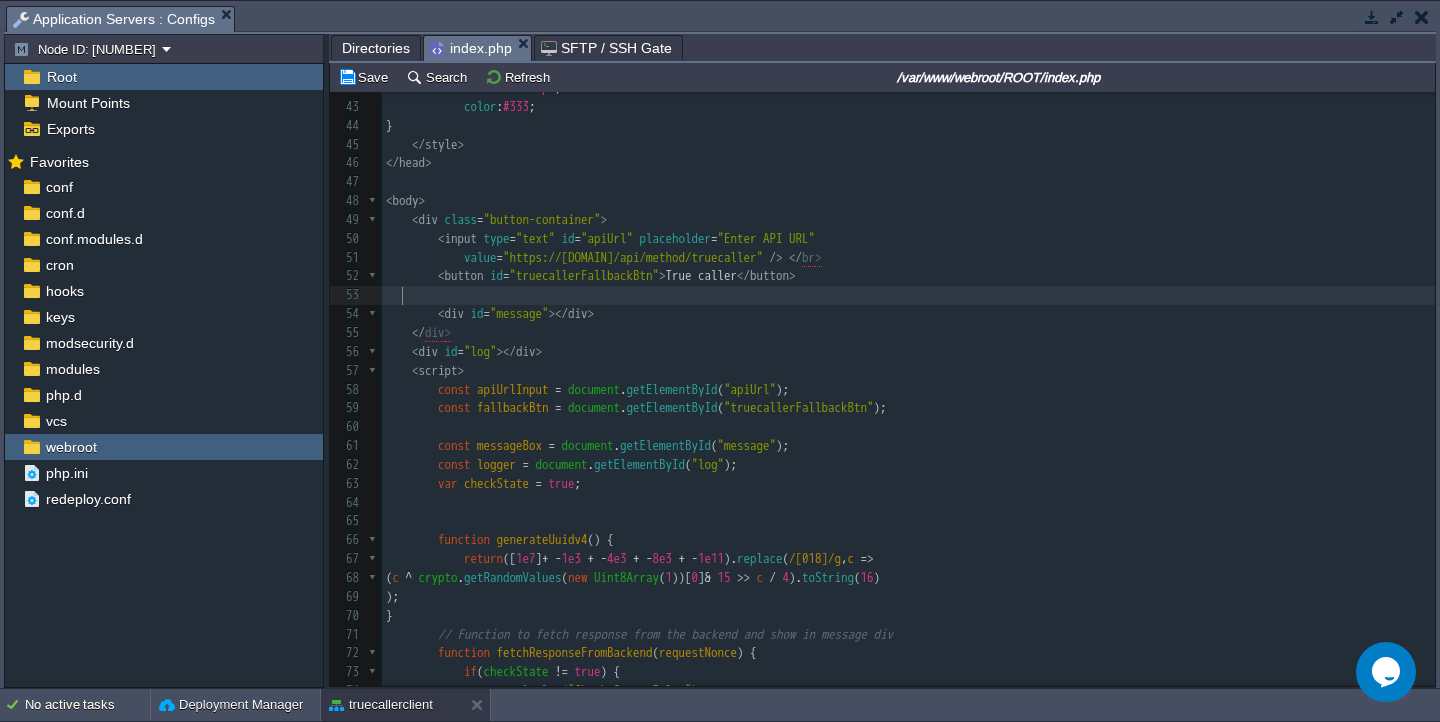 paste on "i" 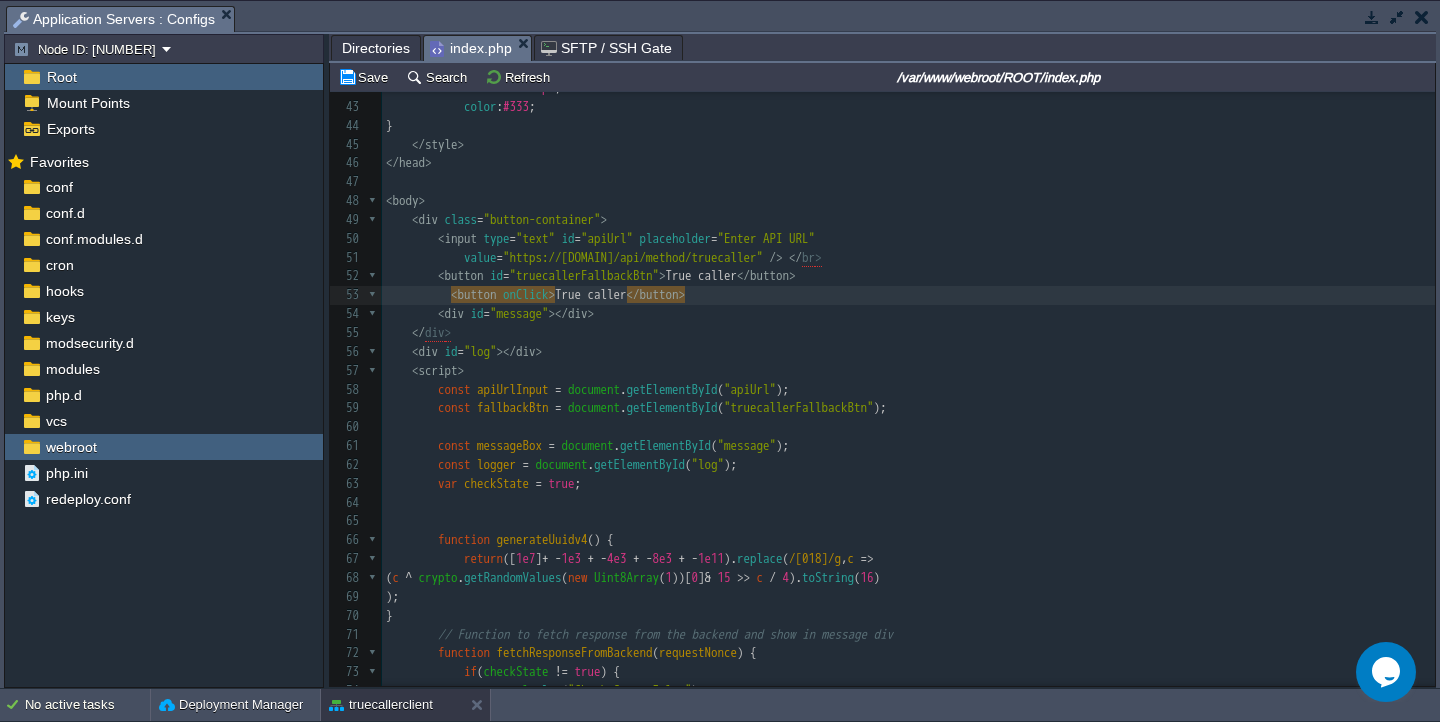 type on "onClick=" 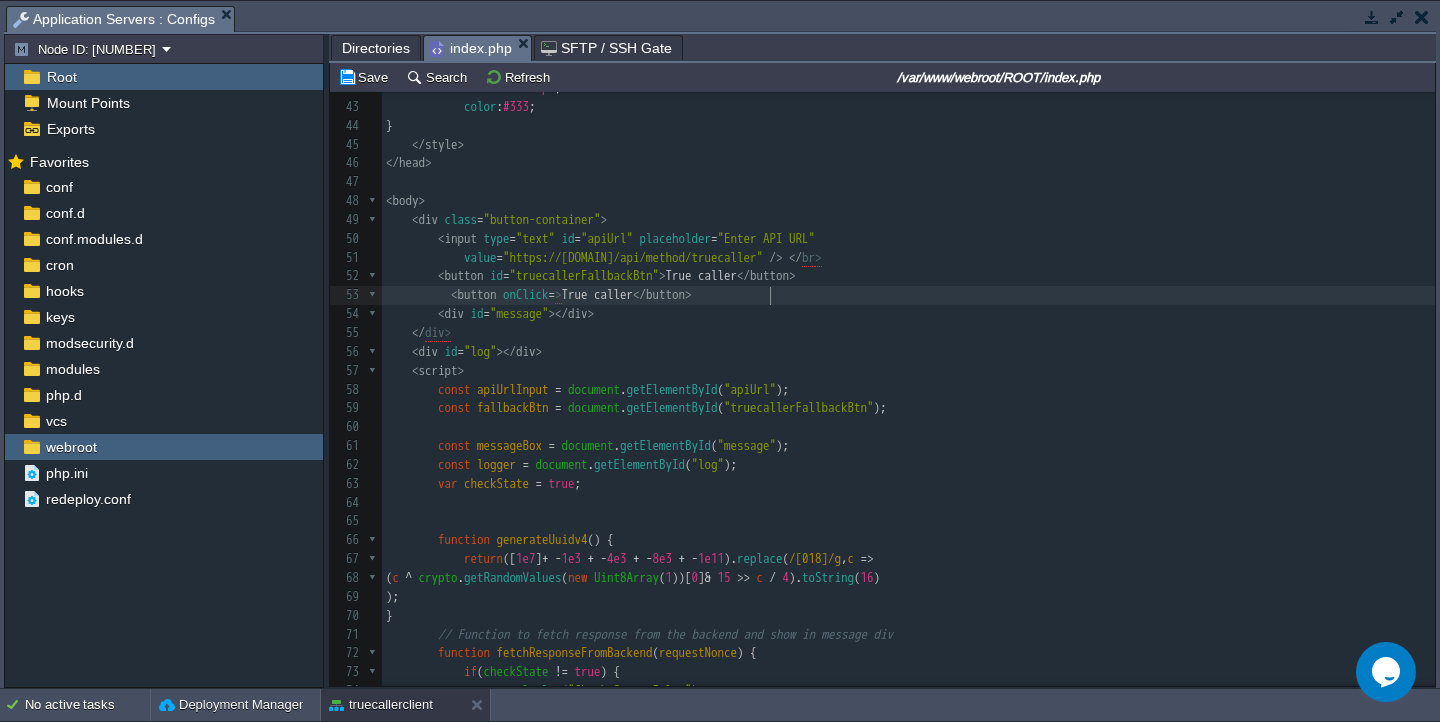 type on "<button onClick=> True caller </button>" 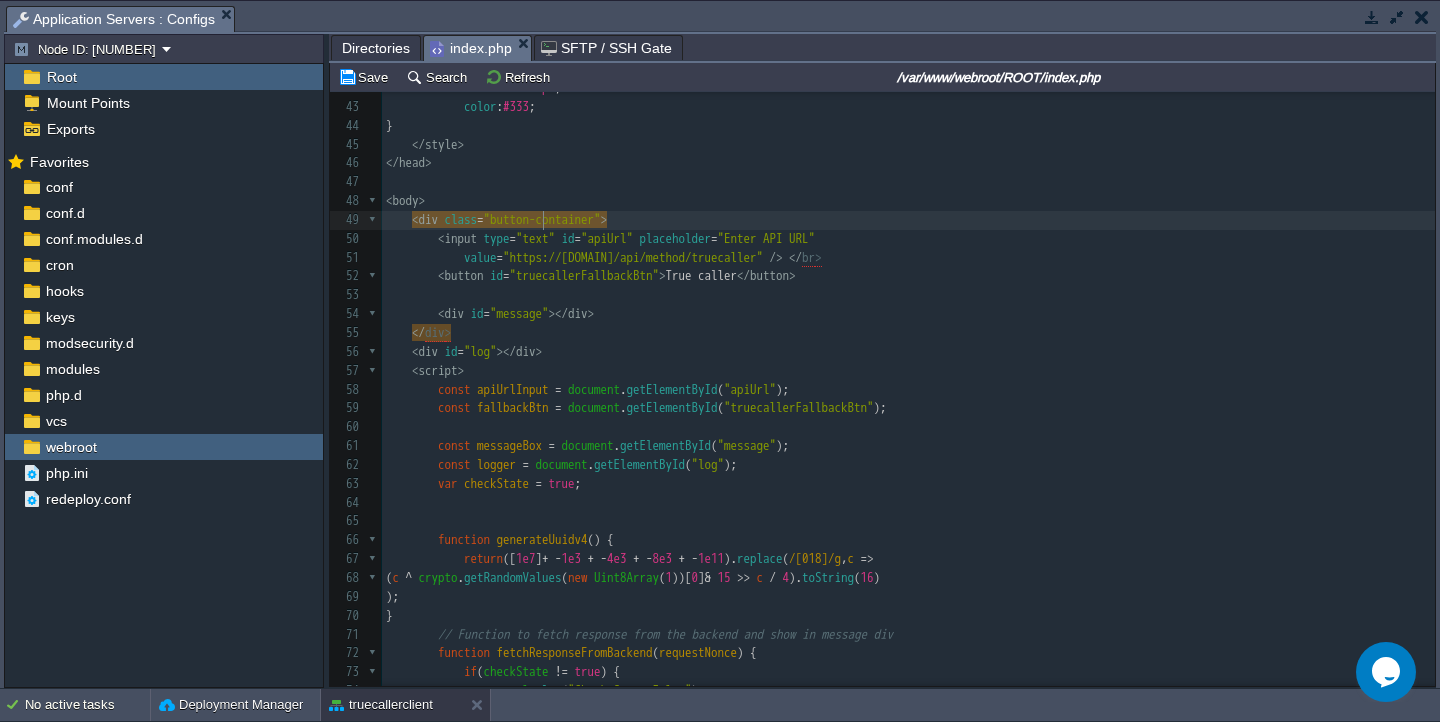 type on "-" 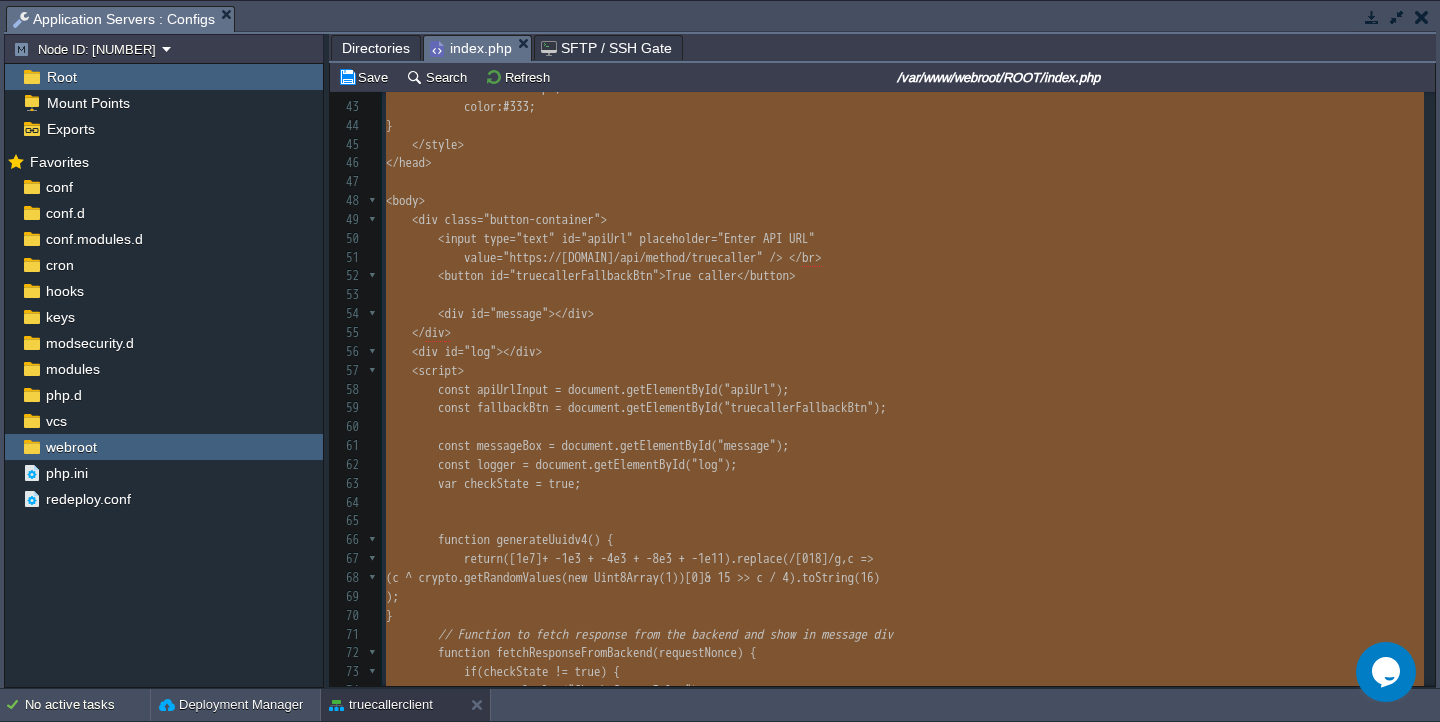 scroll, scrollTop: 2431, scrollLeft: 0, axis: vertical 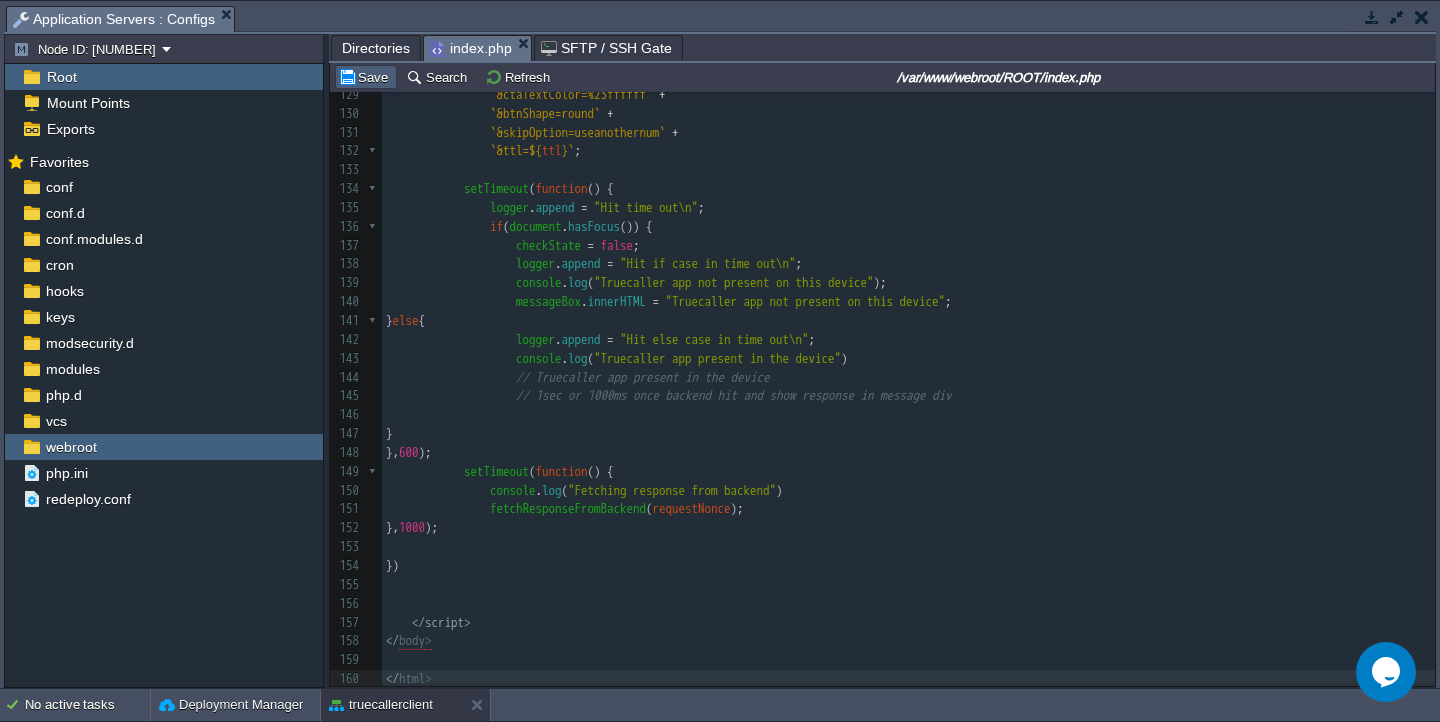 click on "Save" at bounding box center (366, 77) 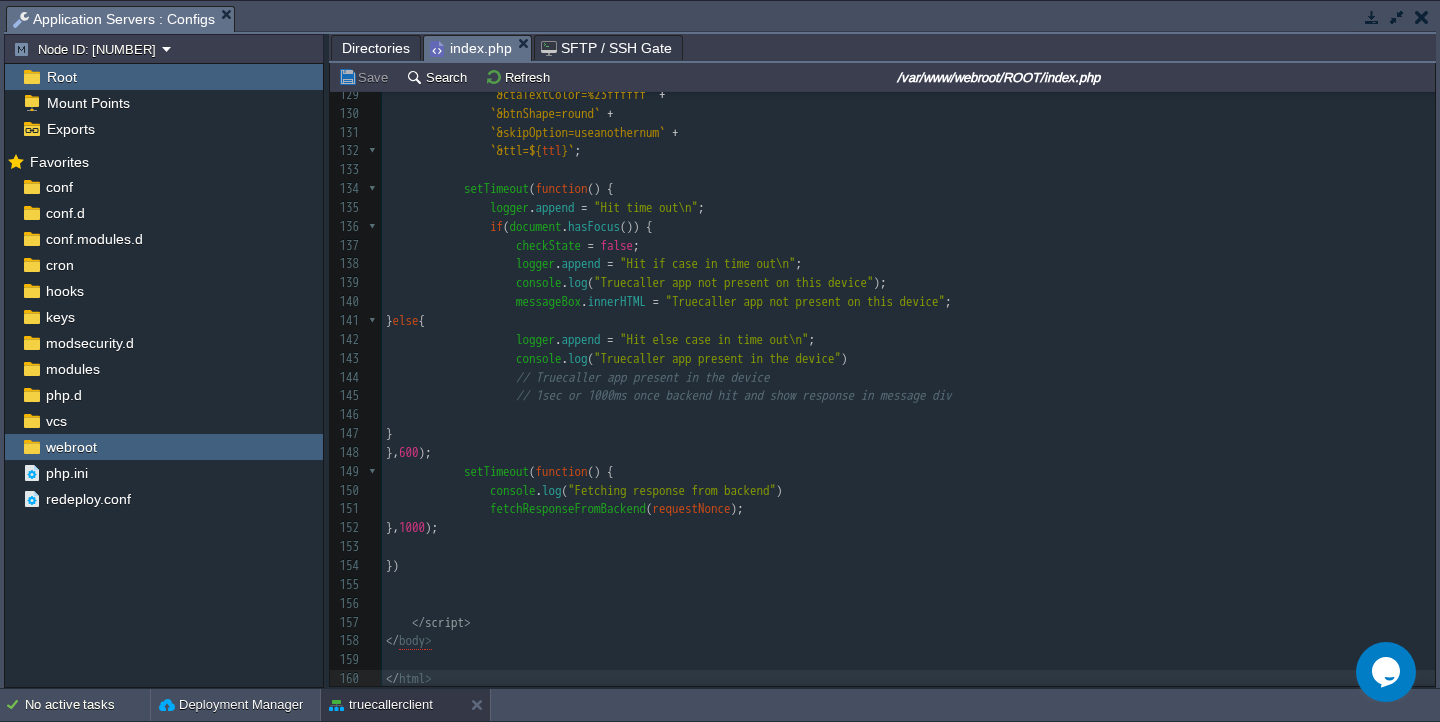 click on "​" at bounding box center [908, 170] 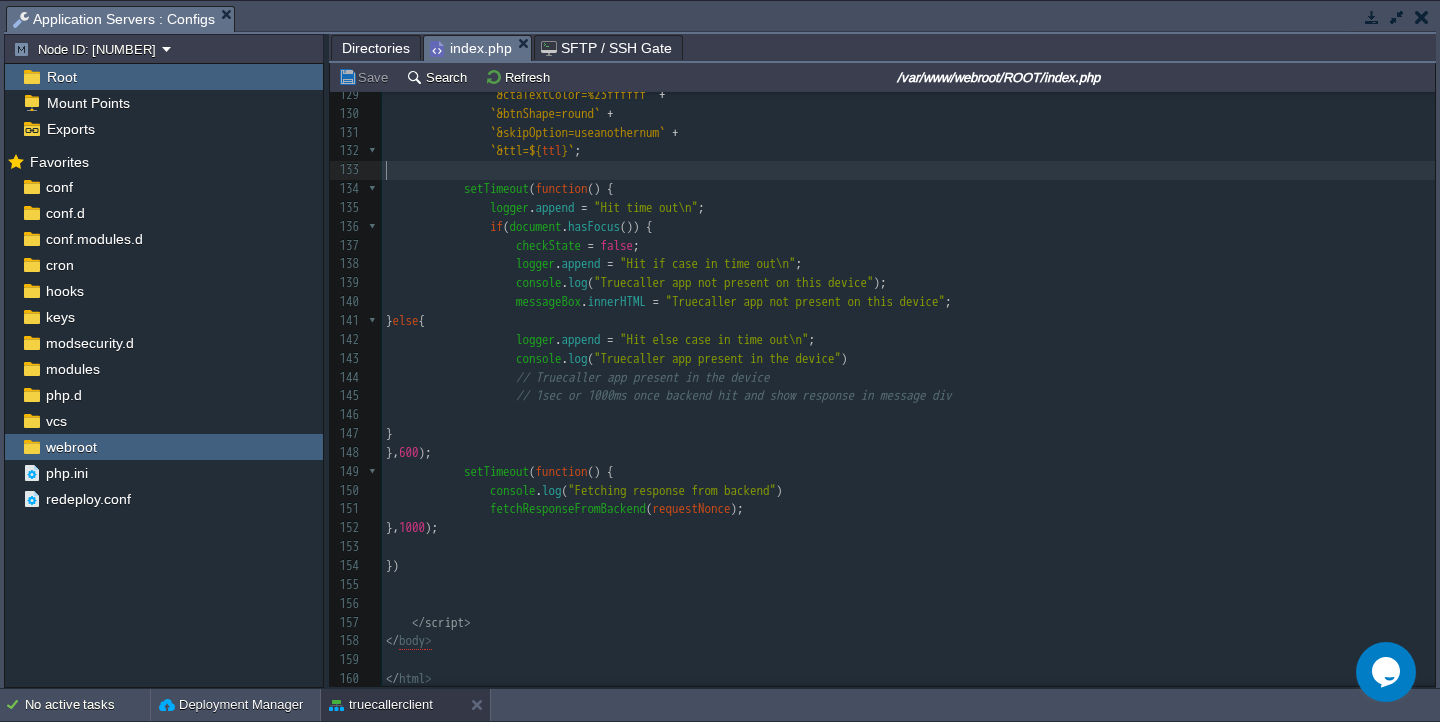 type on "-" 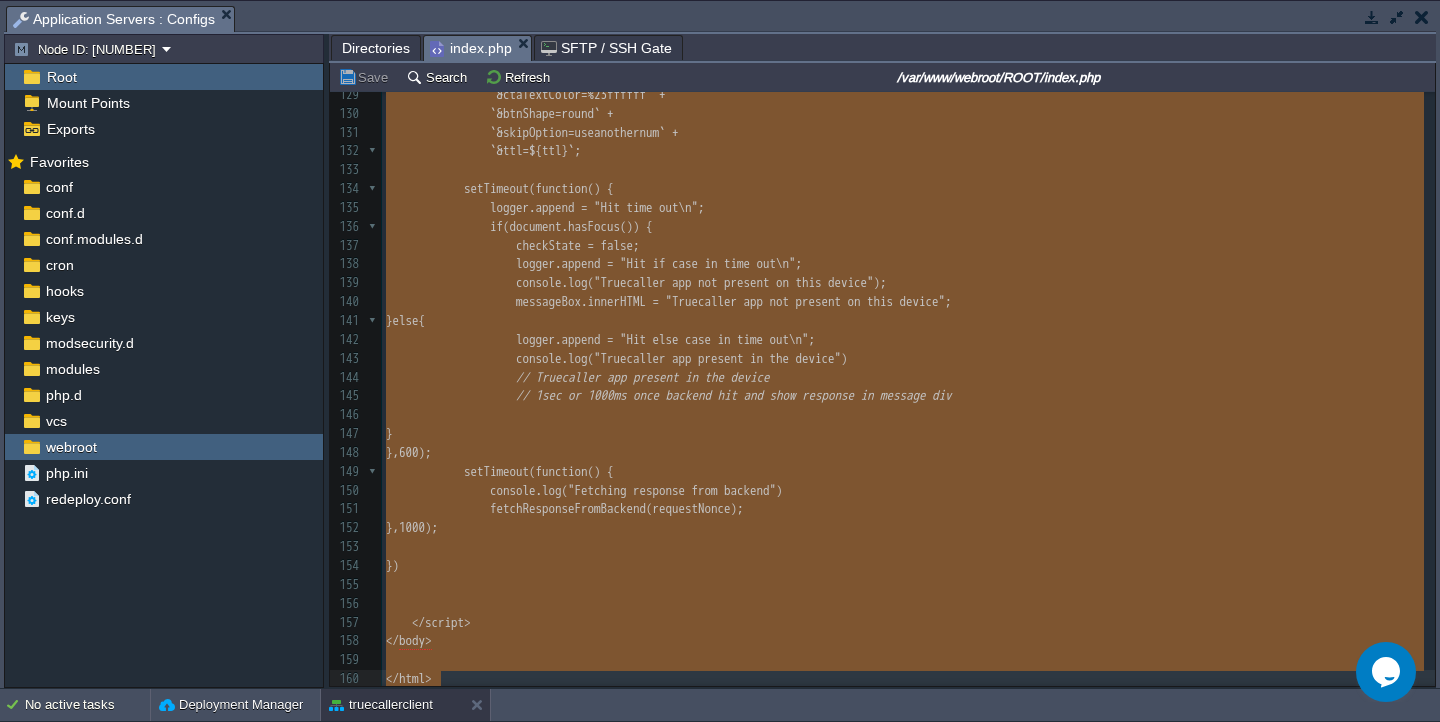 scroll, scrollTop: 2469, scrollLeft: 0, axis: vertical 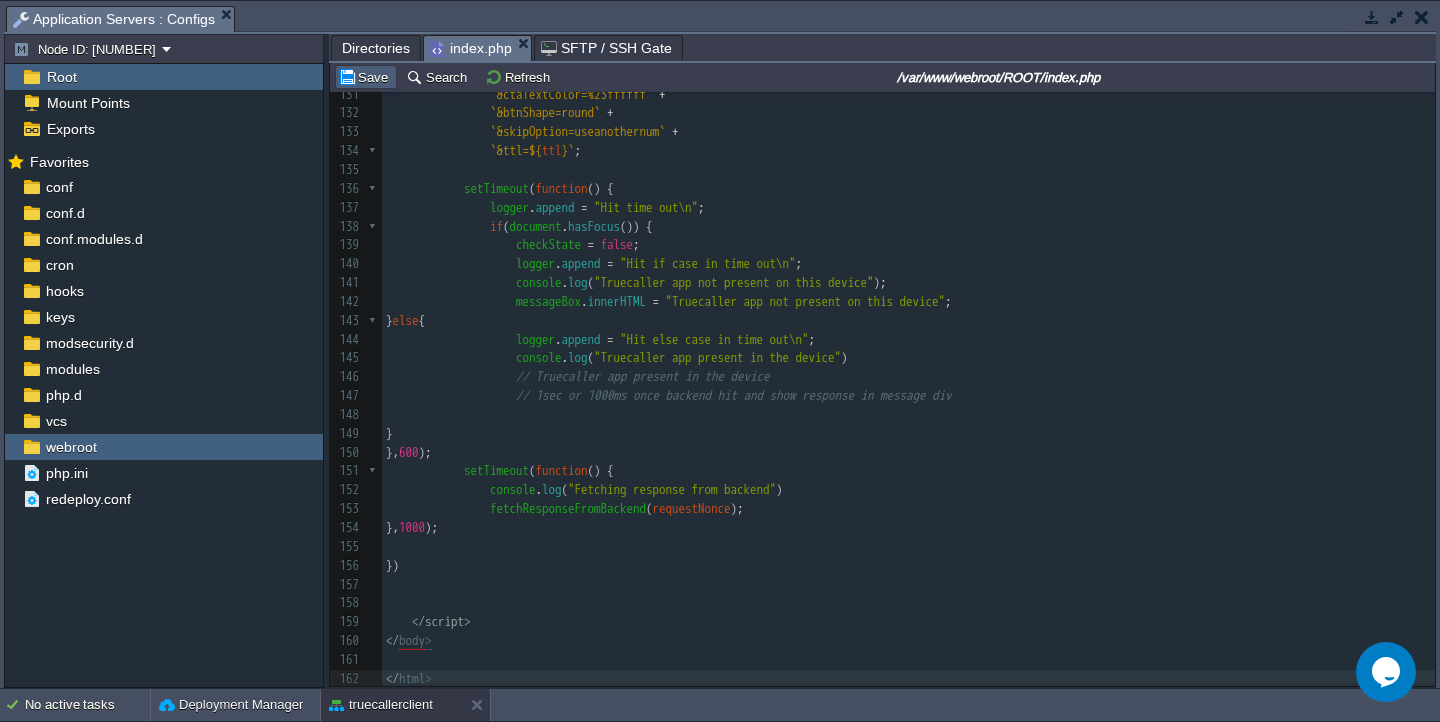 click on "Save" at bounding box center [366, 77] 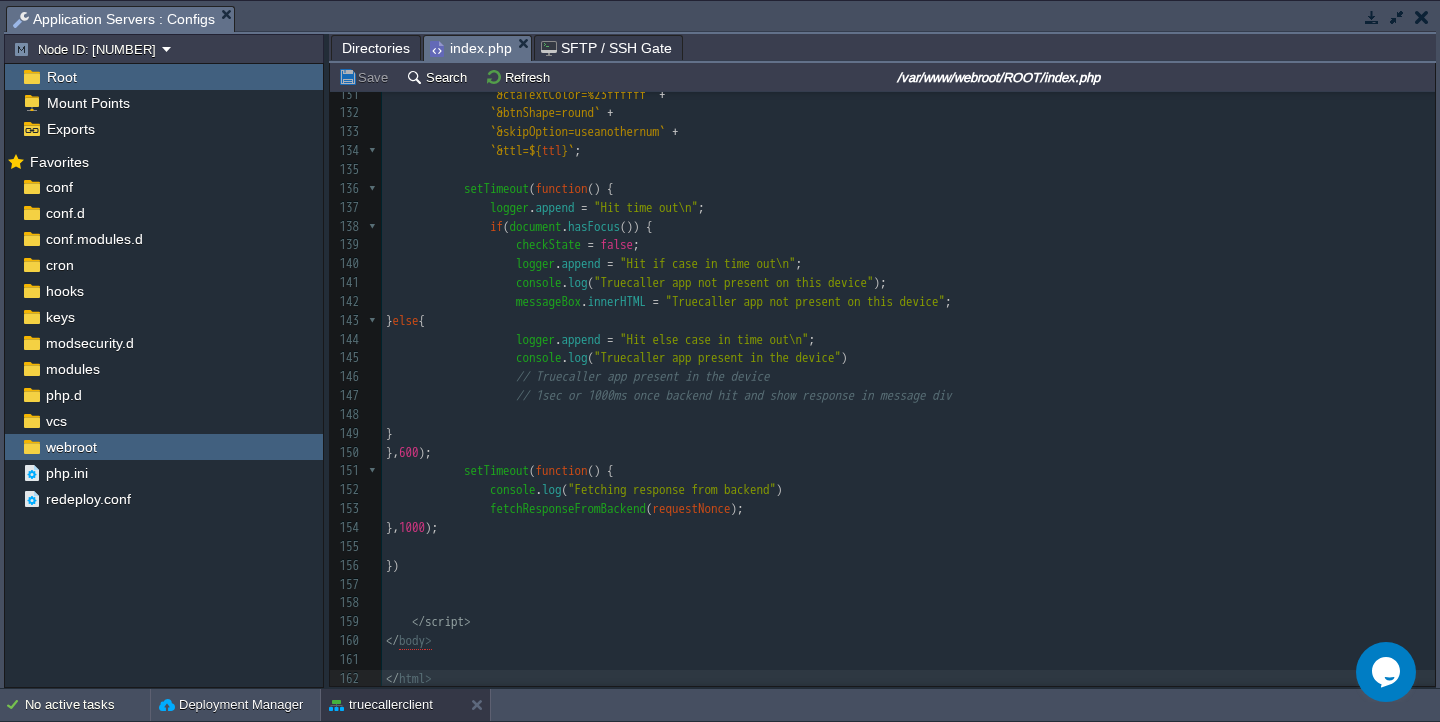scroll, scrollTop: 2221, scrollLeft: 0, axis: vertical 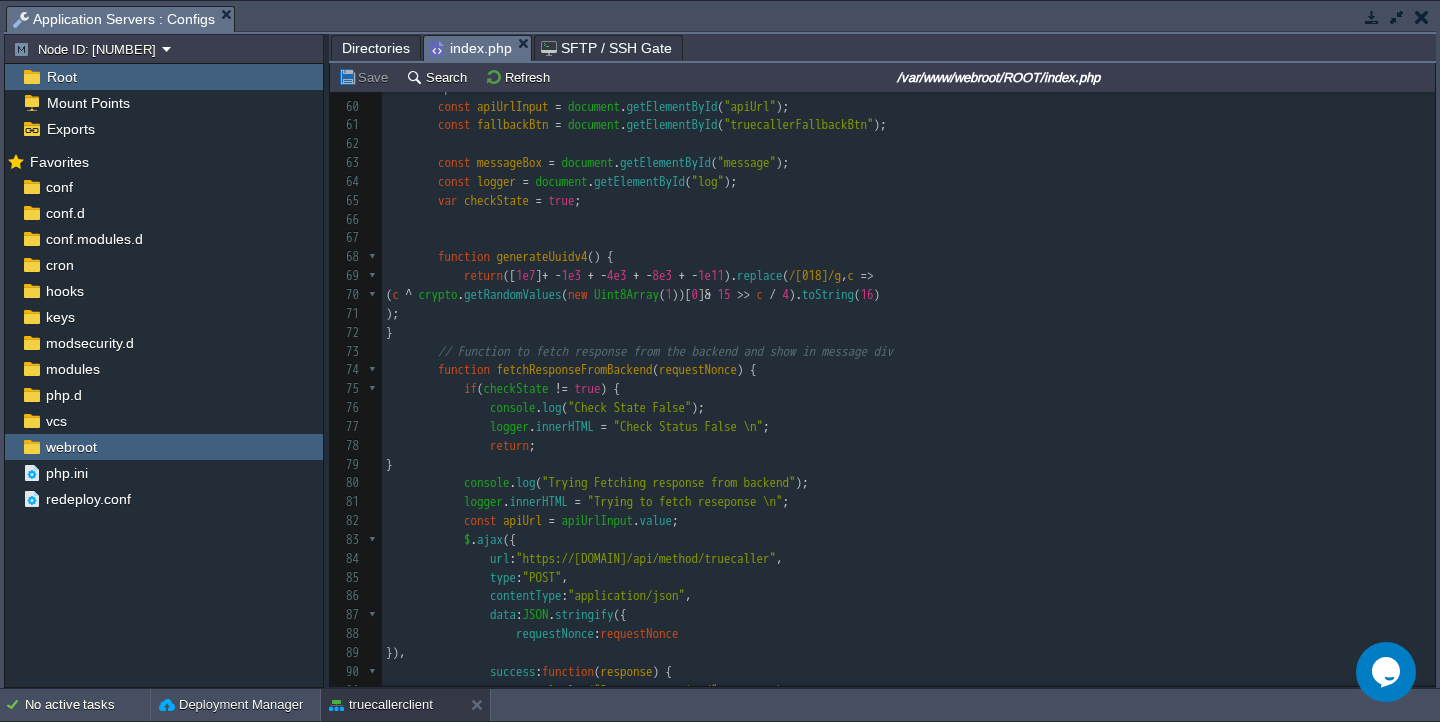click on "xxxxxxxxxx 129 </ html >   49          < div   class = "button-container" > 50          < input   type = "text"   id = "apiUrl"   placeholder = "Enter API URL" 51              value = "https://8c0aec26f444.ngrok-free.app/api/method/truecaller"   />   </ br > 52          < button   id = "truecallerFallbackBtn" >  True caller  </ button > 53          < div   id = "message" ></ div > 54      </ div > 55      < button   onclick = "fetchResponseFromBackend('1234567890')" > Test API </ button > 56      < div   id = "log" ></ div > 57      < script   src = "https://code.jquery.com/jquery-3.7.1.min.js" 58          integrity = "sha256-/JqT3SQfawRcv/BIHPThkBvs0OEvtFFmqPF/lYI/Cxo="   crossorigin = "anonymous" ></ script > 59      < script > 60          const   apiUrlInput   =   document . getElementById ( "apiUrl" ); 61          const   fallbackBtn   =   document . getElementById ( "truecallerFallbackBtn" ); 62 ​ 63          const   messageBox   =   document . getElementById ( "message" );" at bounding box center [908, 540] 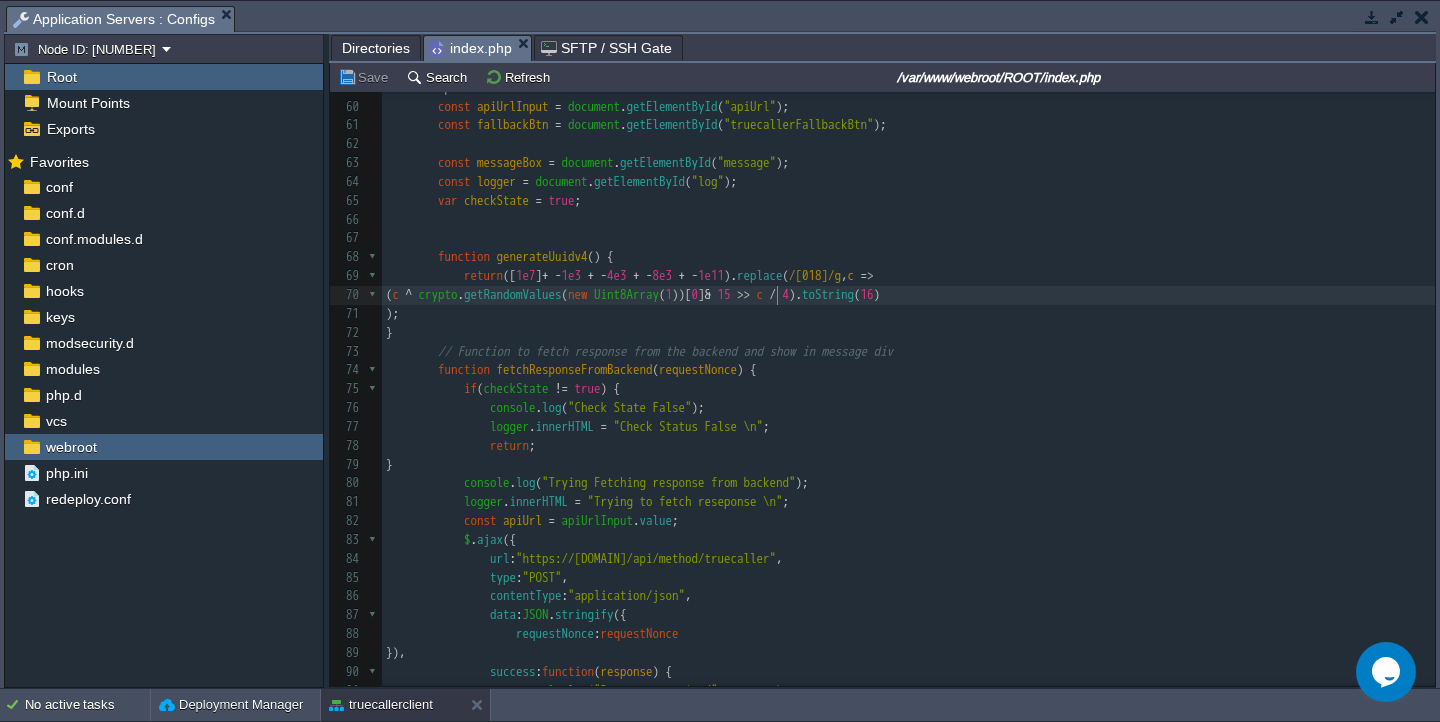 type on "-" 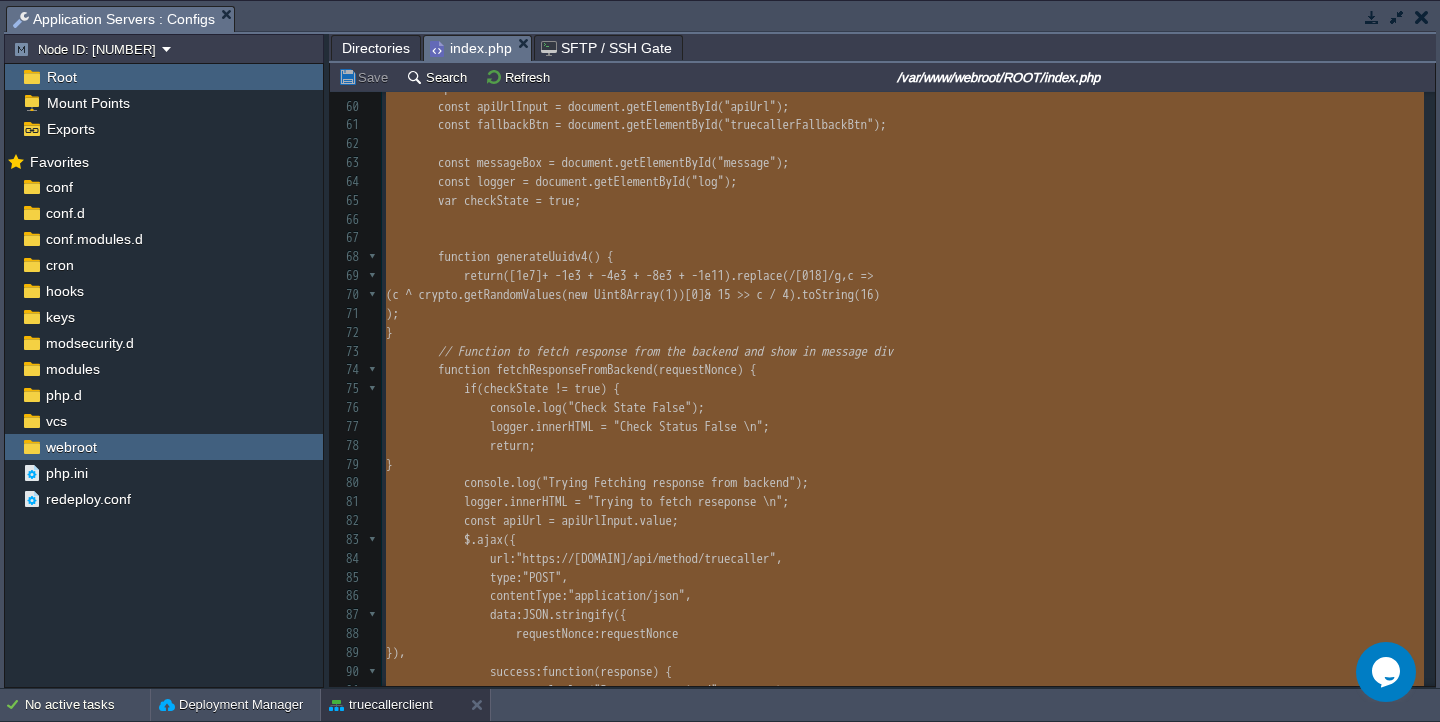 scroll, scrollTop: 2337, scrollLeft: 0, axis: vertical 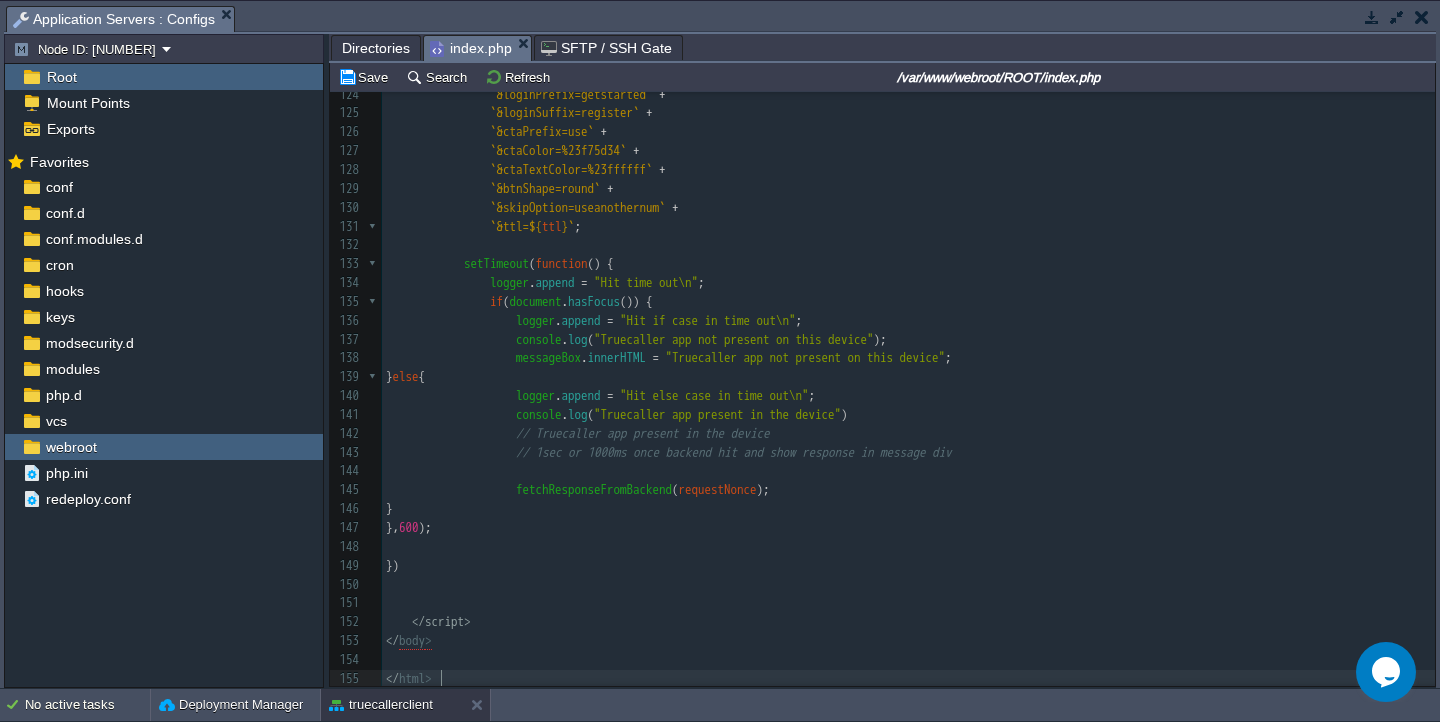 click on "xxxxxxxxxx 129 </ html >   113              const   ttl   =   60000 ; 114              const   privacyUrl   =   encodeURIComponent ( "https://yourdomain.com/privacy" ); 115              const   termsUrl   =   encodeURIComponent ( "https://yourdomain.com/terms" ); 116 ​ 117              window . location   =   `truecallersdk://truesdk/web_verify?type=btmsheet`   + 118                  `&requestNonce=${ requestNonce }`   + 119                  `&partnerKey=${ partnerKey }`   + 120                  `&partnerName=${ encodeURIComponent ( "Test App" ) }`   + 121                  `&lang=en`   + 122                  `&privacyUrl=${ privacyUrl }`   + 123                  `&termsUrl=${ termsUrl }`   + 124                  `&loginPrefix=getstarted`   + 125                  `&loginSuffix=register`   + 126                  `&ctaPrefix=use`   + 127                  `&ctaColor=%23f75d34`   + 128                    + 129   +" at bounding box center [908, 283] 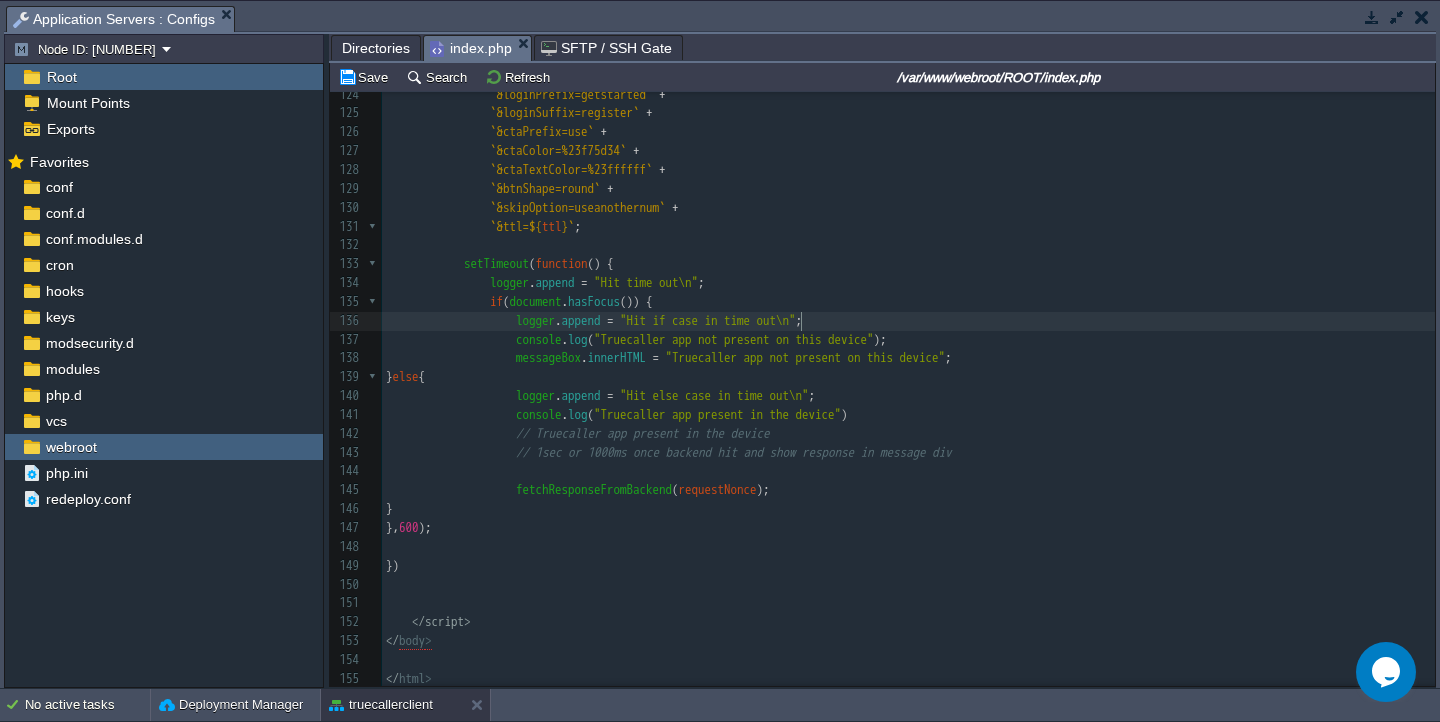 type on "-" 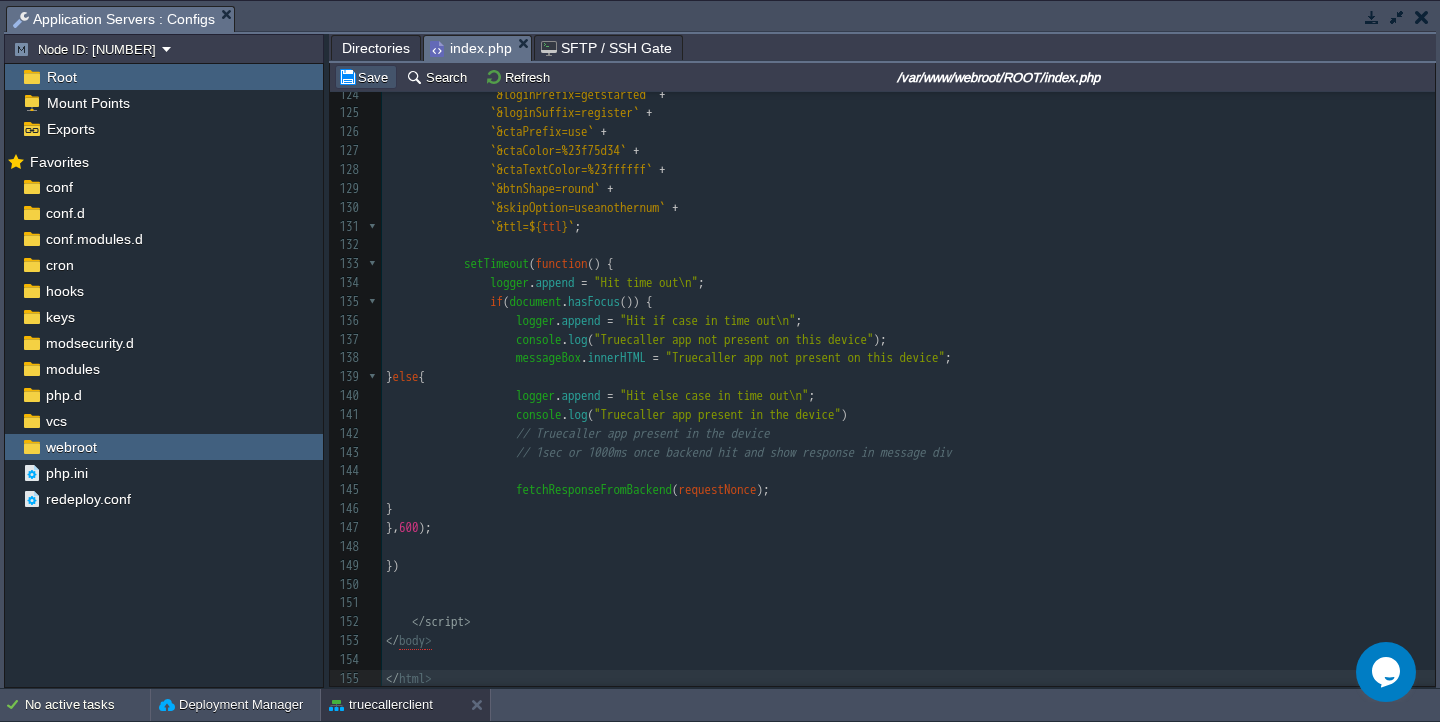 click on "Save" at bounding box center (366, 77) 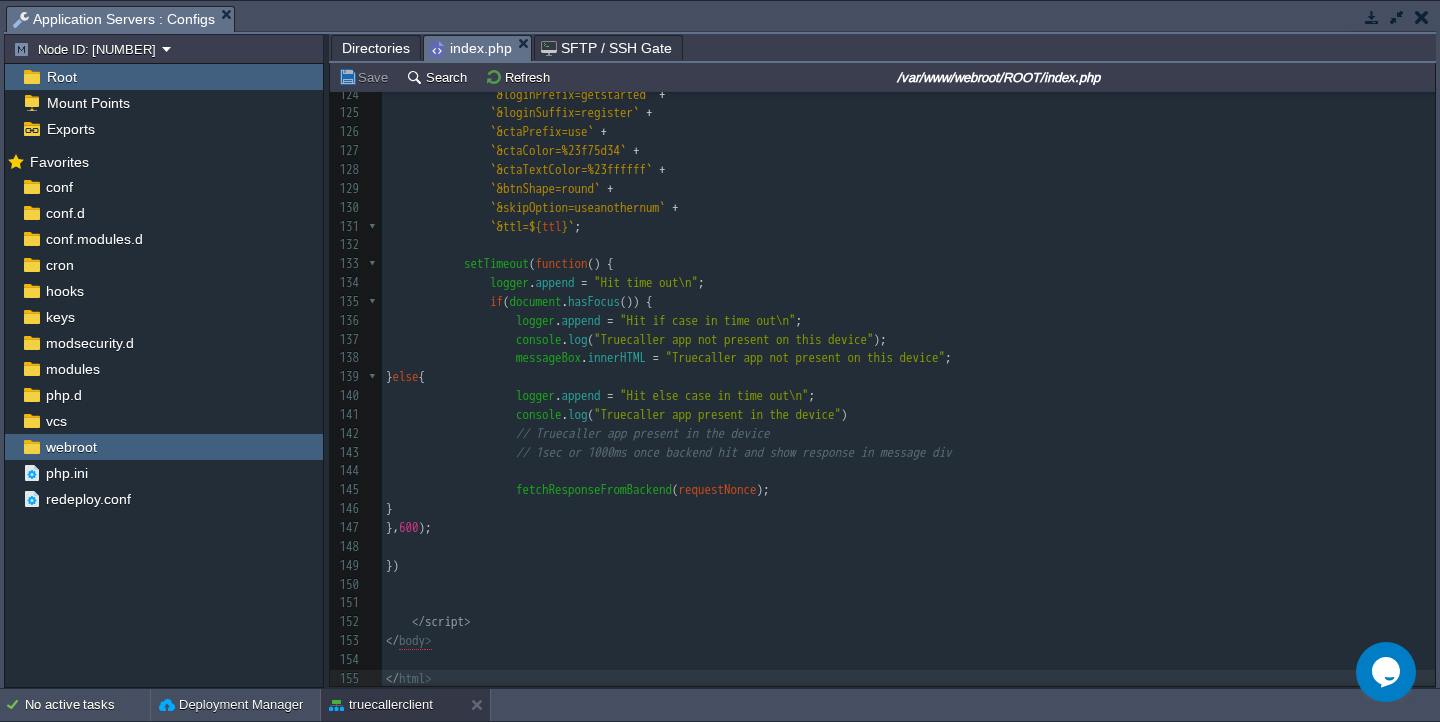scroll, scrollTop: 2057, scrollLeft: 0, axis: vertical 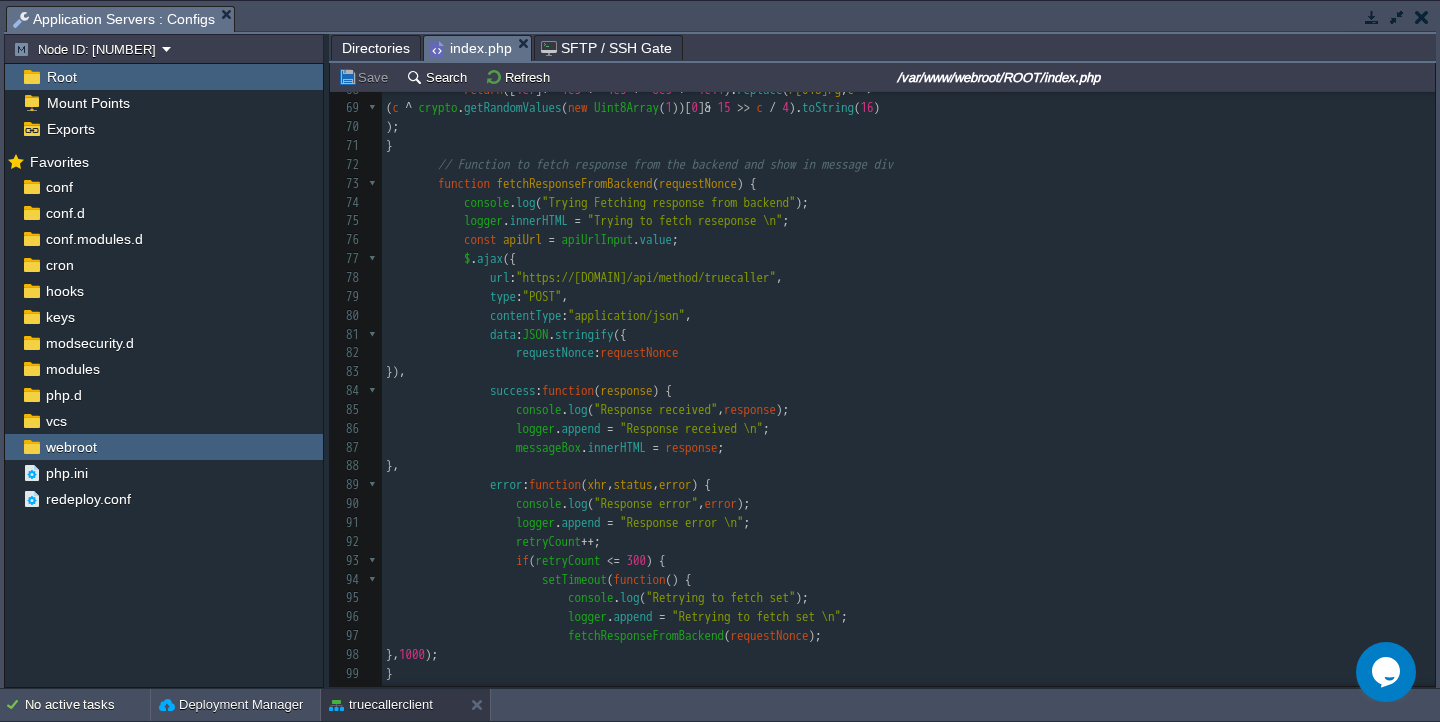 click on "messageBox . innerHTML   =   response ;" at bounding box center [908, 448] 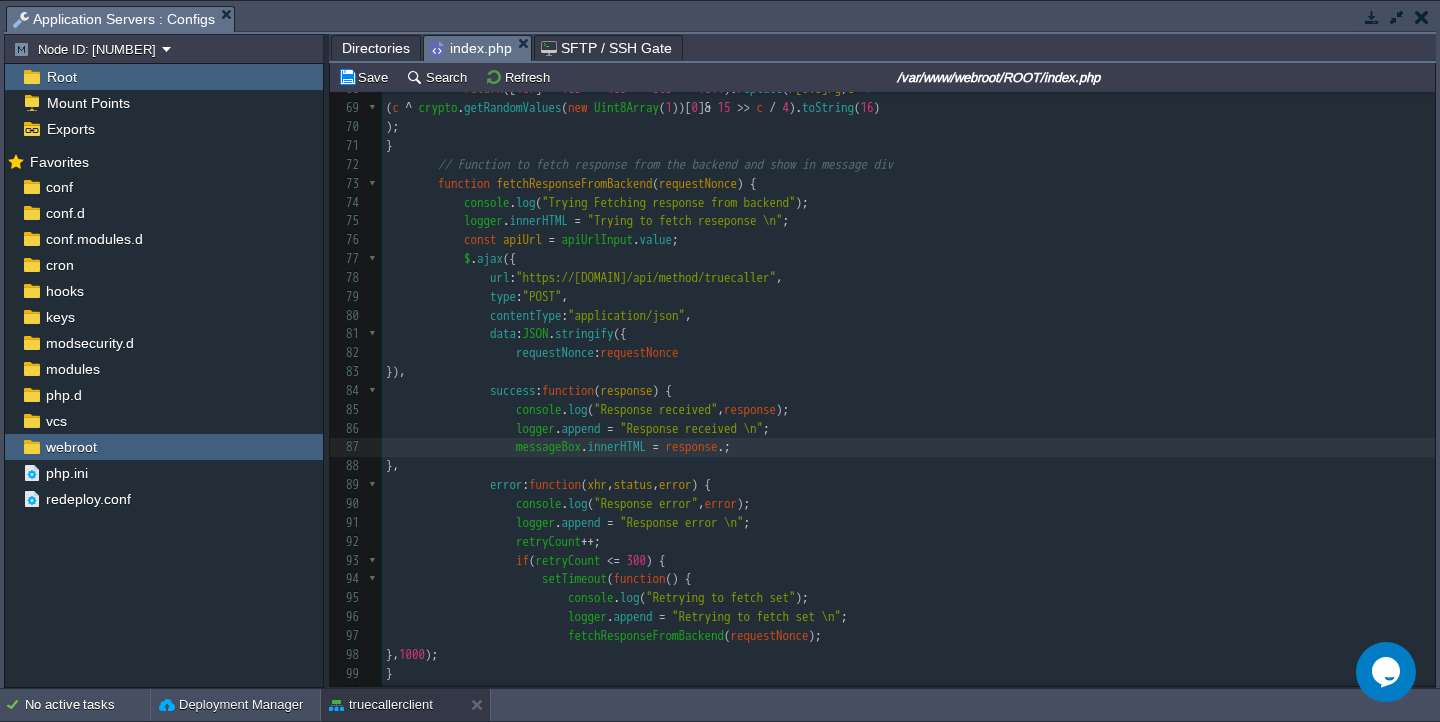 type on "." 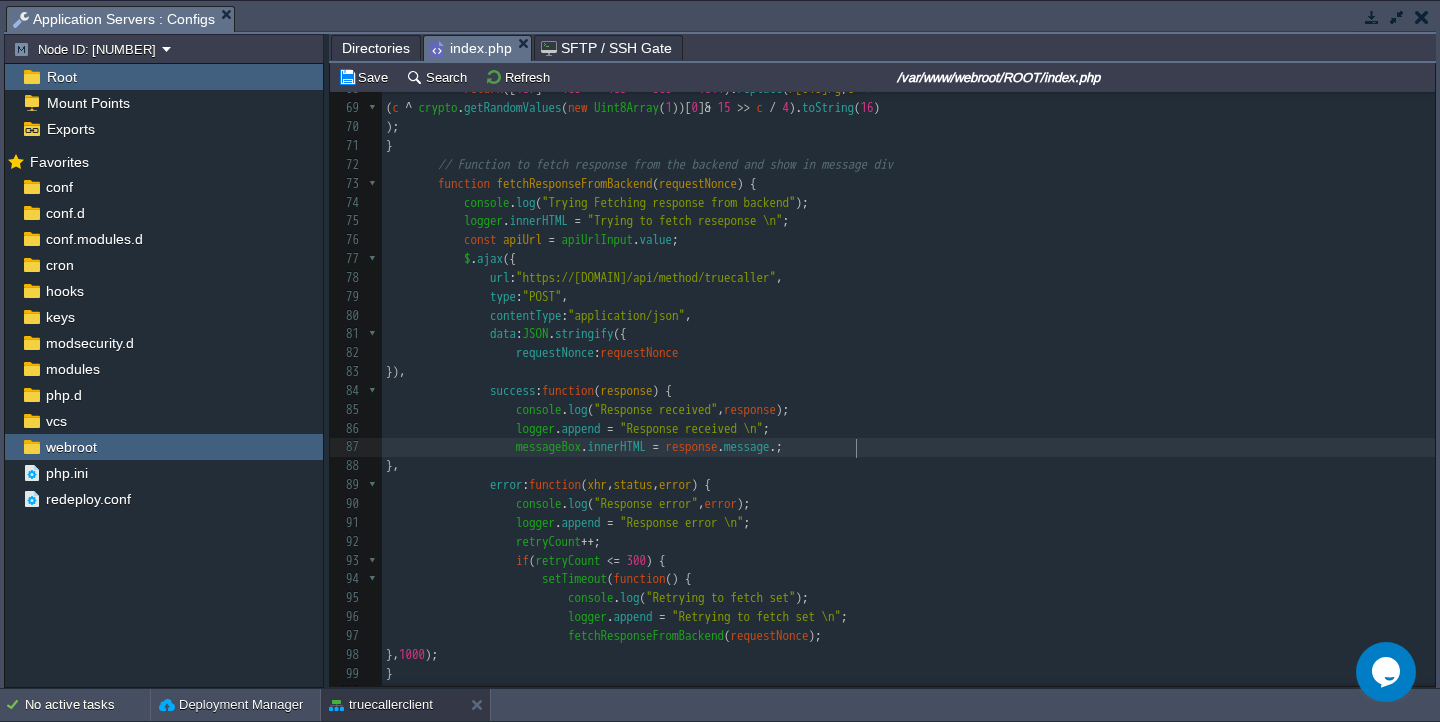 type on "." 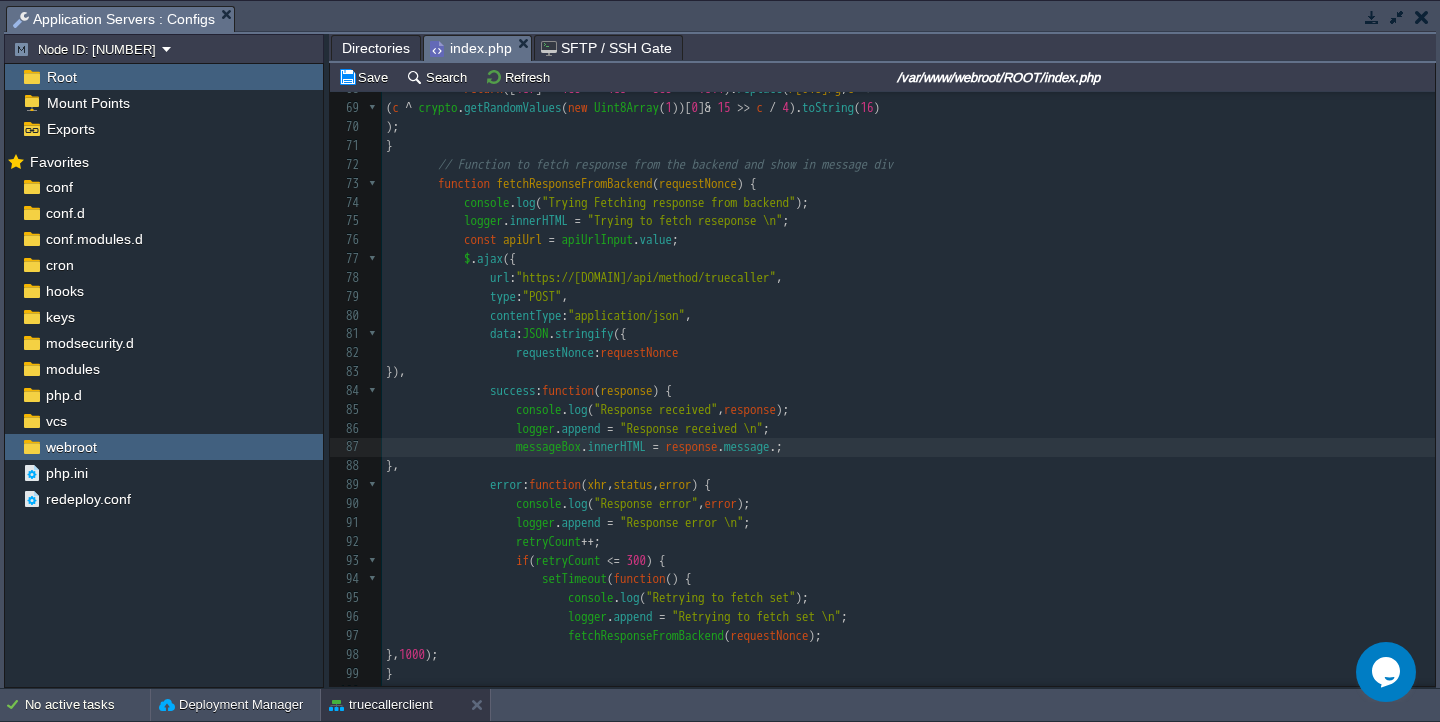 paste on "." 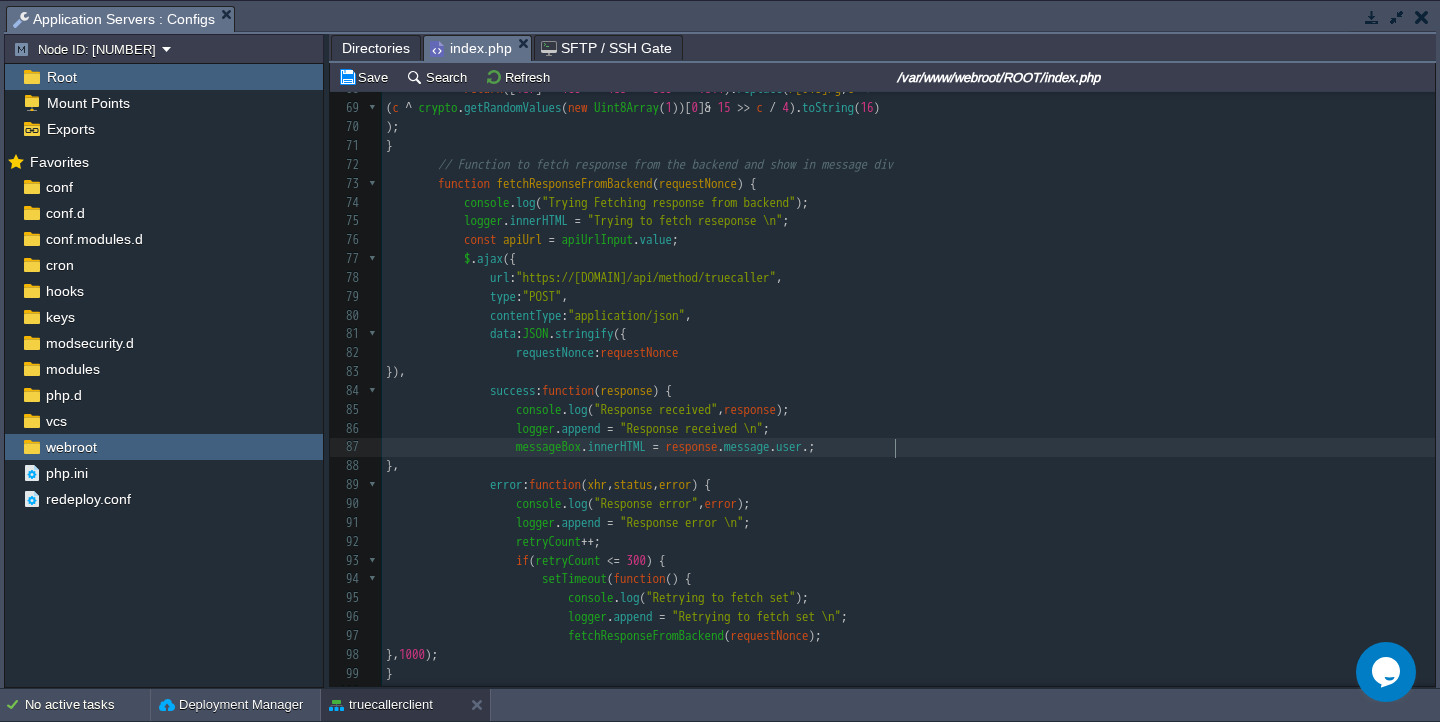 type on "." 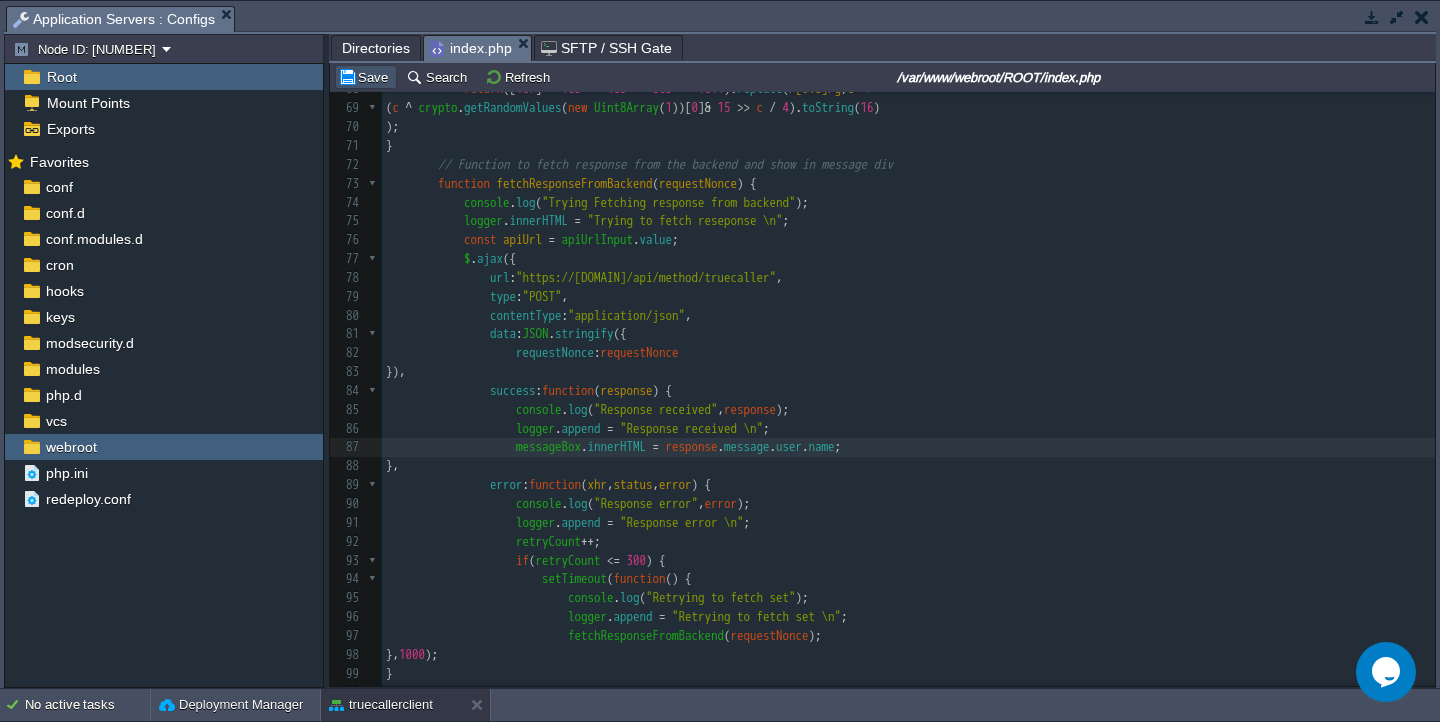 click on "Save" at bounding box center (366, 77) 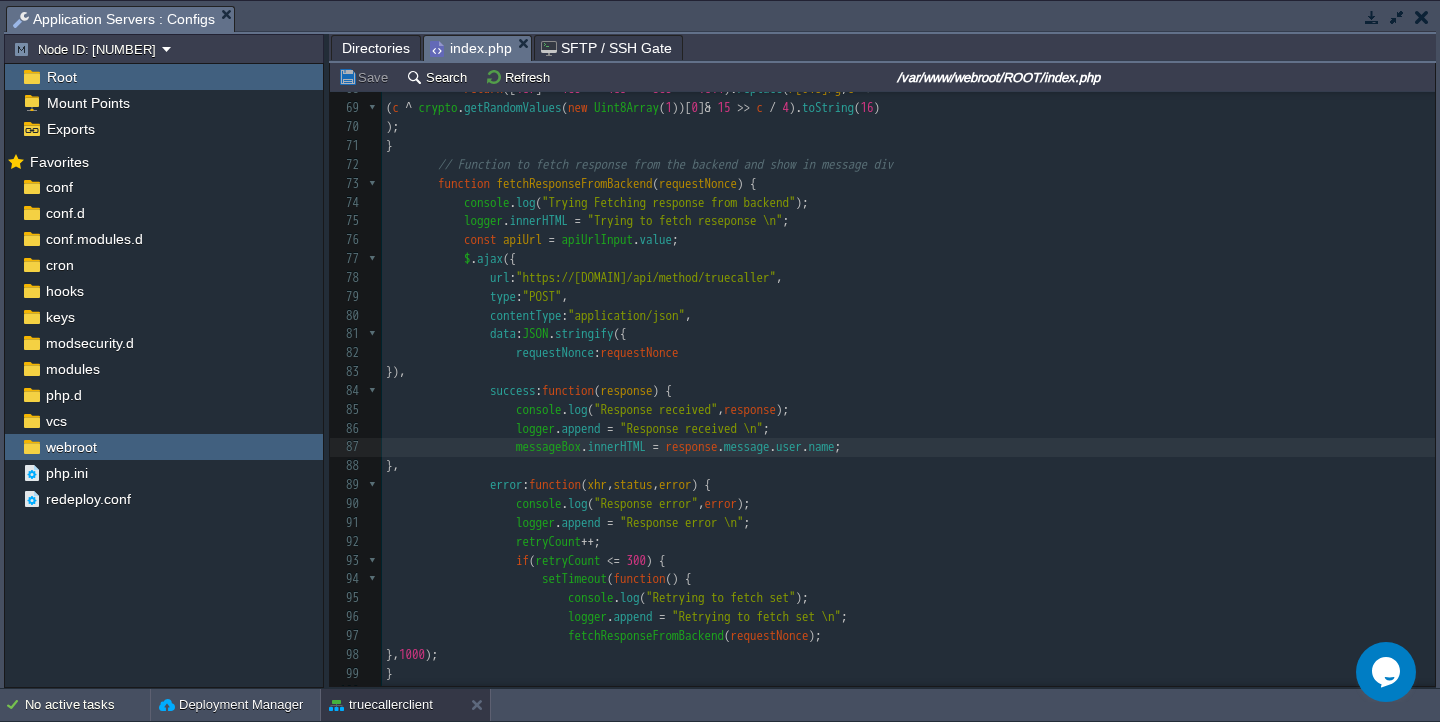 click on "logger . append   =   "Response received \n" ;" at bounding box center (908, 429) 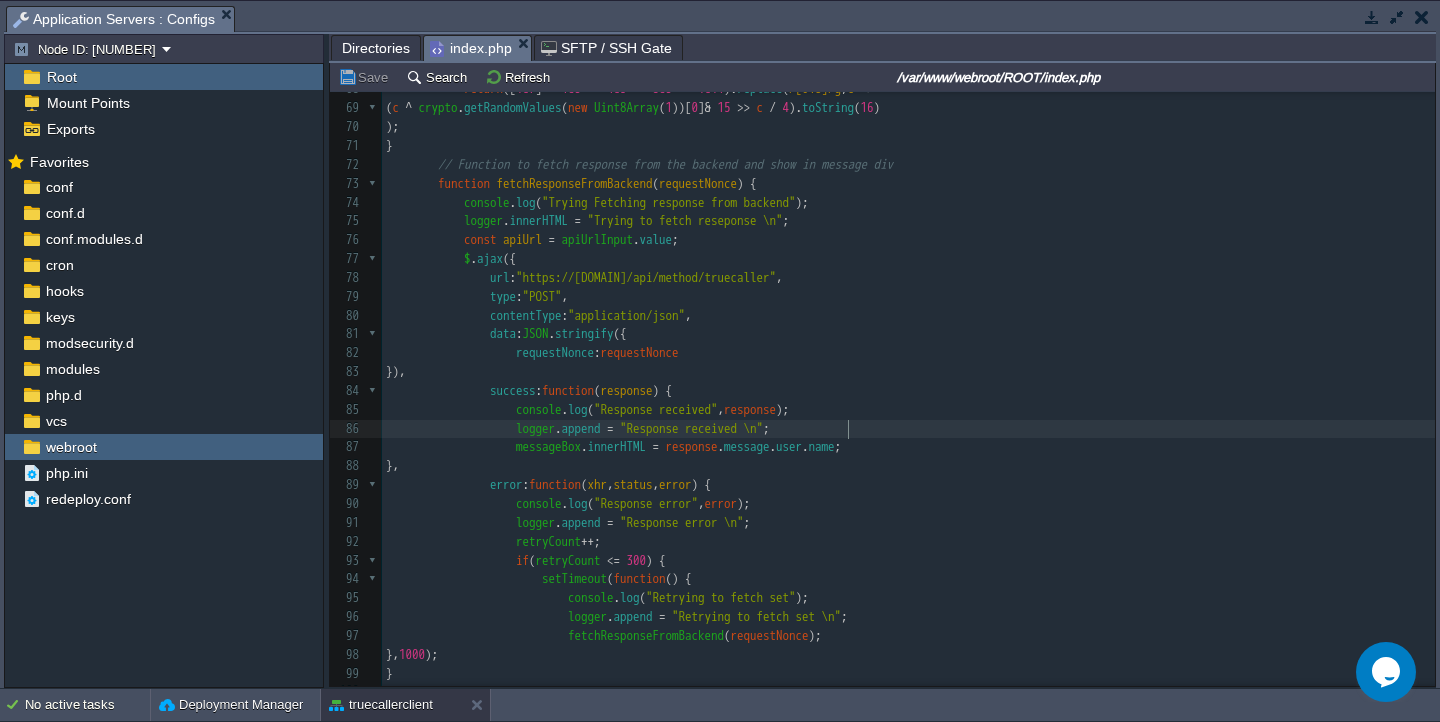 scroll, scrollTop: 6, scrollLeft: 0, axis: vertical 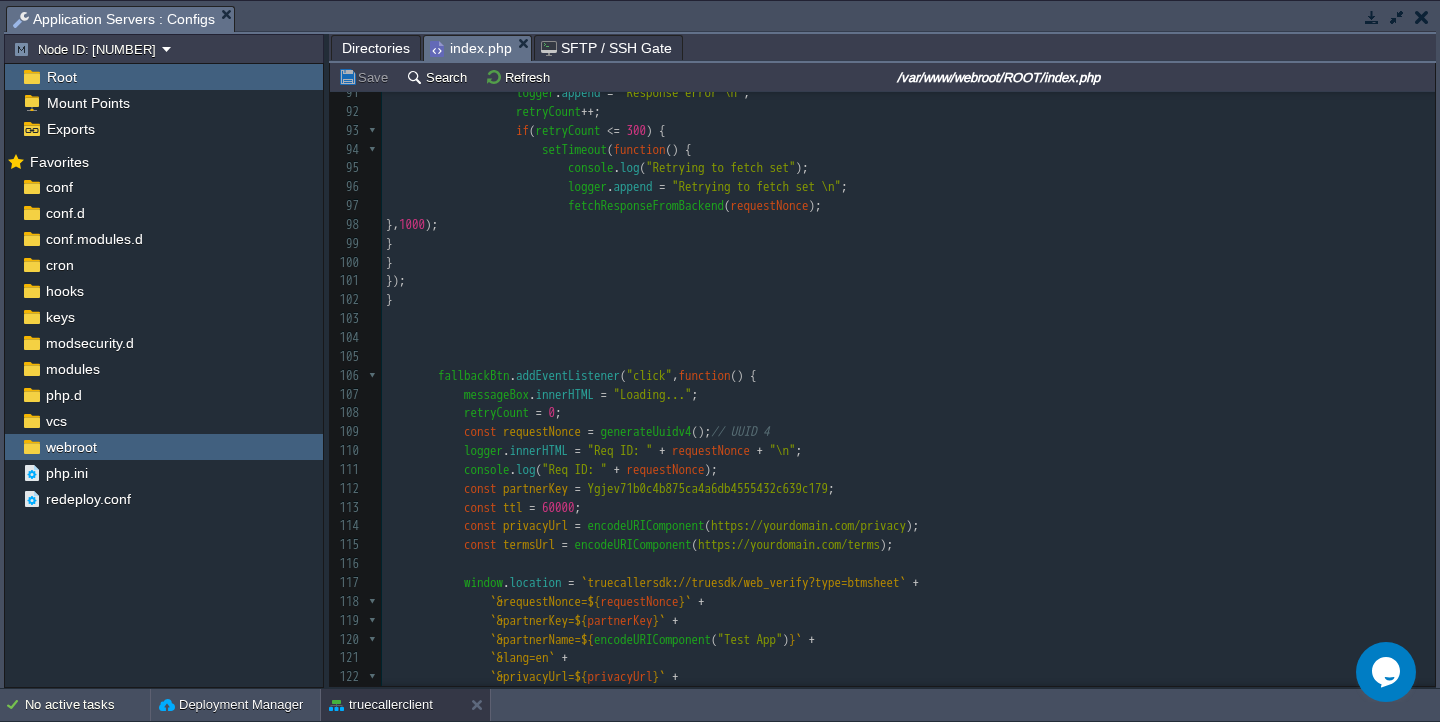 click on ""Loading..."" at bounding box center [653, 394] 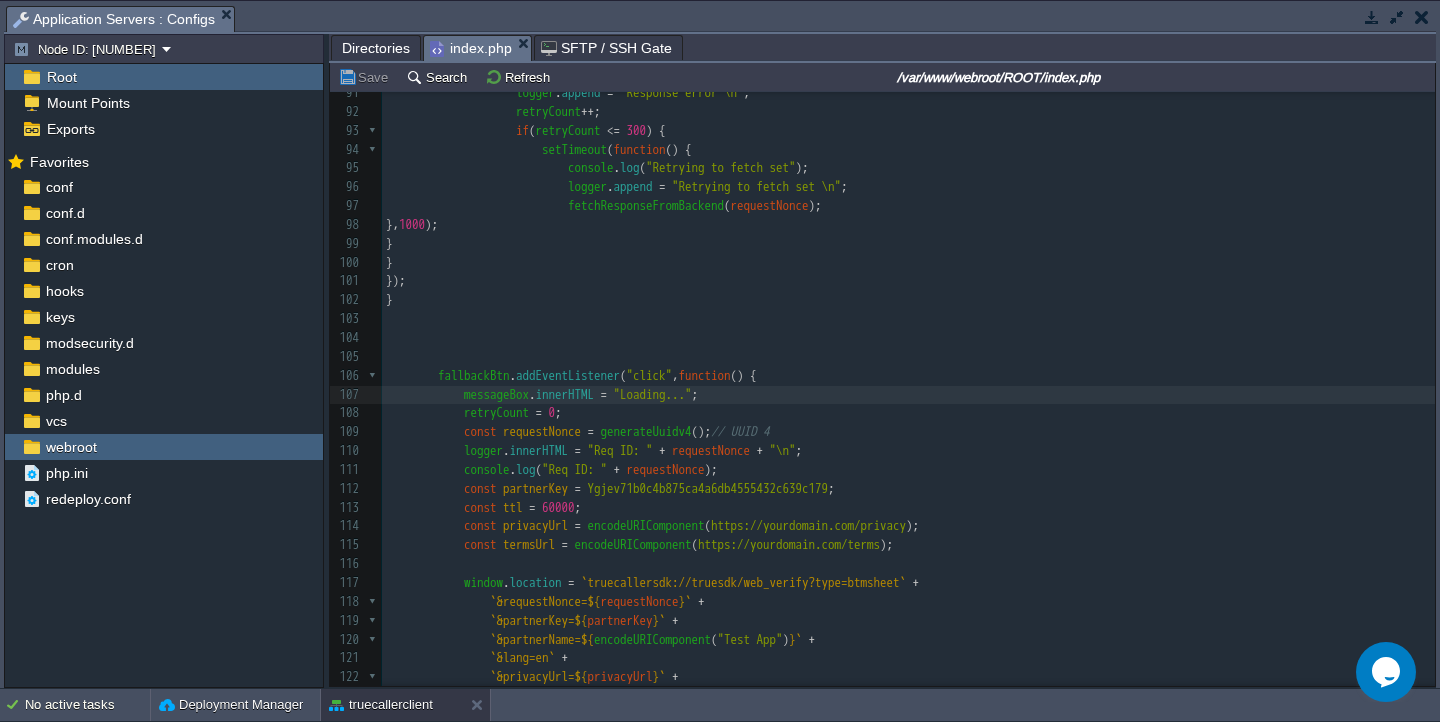 click on "xxxxxxxxxx 129 </ html >   80                  contentType :  "application/json" , 81                  data :  JSON . stringify ({ 82                      requestNonce :  requestNonce 83                 }), 84                  success :  function  ( response ) { 85                      console . log ( "Response received" ,  response ); 86                      logger . append   =   "Response received \n" ; 87                      messageBox . innerHTML   =   response . message . user . name ; 88                 }, 89                  error :  function  ( xhr ,  status ,  error ) { 90                      console . log ( "Response error" ,  error ); 91                      logger . append   =   "Response error \n" ; 92                      retryCount ++ ; 93                      if  ( retryCount   <=   300 ) { 94                          setTimeout ( function  () { 95 console . log ( );" at bounding box center [908, 367] 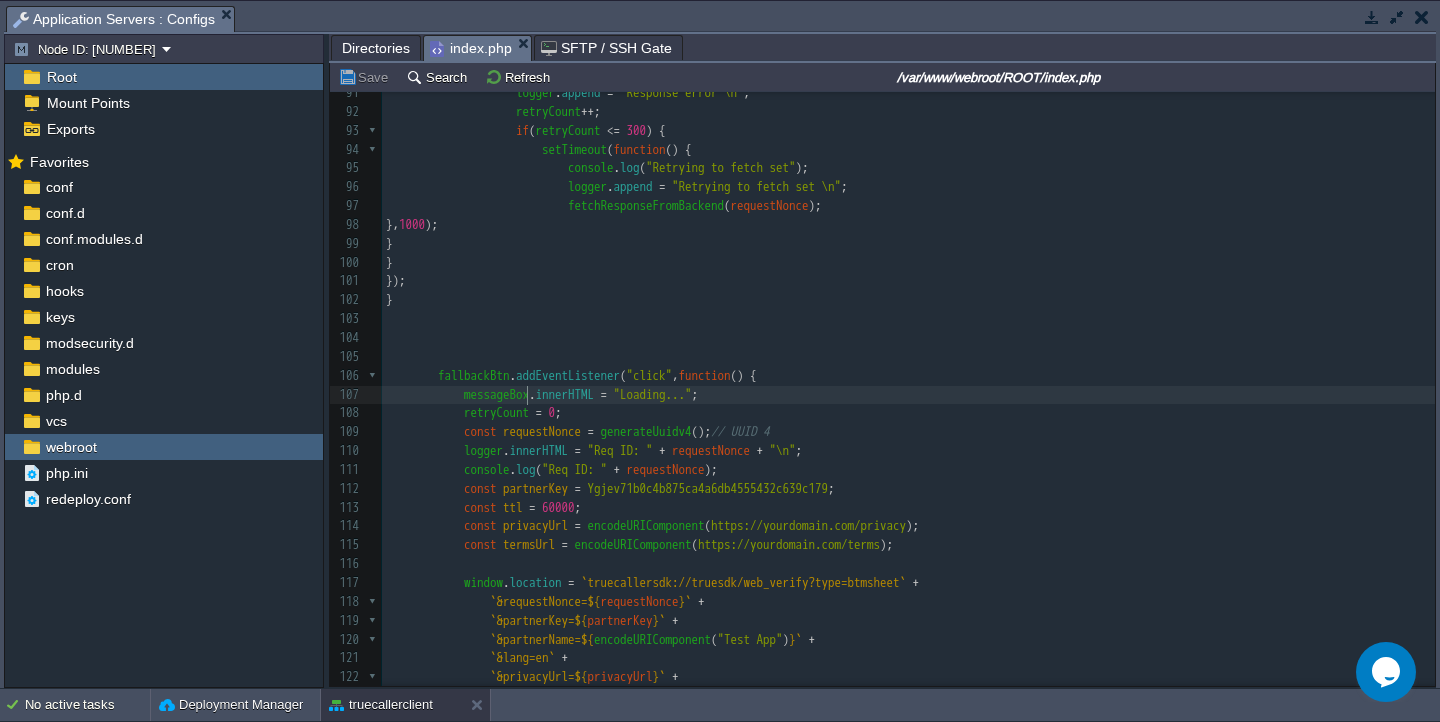type on "messageBox" 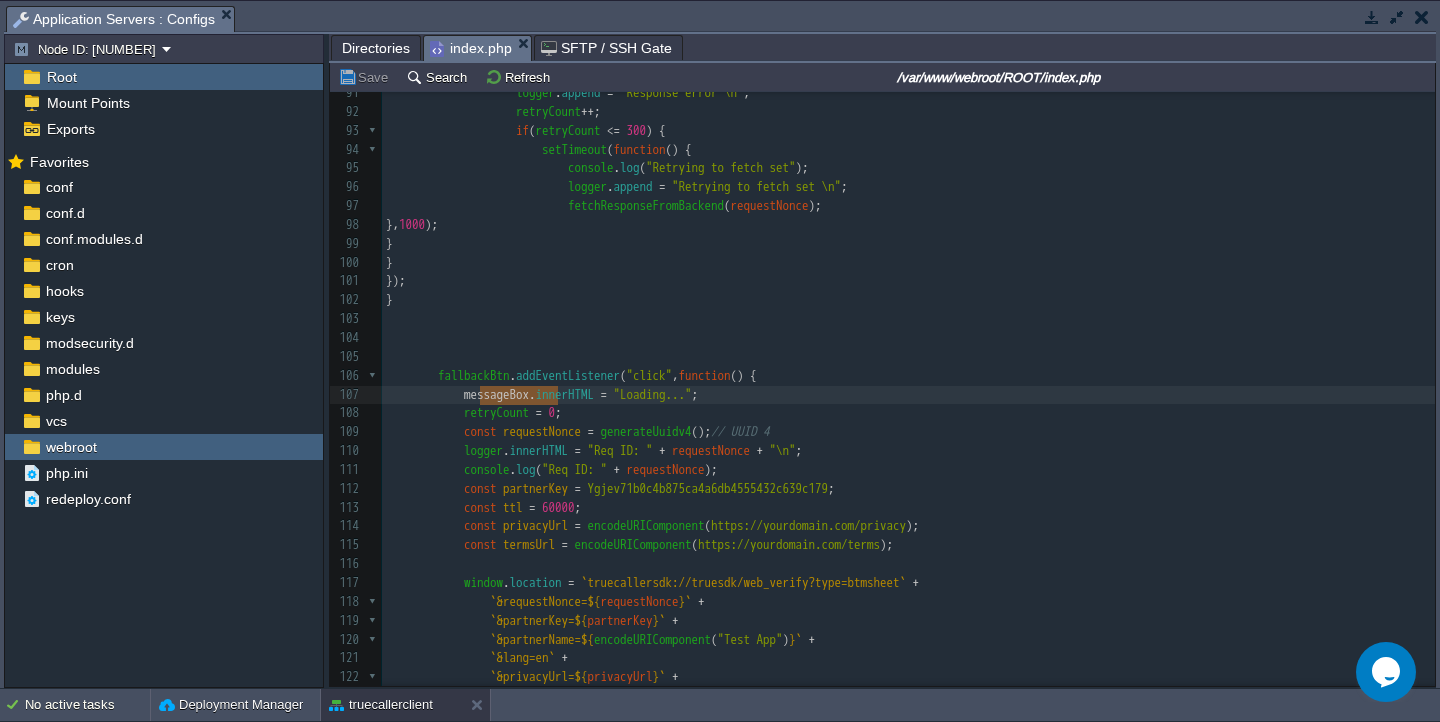 scroll, scrollTop: 1750, scrollLeft: 0, axis: vertical 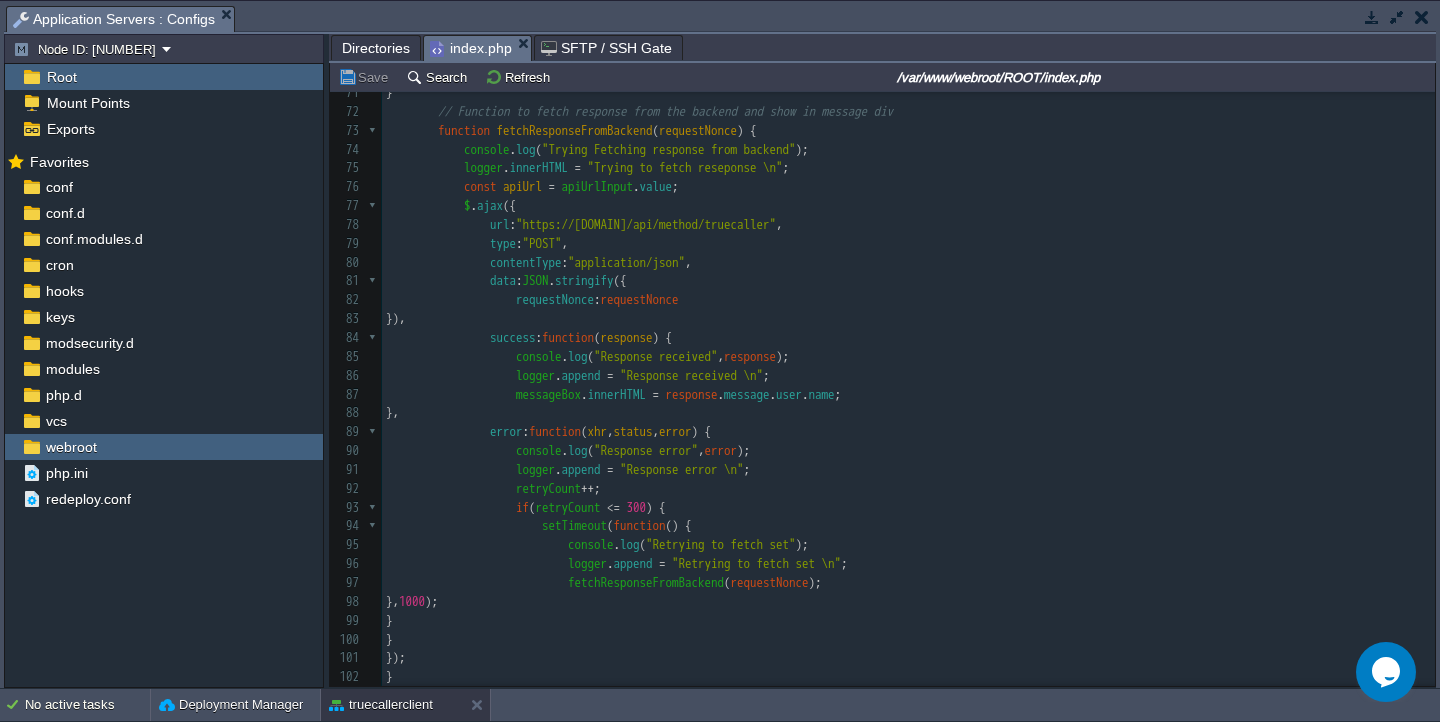 click on "logger . append   =   "Req ID: "   +   requestNonce   +   "\n" ; 101              console . log ( requestNonce ); 102              const   partnerKey   =   "Ygjev71b0c4b875ca4a6db4555432c639c179" ; 103              const   ttl   =   60000 ; 104              const   privacyUrl   =   encodeURIComponent ( "https://yourdomain.com/privacy" ); 105              const   termsUrl   =   encodeURIComponent ( "https://yourdomain.com/terms" ); 106 ​ 107              window . location   =   `truecallersdk://truesdk/web_verify?type=btmsheet`   + 108                  `&requestNonce=${ requestNonce }`   + 109                  `&partnerKey=${ partnerKey }`   + 110                  `&partnerName=${ encodeURIComponent ( "Test App" ) }`   + 111                  `&lang=en`   + 112                  `&privacyUrl=${ privacyUrl }`   + 113                  `&termsUrl=${ termsUrl }`   + 114" at bounding box center [908, 527] 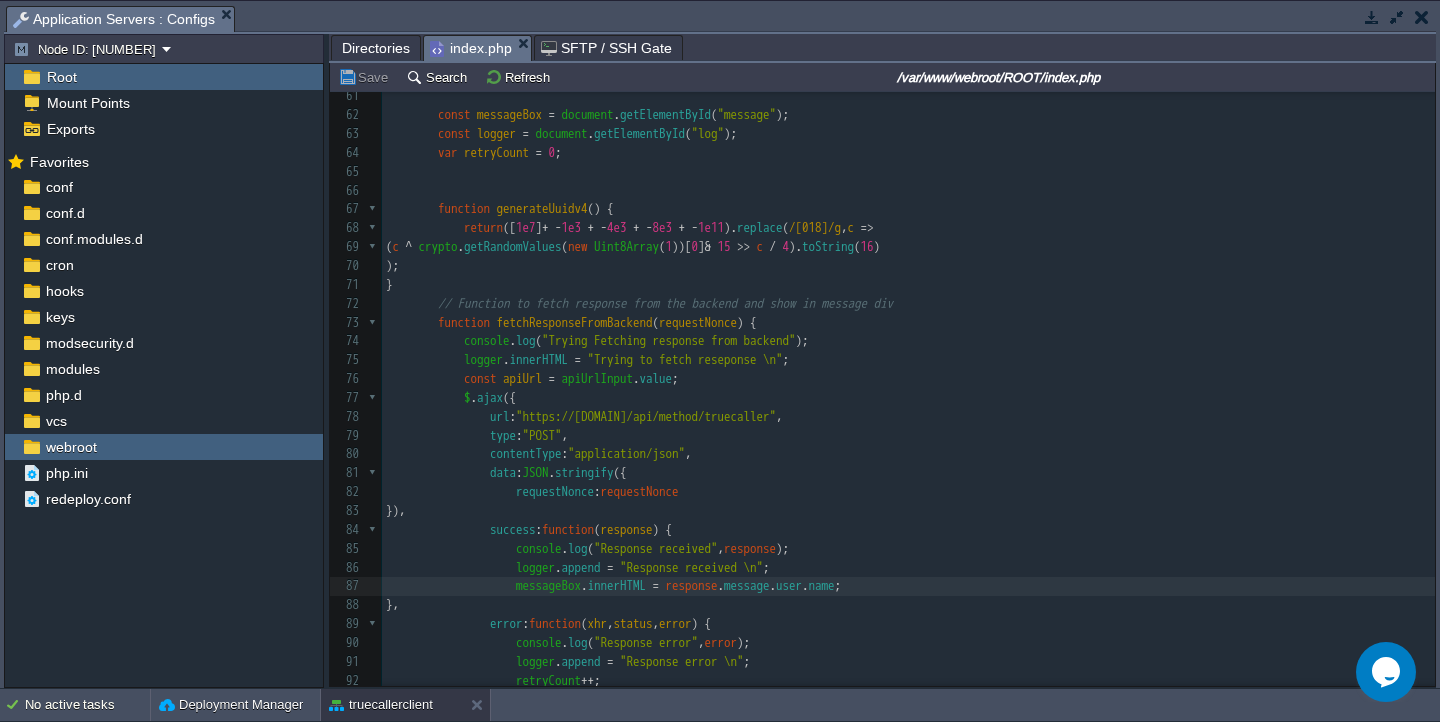 click on "innerHTML" at bounding box center [539, 359] 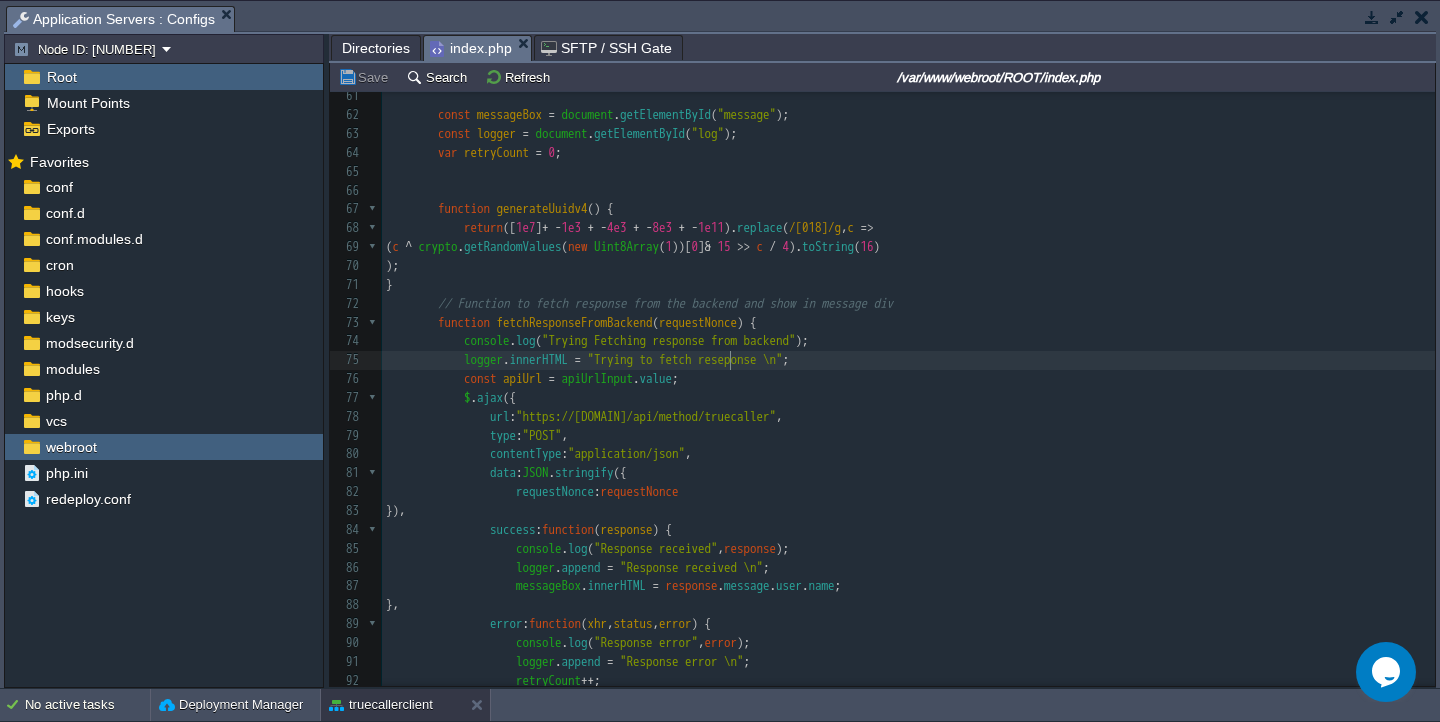 click on "xxxxxxxxxx 129 </ html >   50          < input   type = "text"   id = "apiUrl"   placeholder = "Enter API URL" 51              value = "https://8c0aec26f444.ngrok-free.app/api/method/truecaller"   />   </ br > 52          < button   id = "truecallerFallbackBtn" >  True caller  </ button > 53          < div   id = "message" ></ div > 54      </ div > 55      < div   id = "log" ></ div > 56      < script   src = "https://code.jquery.com/jquery-3.7.1.min.js" 57          integrity = "sha256-/JqT3SQfawRcv/BIHPThkBvs0OEvtFFmqPF/lYI/Cxo="   crossorigin = "anonymous" ></ script > 58      < script > 59          const   apiUrlInput   =   document . getElementById ( "apiUrl" ); 60          const   fallbackBtn   =   document . getElementById ( "truecallerFallbackBtn" ); 61 ​ 62          const   messageBox   =   document . getElementById ( "message" ); 63          const   logger   =   document . getElementById ( "log" ); 64          var   retryCount   =   0 ; 65 ​ 66 ​ 67   ()" at bounding box center [908, 370] 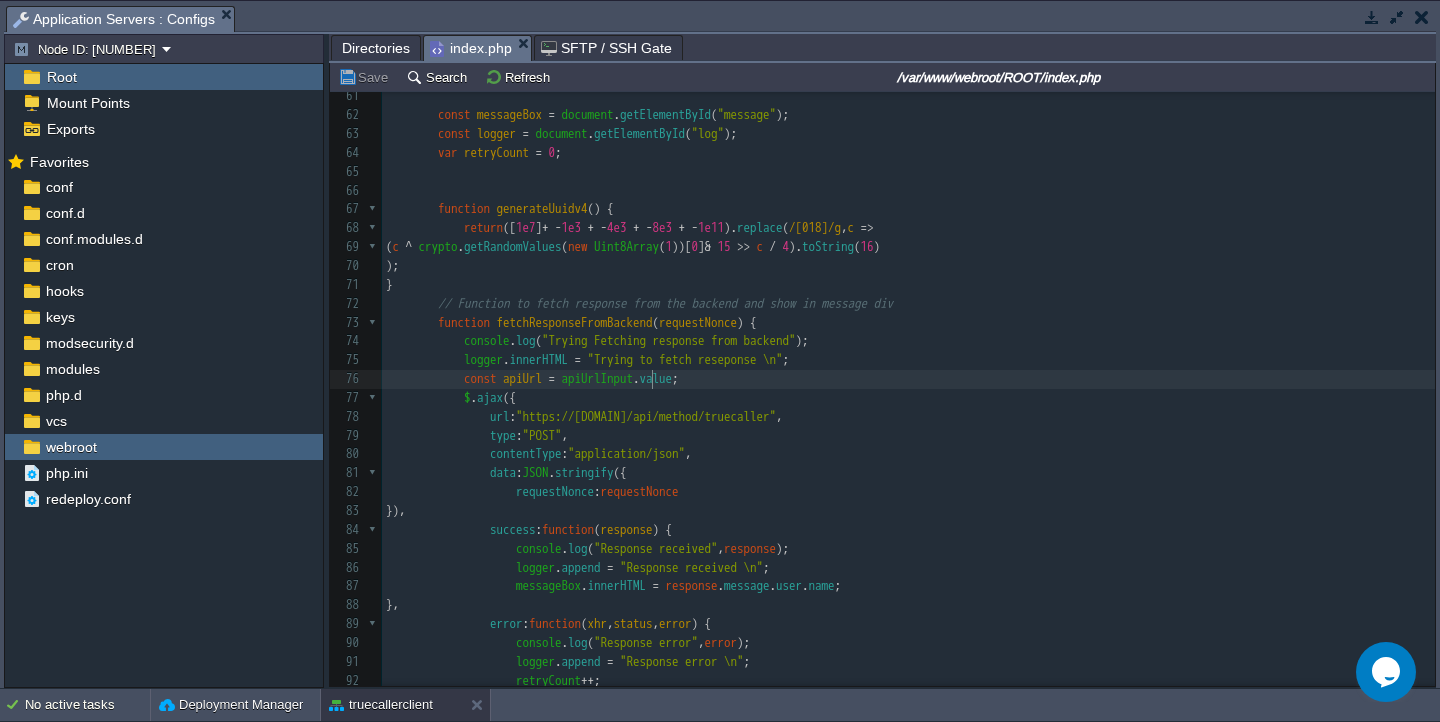 click on "apiUrlInput" at bounding box center (598, 378) 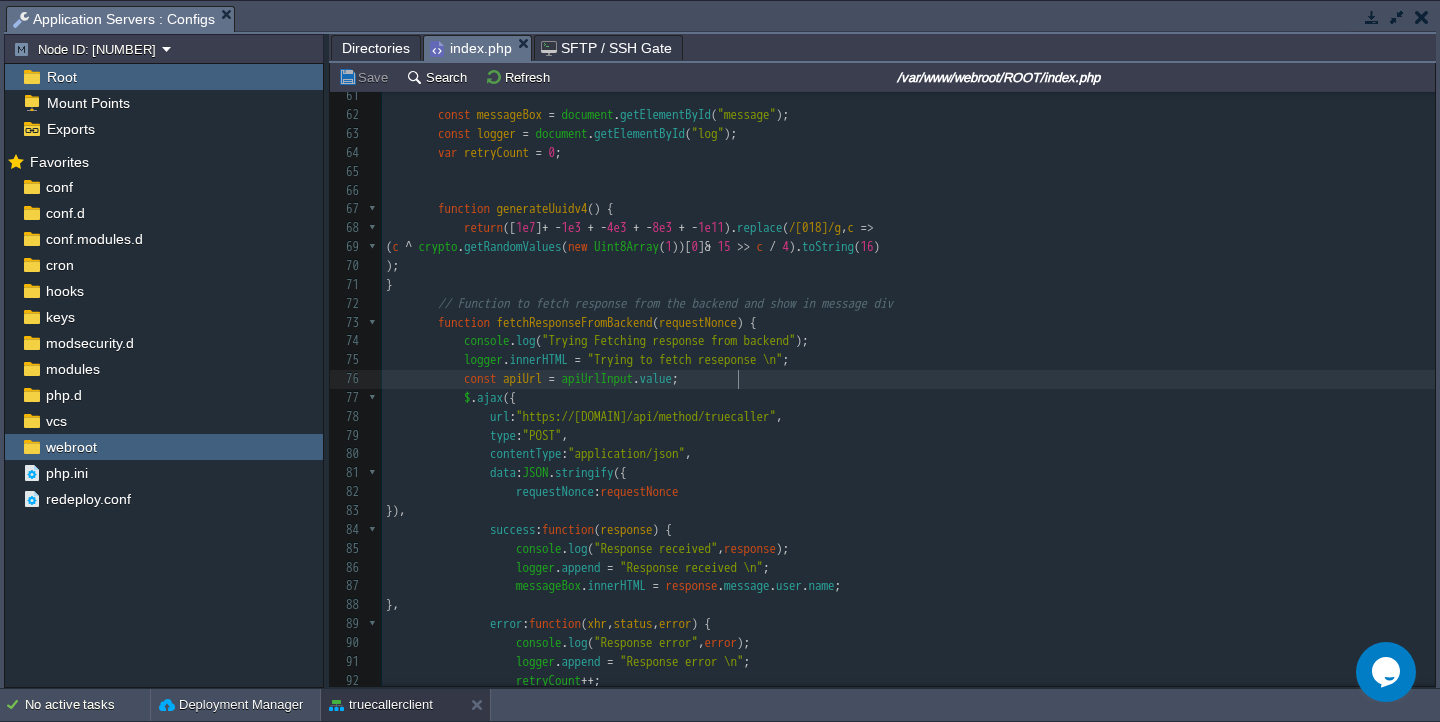 click on "const   apiUrl   =   apiUrlInput . value ;" at bounding box center (908, 379) 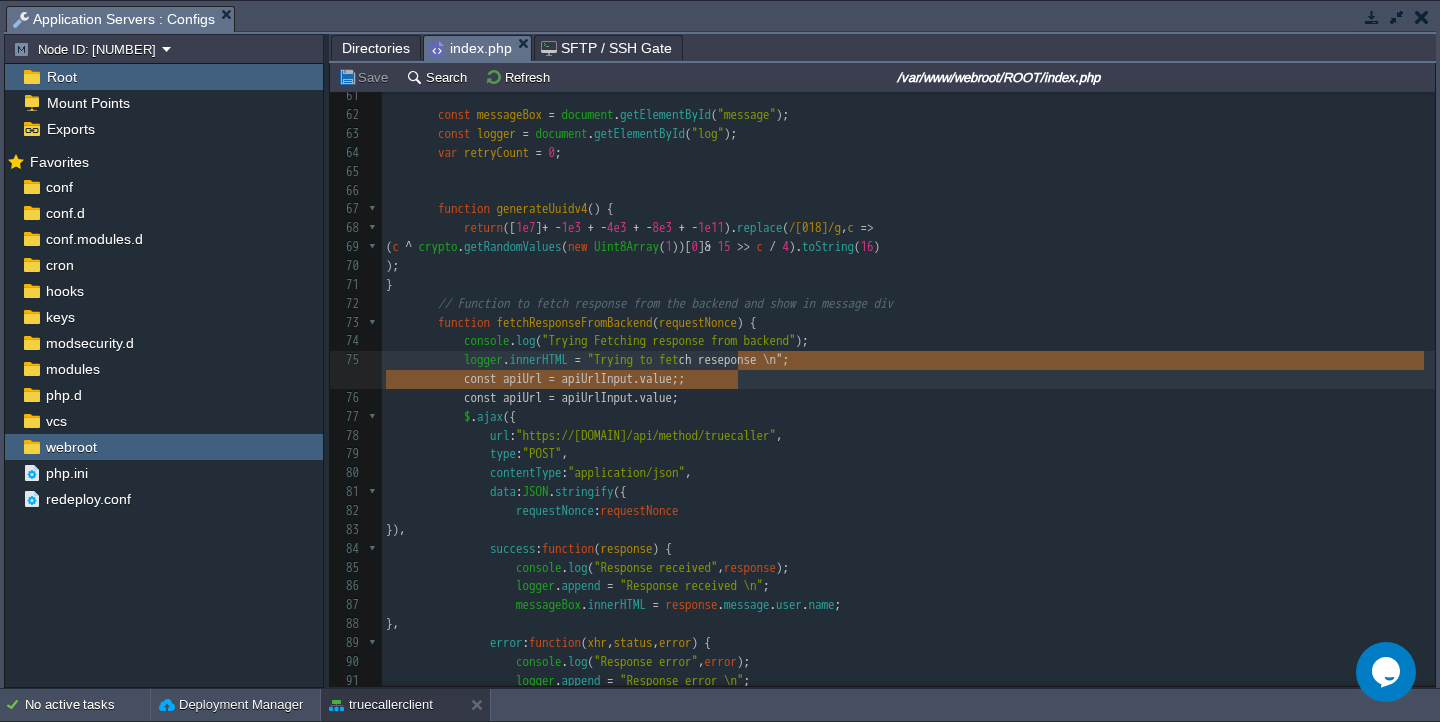 type on "const apiUrl = apiUrlInput.value;" 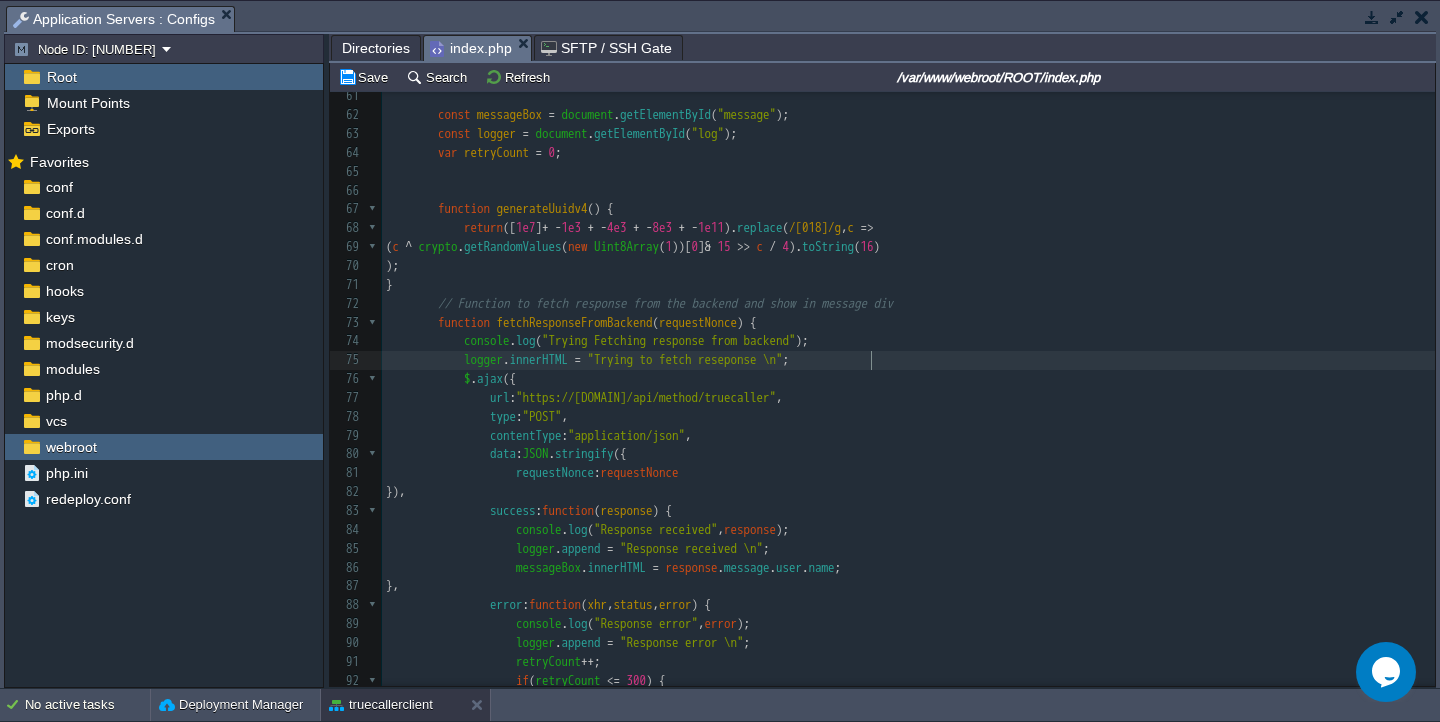 scroll, scrollTop: 979, scrollLeft: 0, axis: vertical 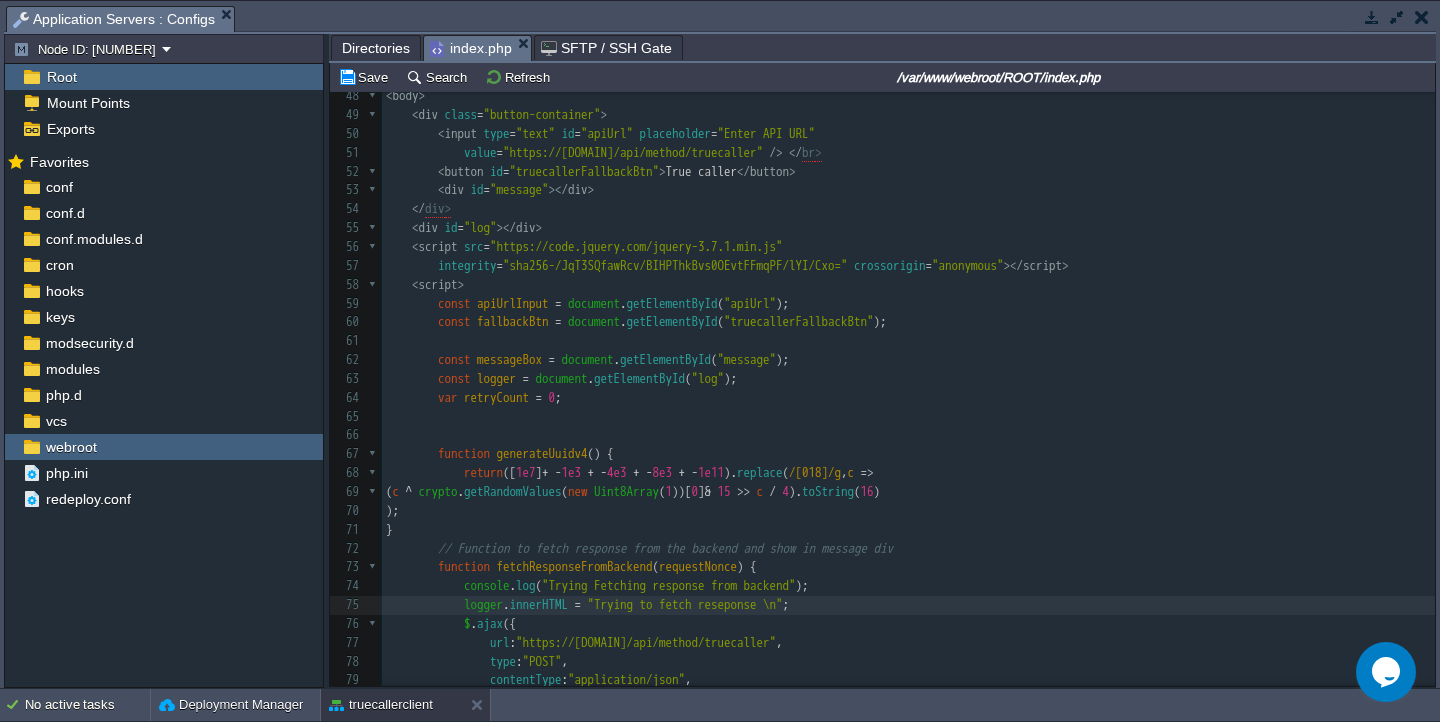 click on "document" at bounding box center [594, 321] 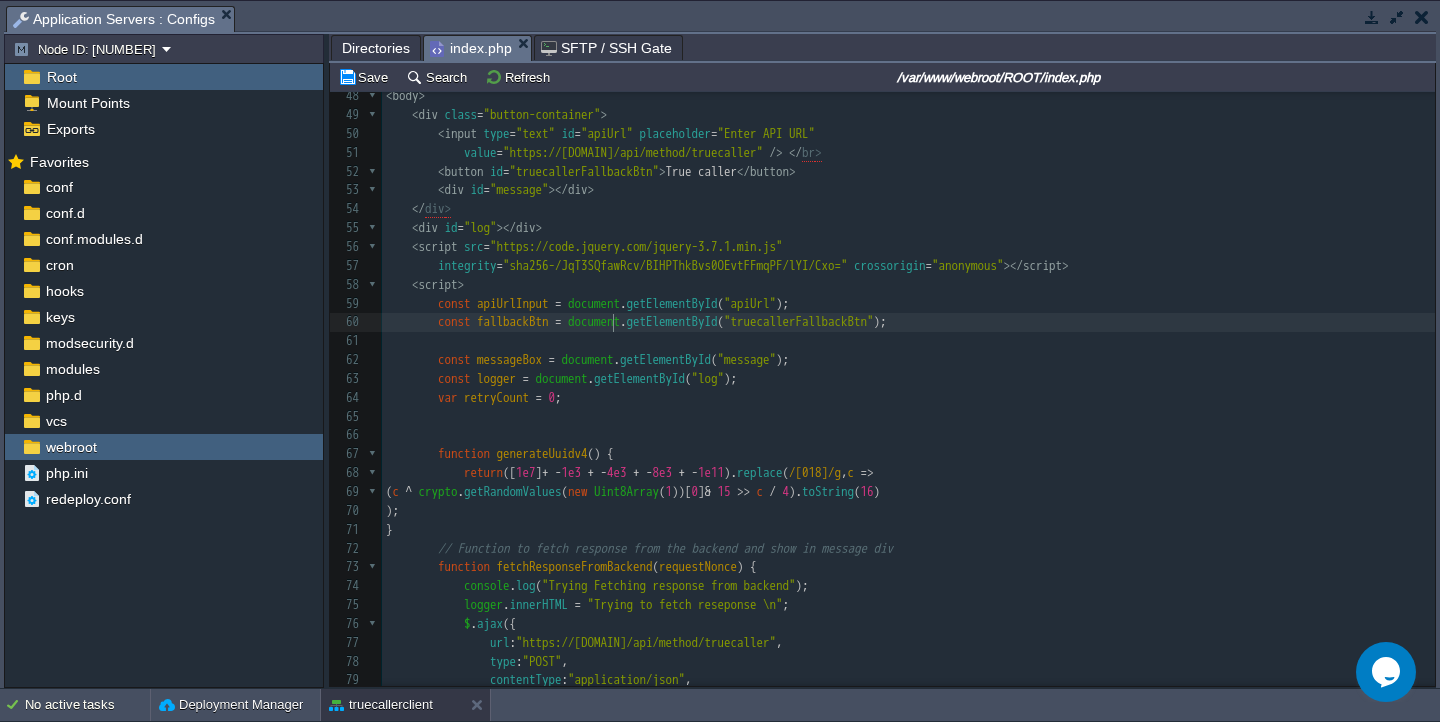 type on "-" 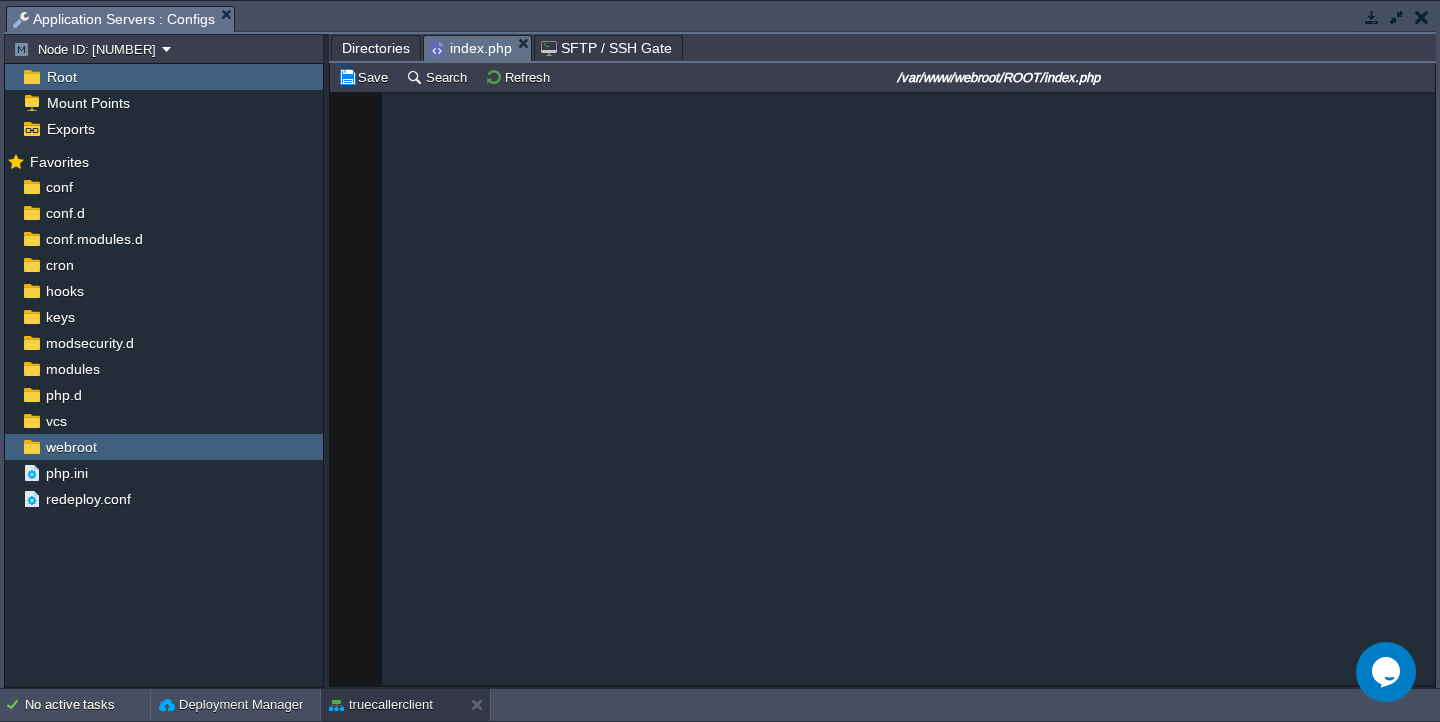 scroll, scrollTop: 2356, scrollLeft: 0, axis: vertical 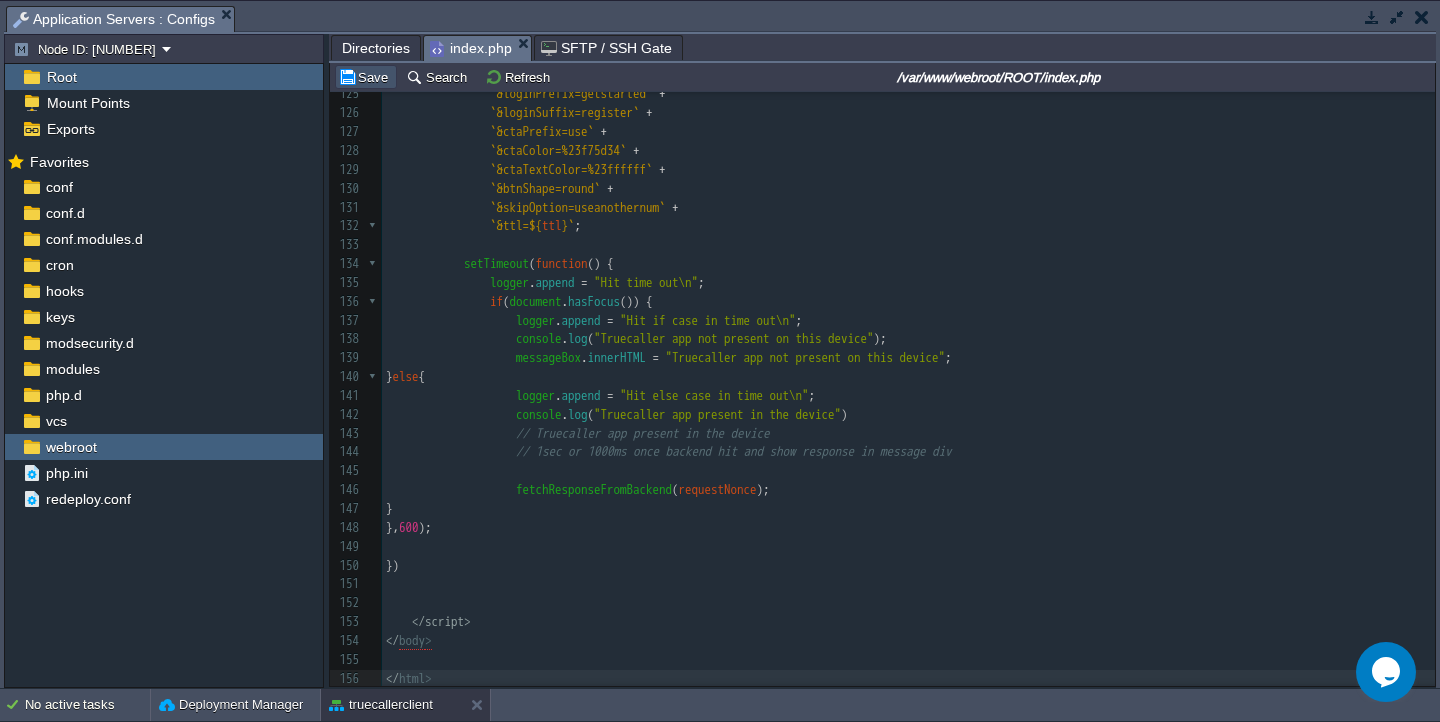 click on "Save" at bounding box center [366, 77] 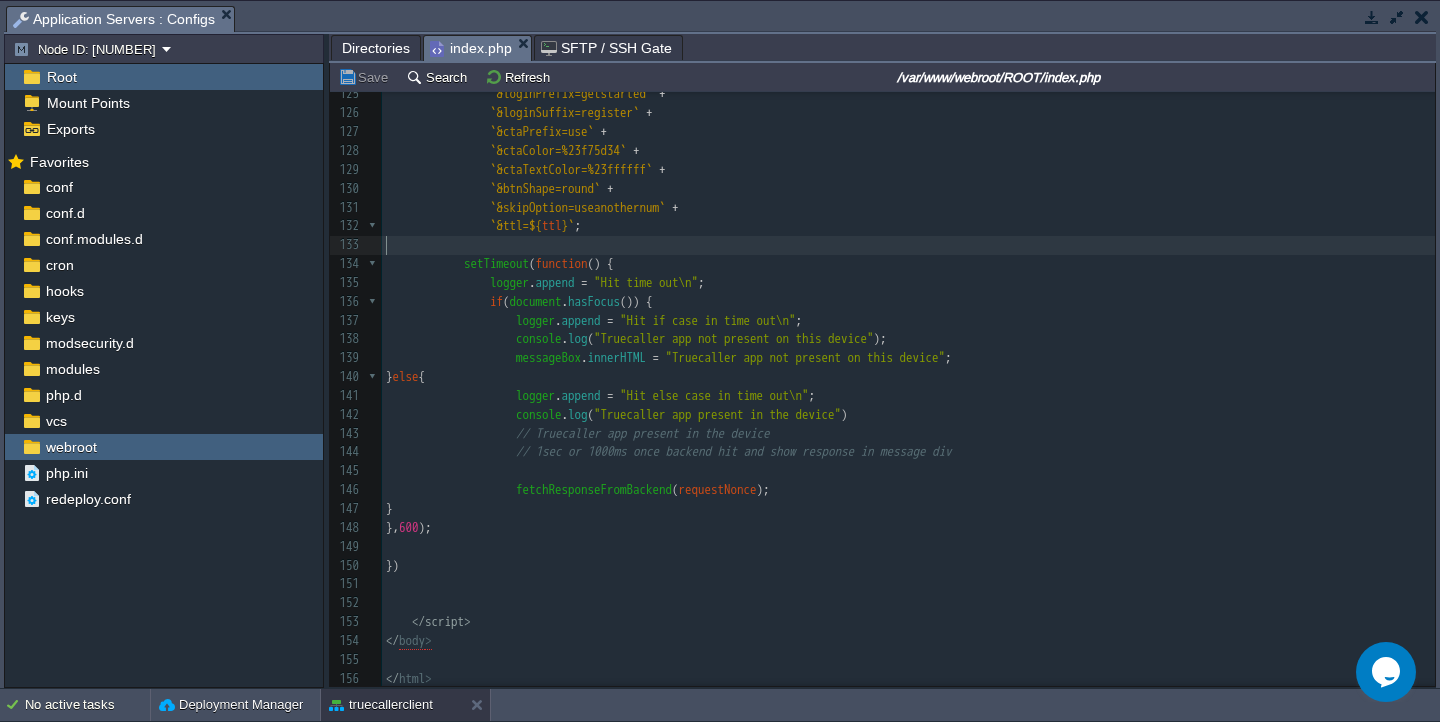 click on "​" at bounding box center (908, 245) 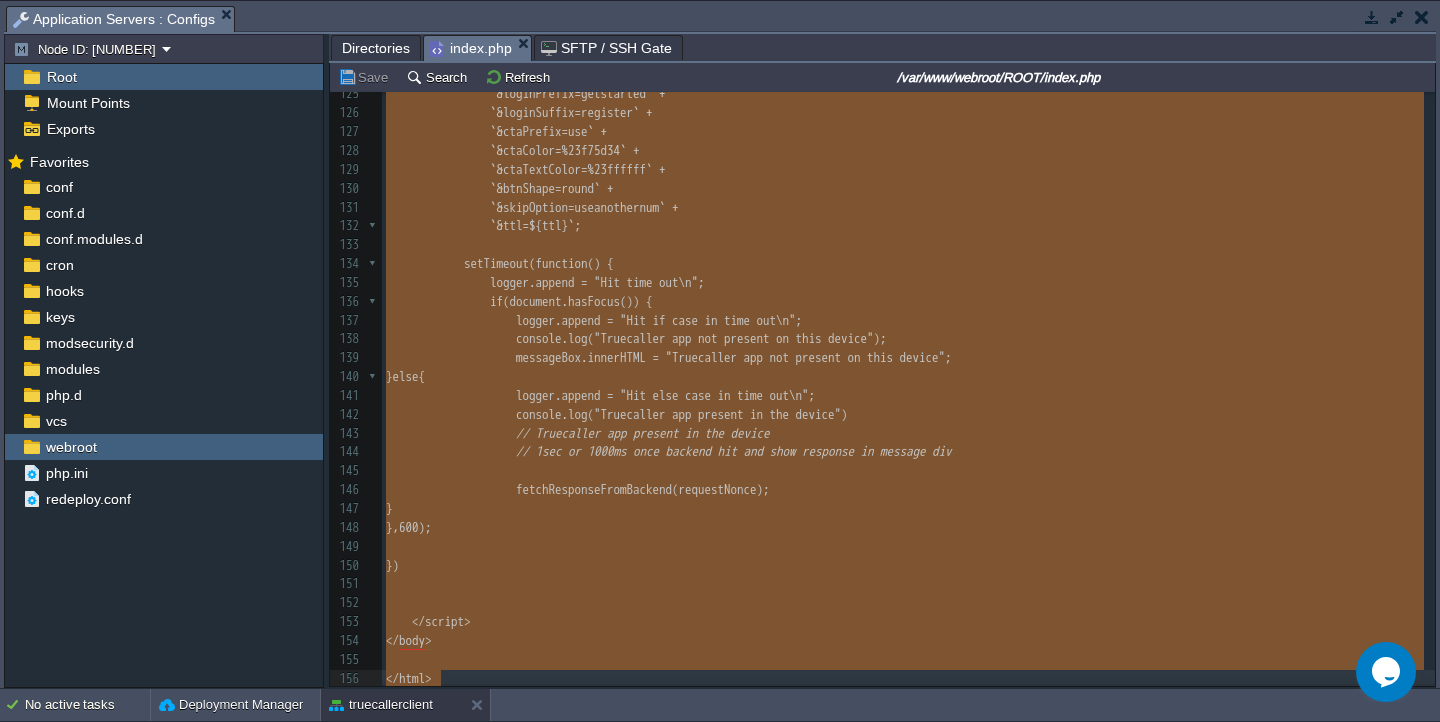 scroll, scrollTop: 2582, scrollLeft: 0, axis: vertical 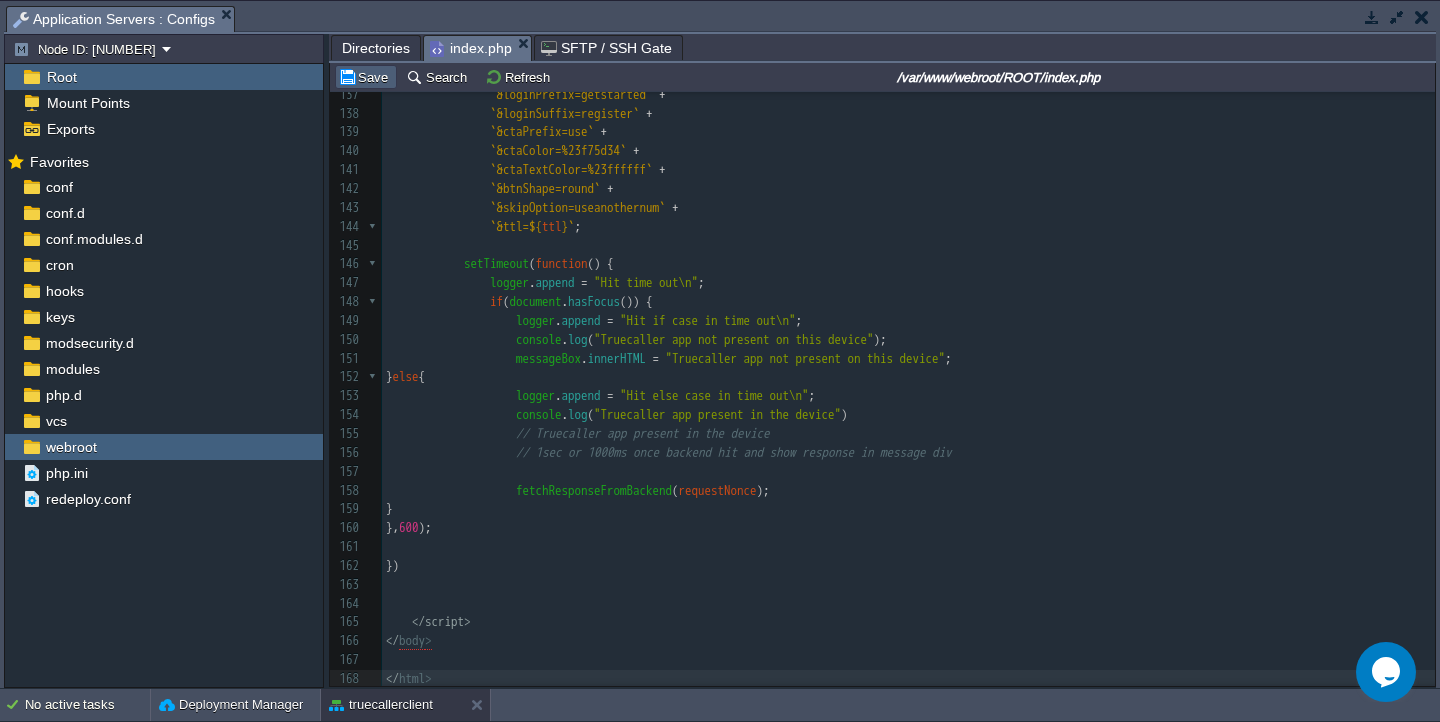 click on "Save" at bounding box center [366, 77] 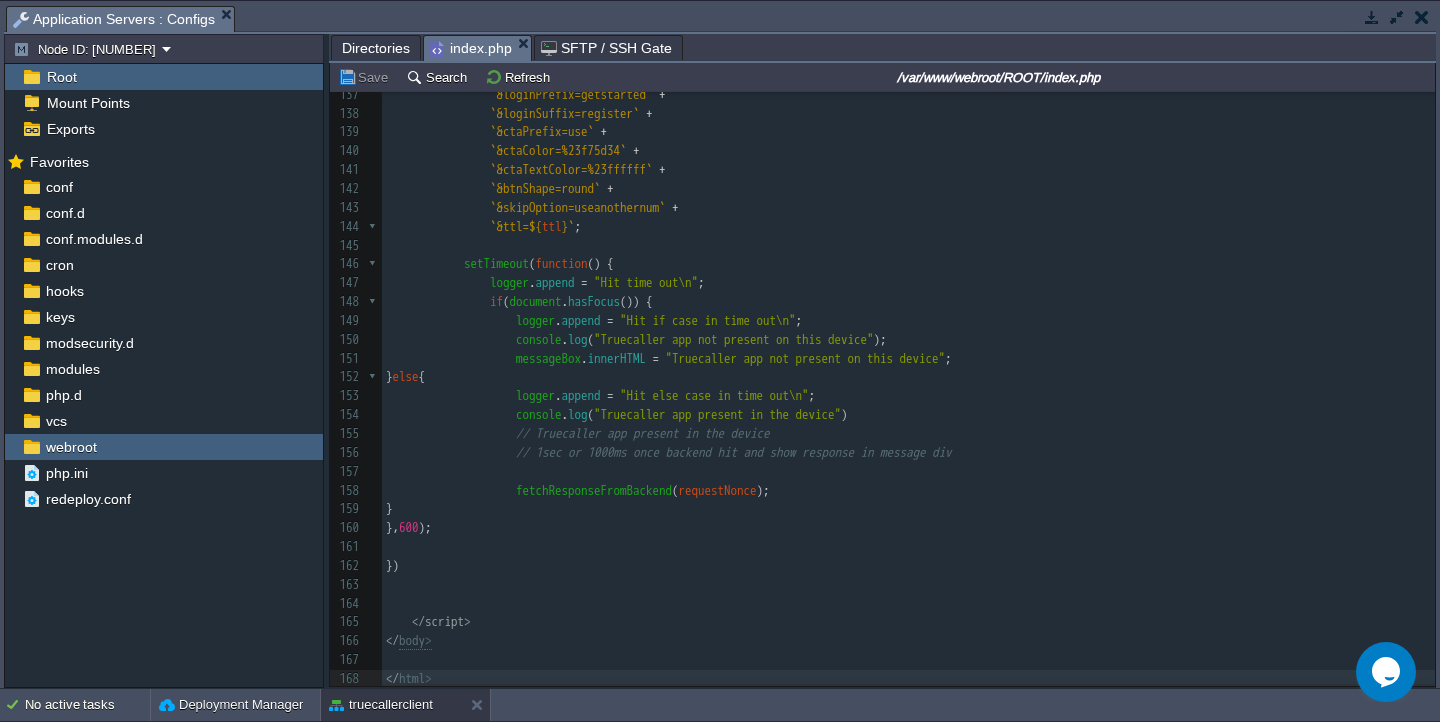 scroll, scrollTop: 2440, scrollLeft: 0, axis: vertical 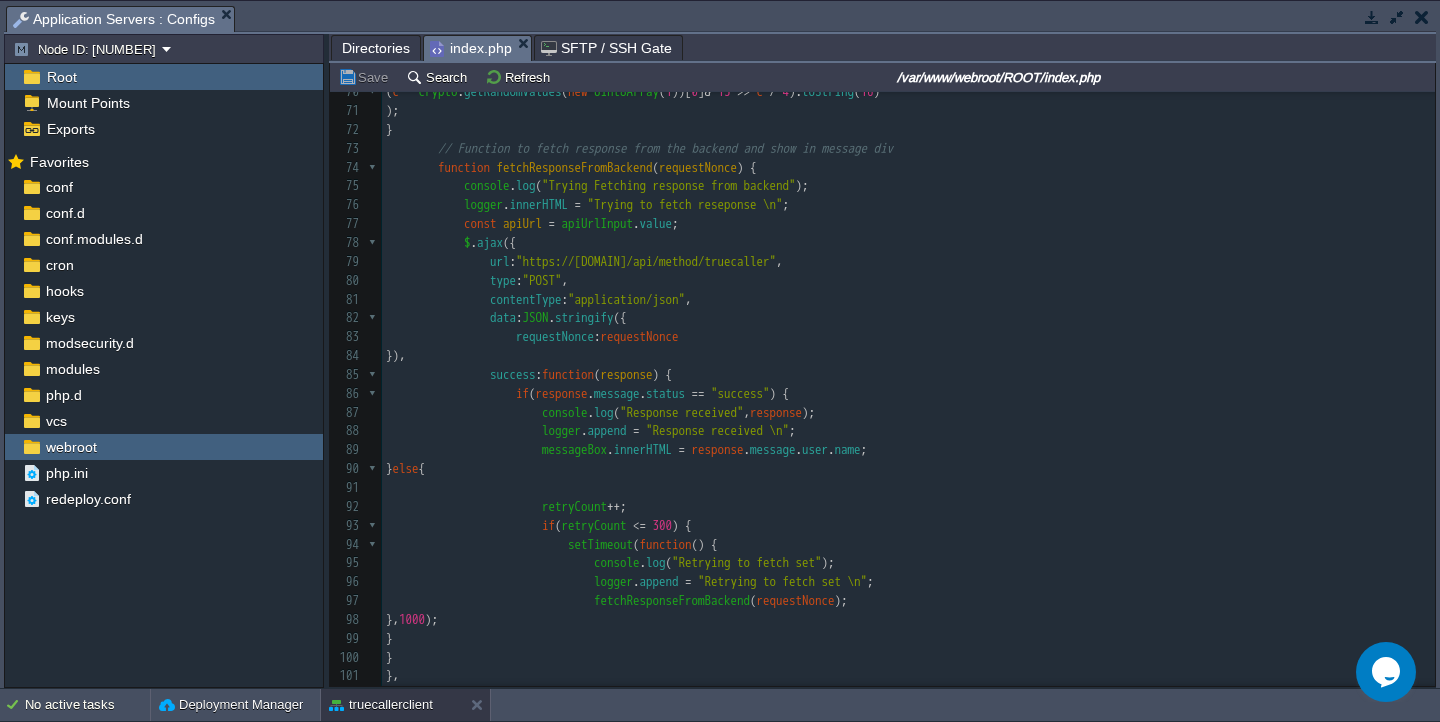 click on "requestNonce" at bounding box center [555, 336] 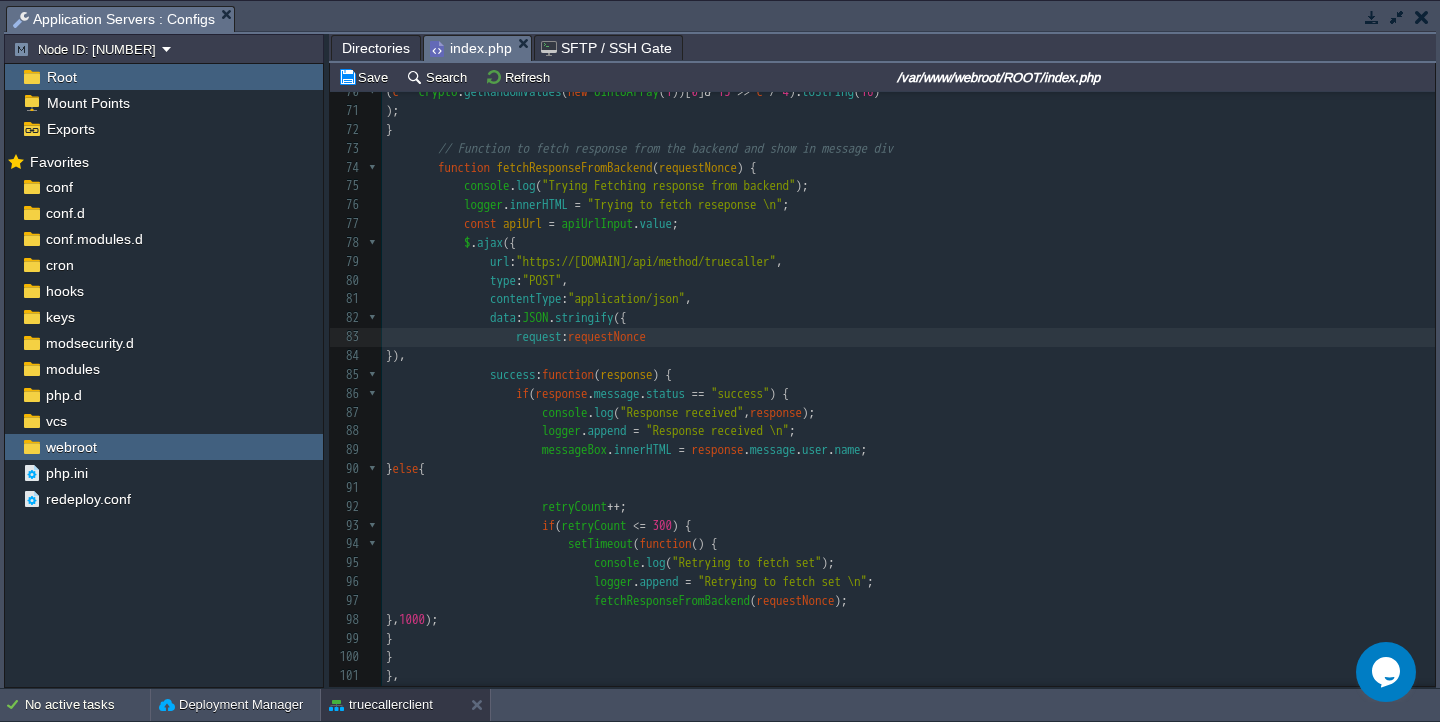 type on "Id" 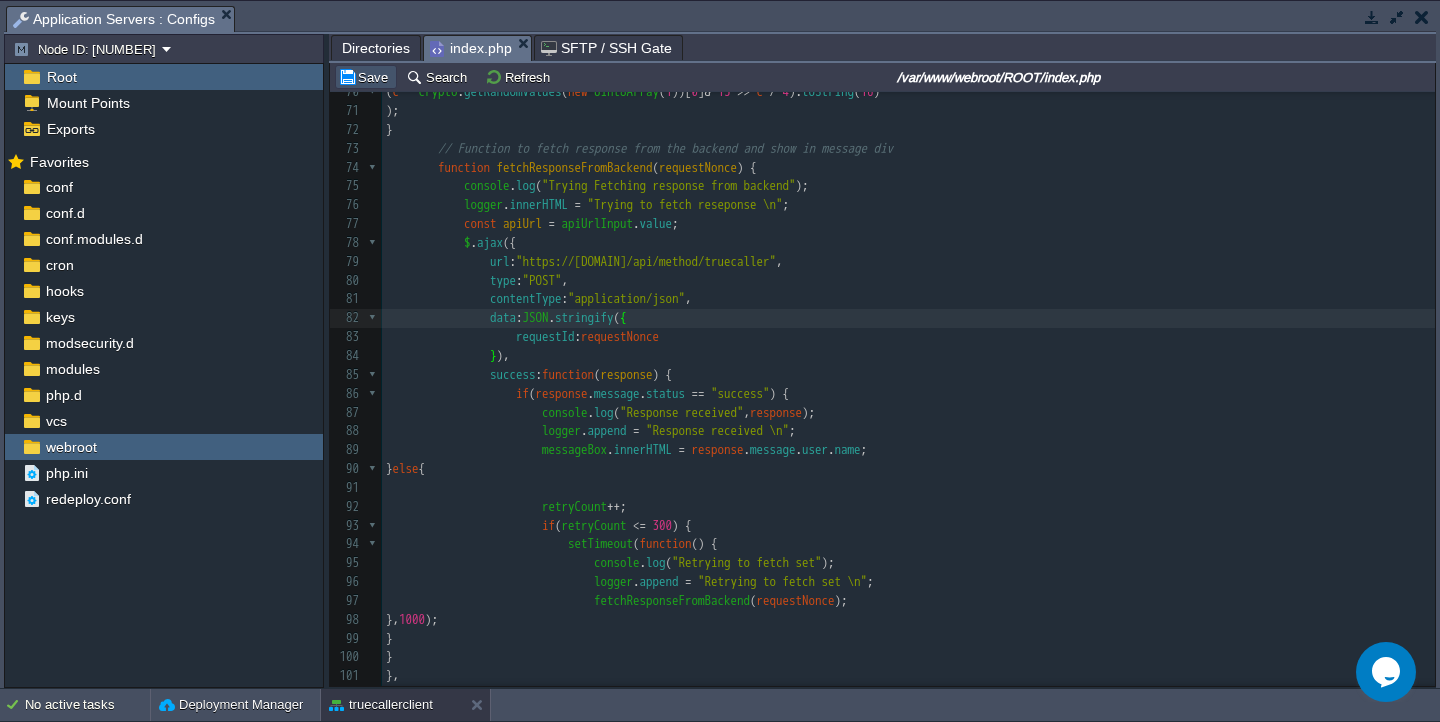 click on "Save" at bounding box center (366, 77) 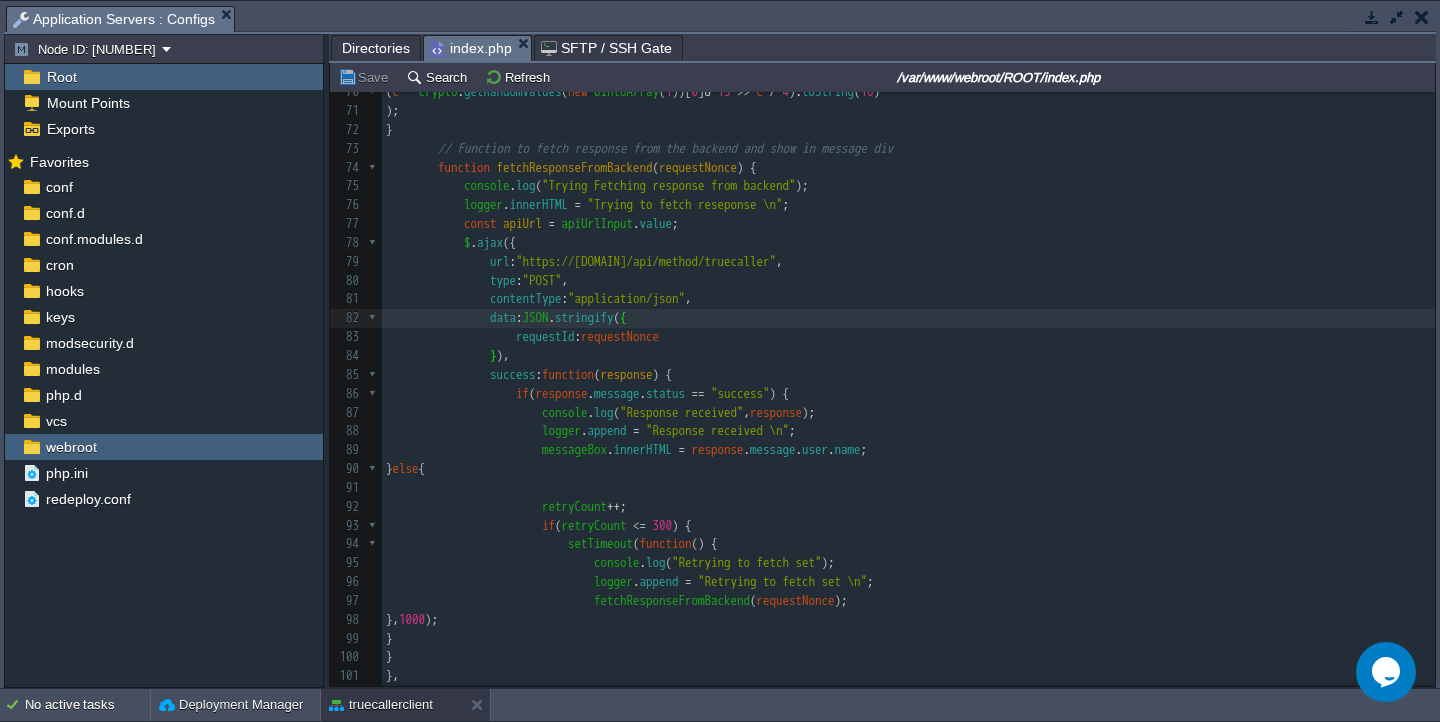 scroll, scrollTop: 1241, scrollLeft: 0, axis: vertical 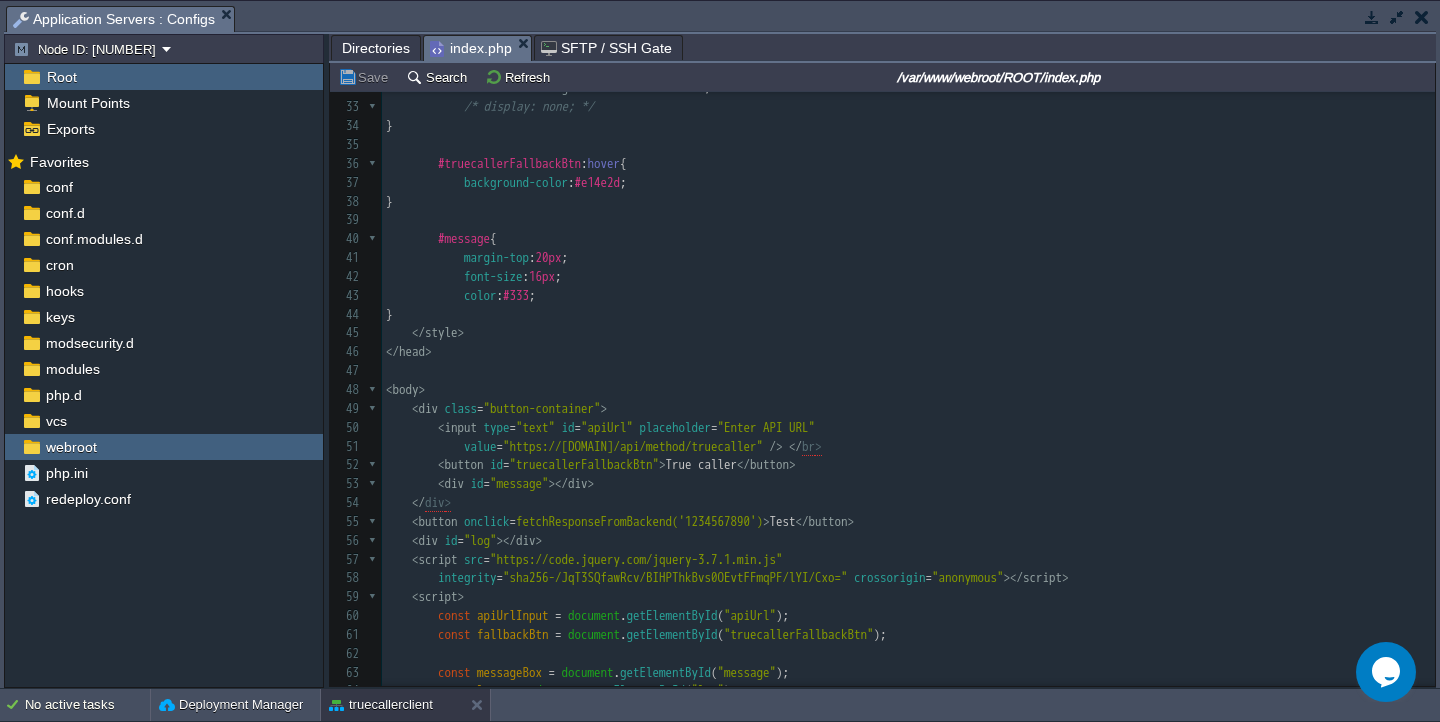 click on "< button   onclick = "fetchResponseFromBackend('[REQUEST_NONCE]')" > Test </ button >" at bounding box center [908, 522] 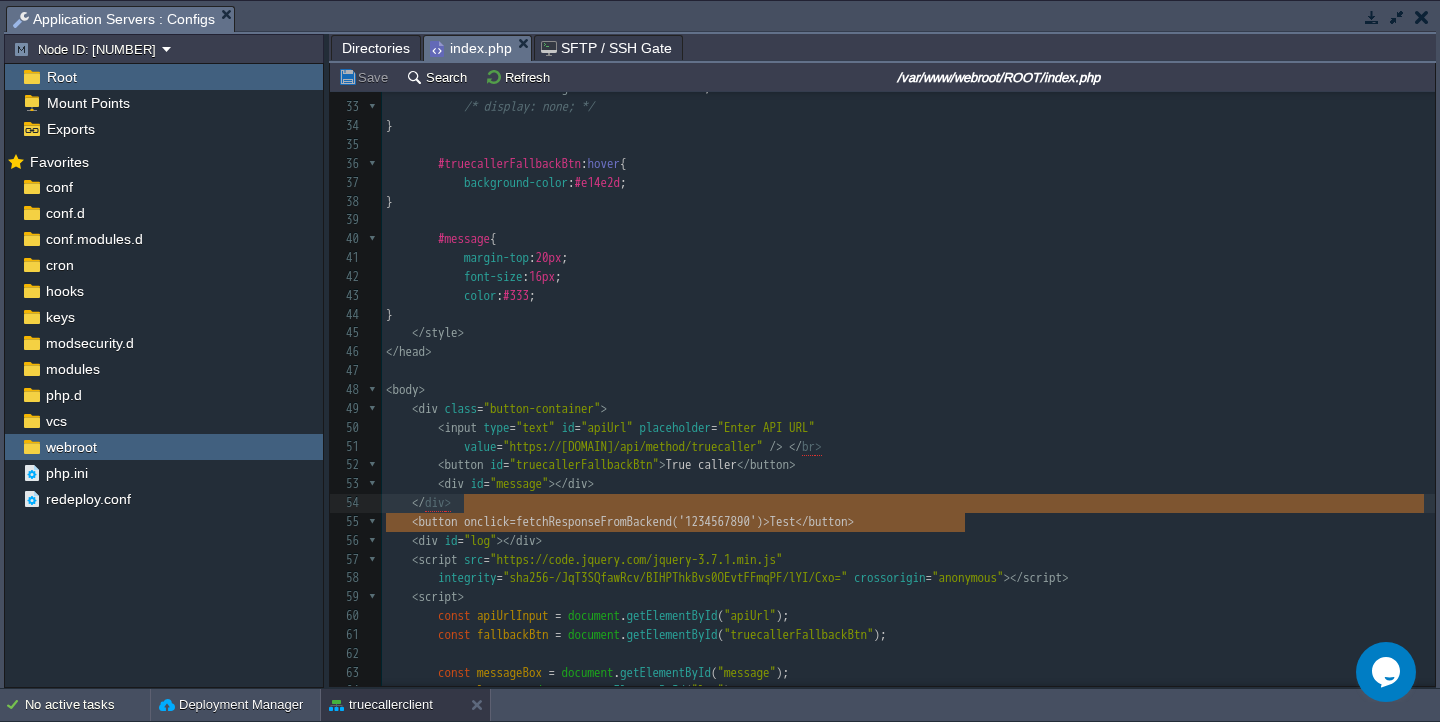 type on "<button onclick="fetchResponseFromBackend('1234567890')">Test</button>" 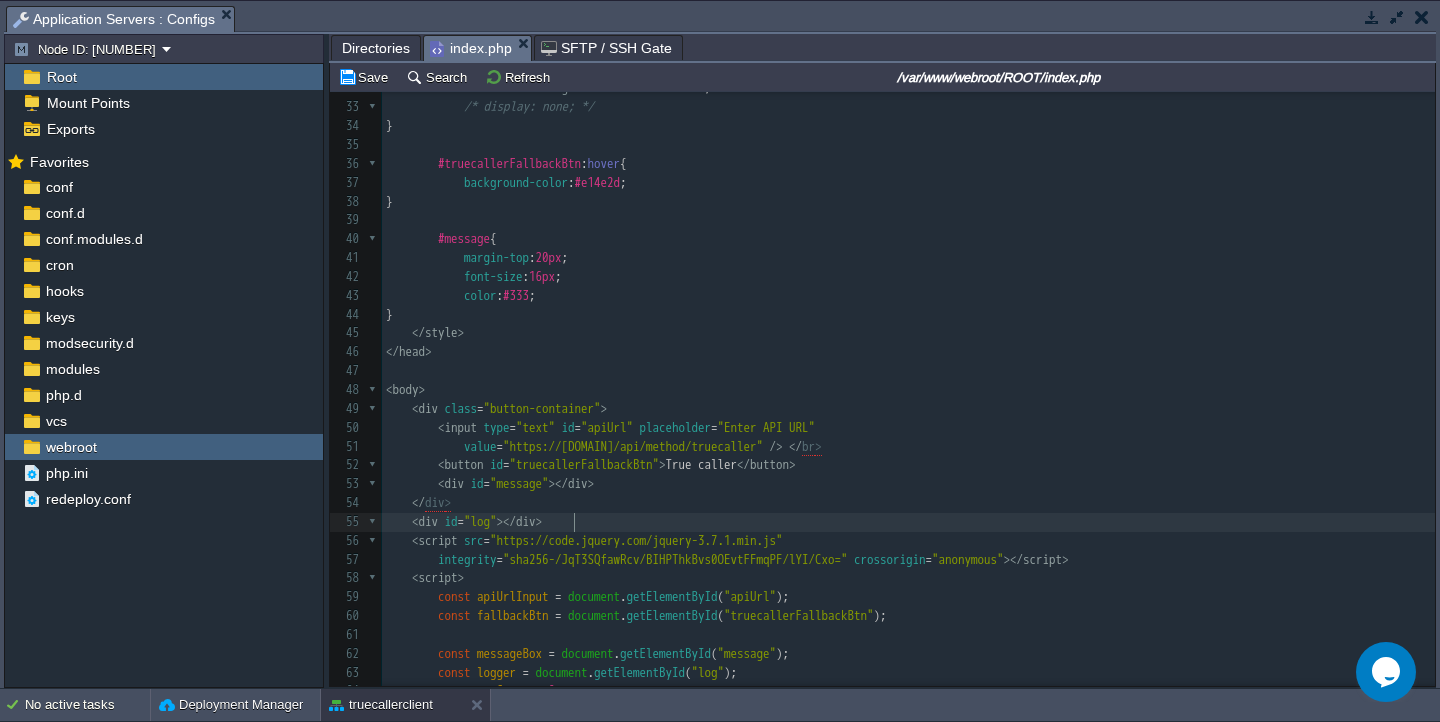 type on "<div id="log"></div>" 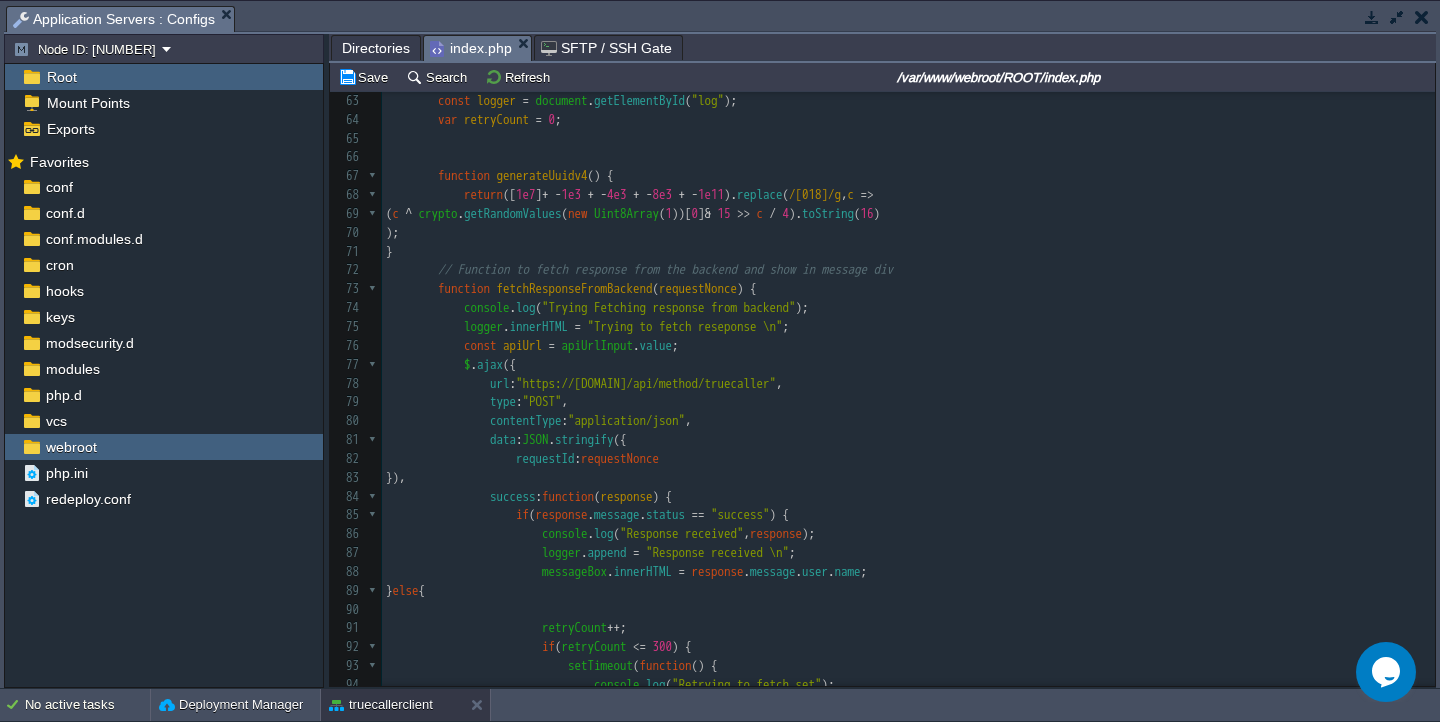 click on "logger . innerHTML   =   "Trying to fetch reseponse \n" ;" at bounding box center (908, 327) 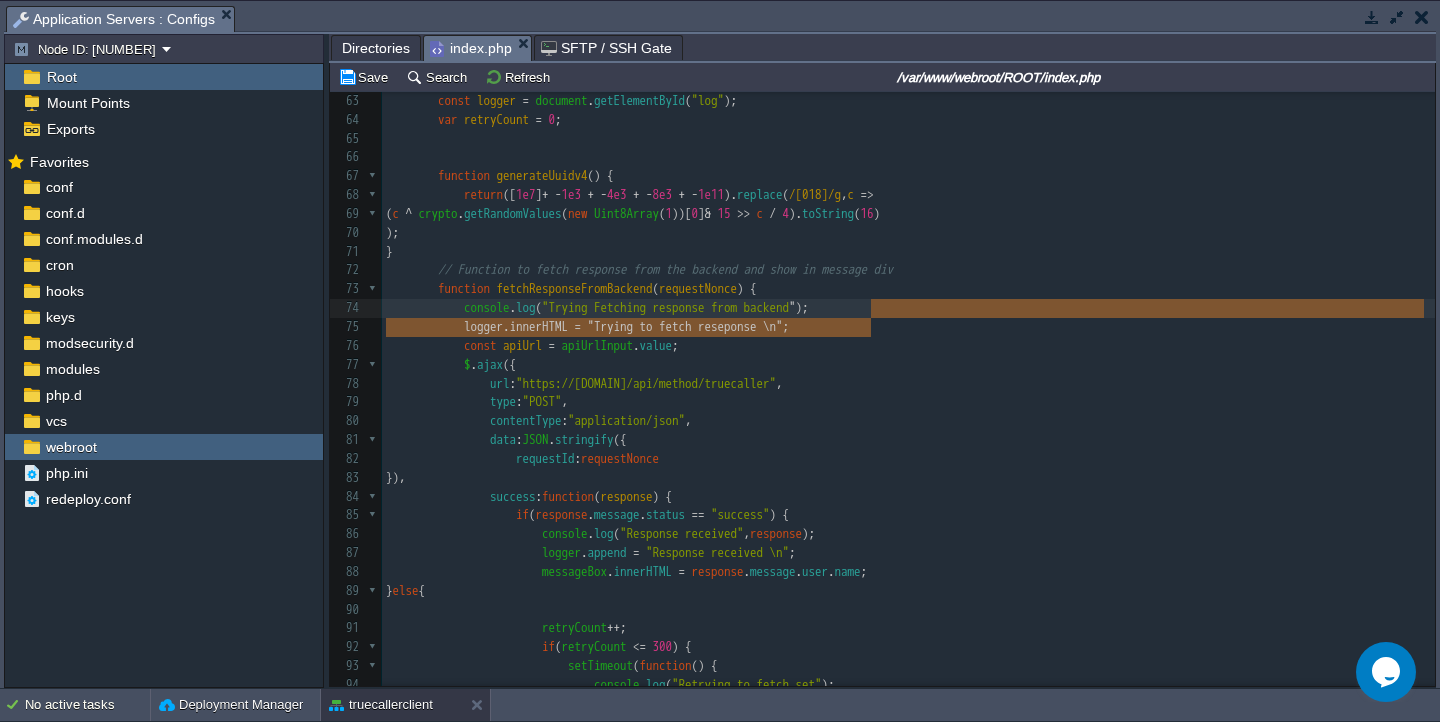 type on "logger.innerHTML = "Trying to fetch reseponse \n";" 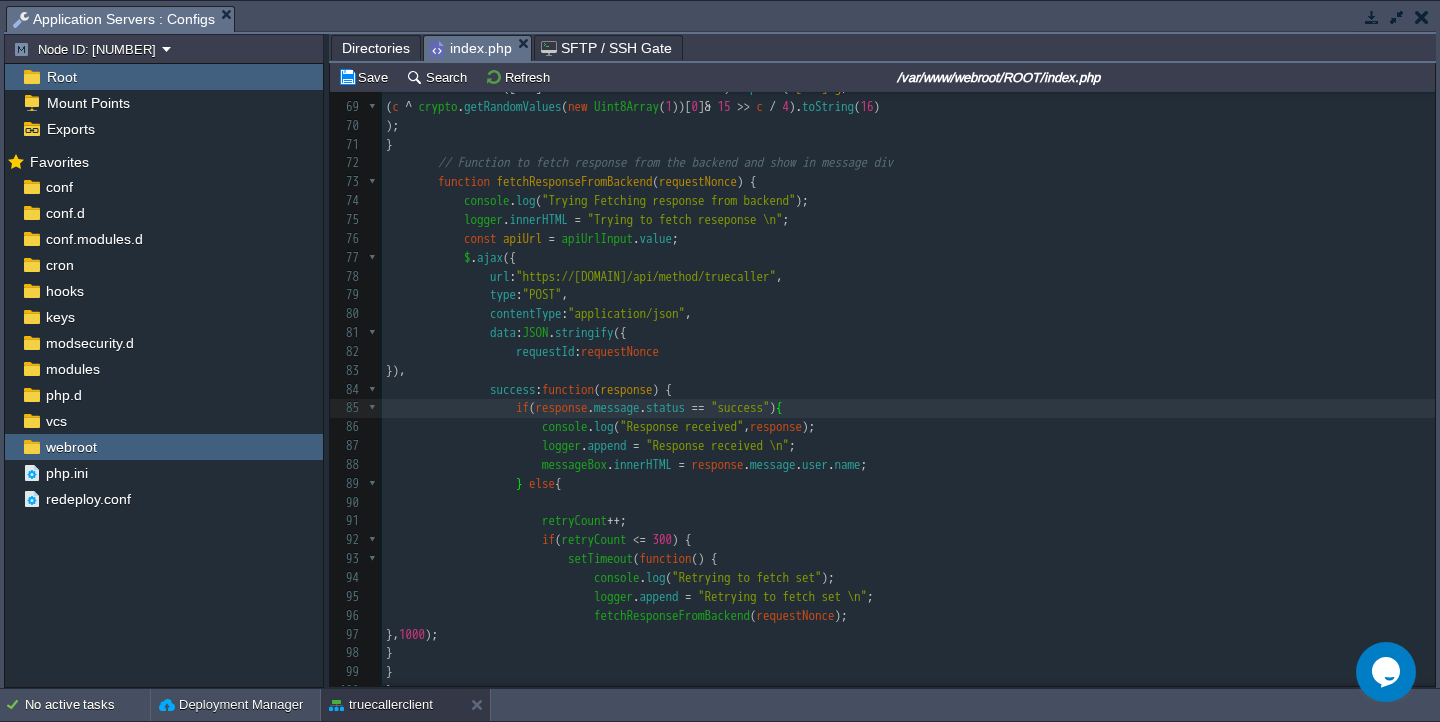 click on "innerHTML" at bounding box center [539, 219] 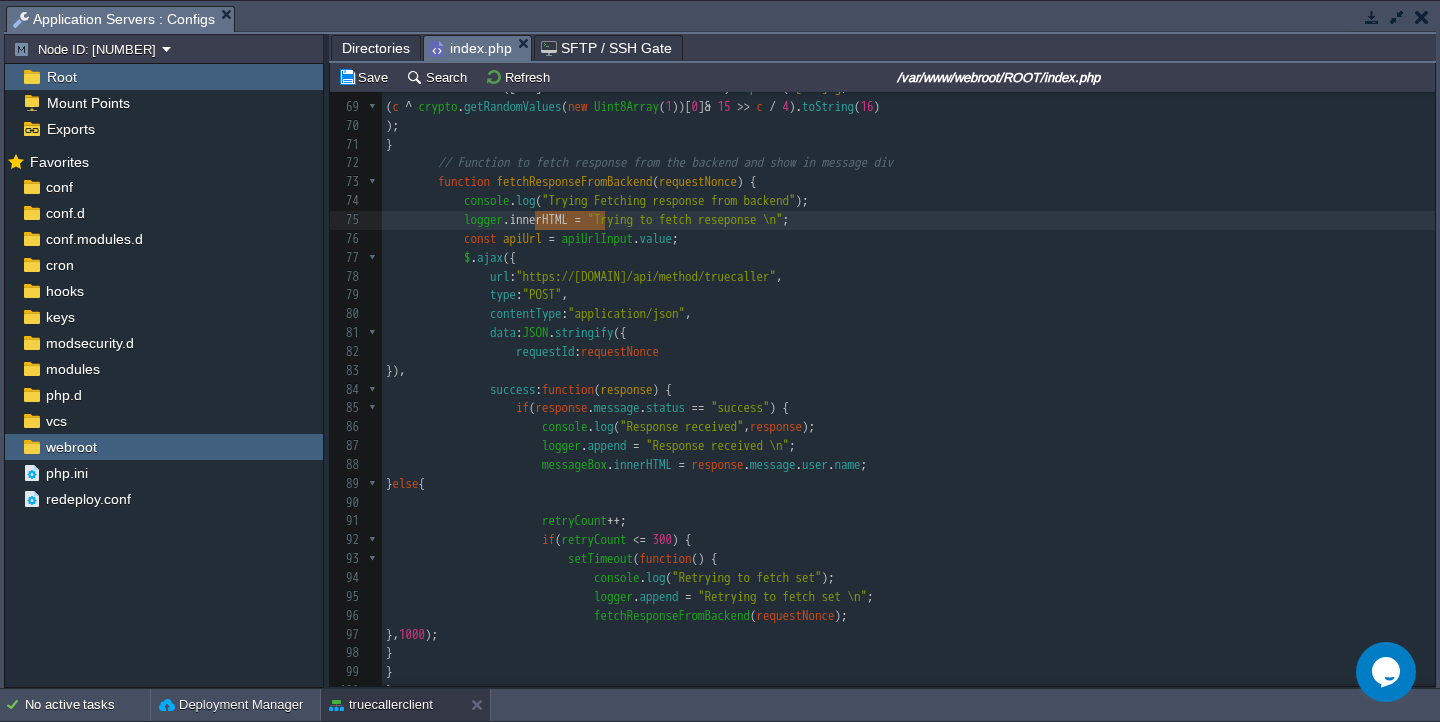 click on "xxxxxxxxxx 129 data : JSON . stringify ( { 48 < body > 49 < div   class = "button-container" > 50 < input   type = "text"   id = "apiUrl"   placeholder = "Enter API URL" 51 value = "https://[DOMAIN]/api/method/truecaller"   />   </ br > 52 < button   id = "truecallerFallbackBtn" >  True caller  </ button > 53 < div   id = "message" ></ div > 54 </ div > 55 < div   id = "log" ></ div > 56 < script   src = "https://code.jquery.com/jquery-3.7.1.min.js" 57 integrity = "sha256-/JqT3SQfawRcv/BIHPThkBvs0OEvtFFmqPF/lYI/Cxo="   crossorigin = "anonymous" ></ script > 58 < script > 59 const   apiUrlInput   =   document . getElementById ( "apiUrl" ); 60 const   fallbackBtn   =   document . getElementById ( "truecallerFallbackBtn" ); 61 const   messageBox   =   document . getElementById ( "message" ); 62 const   logger   =   ." at bounding box center [908, 352] 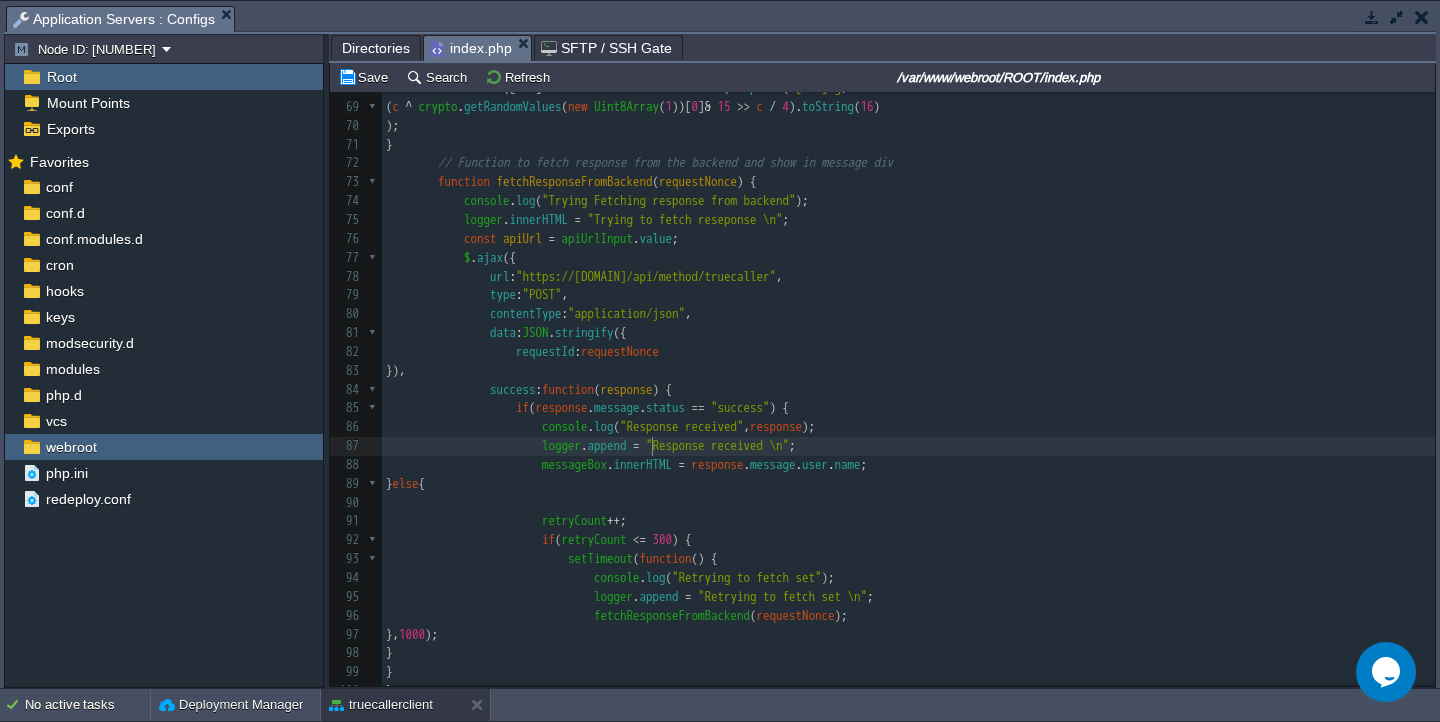 type on "append" 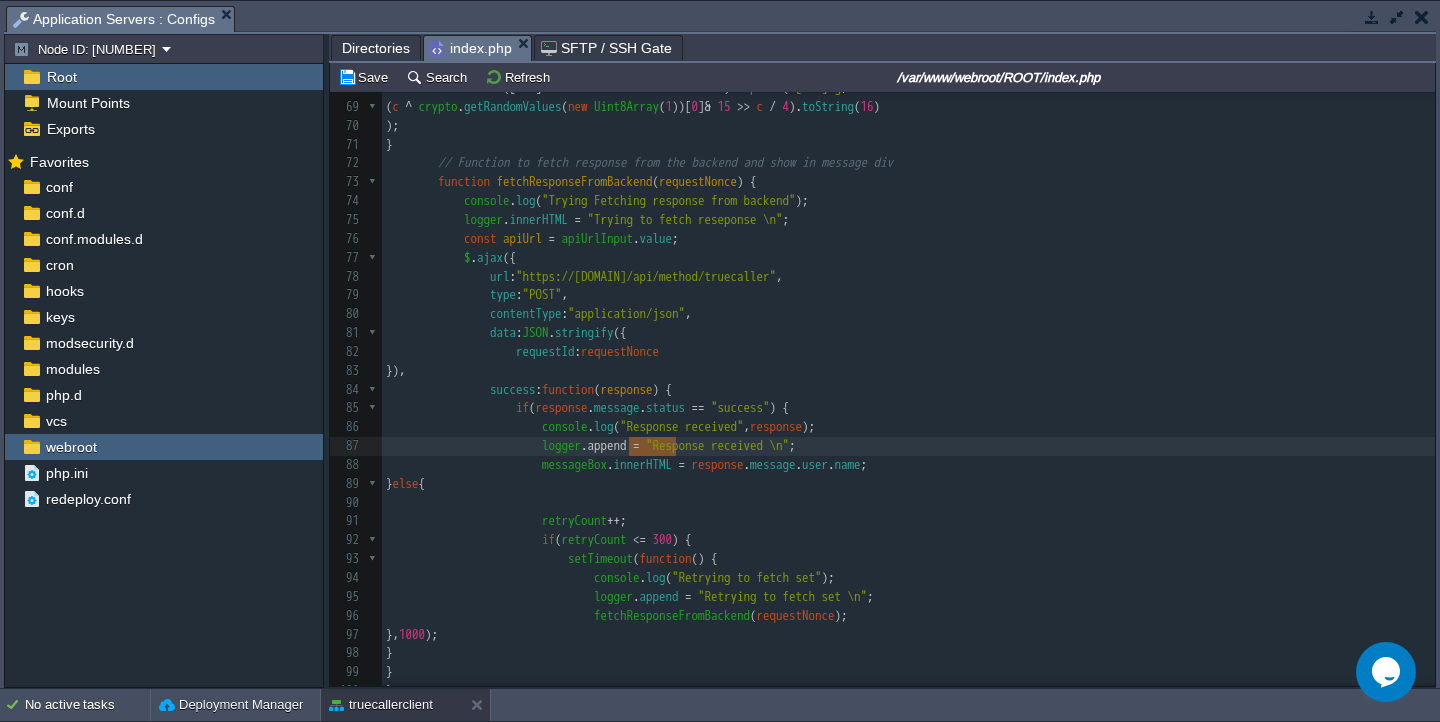 paste 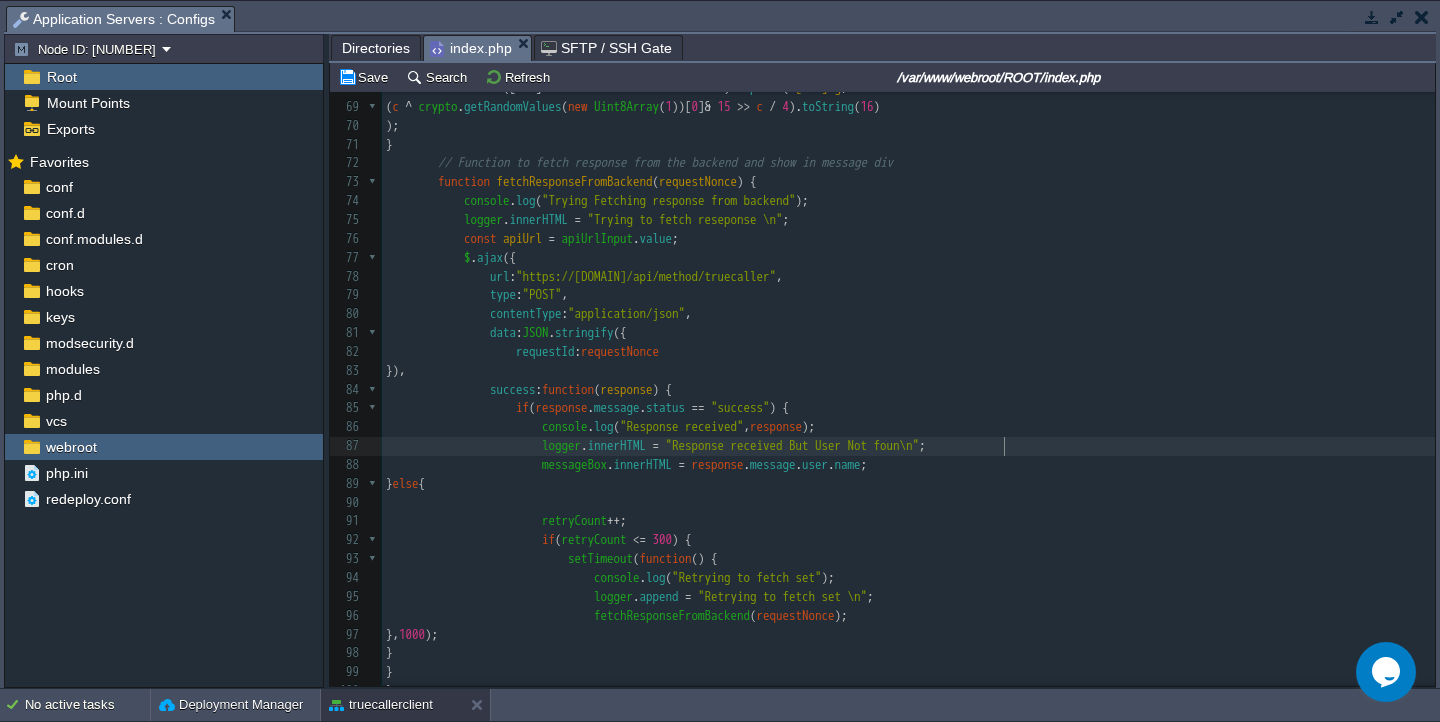 type on "But User Not found" 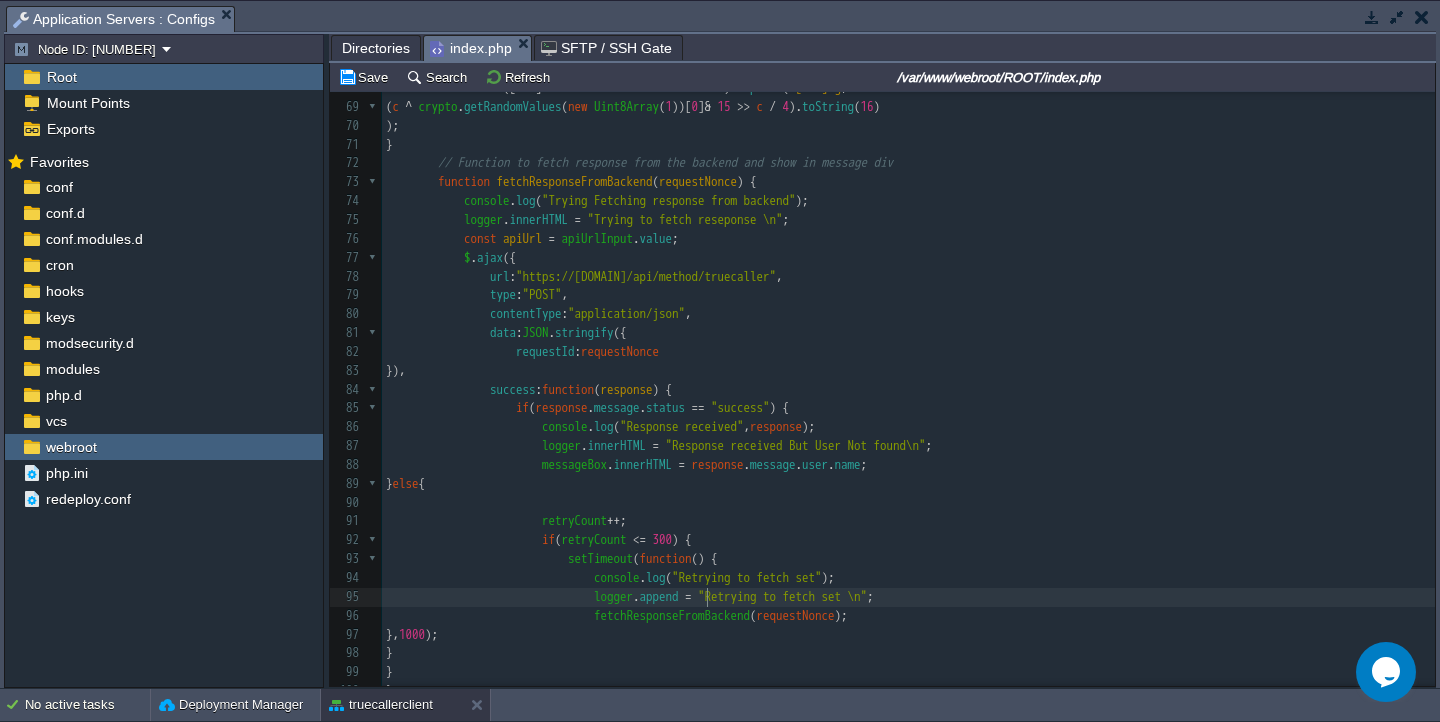 click on "append" at bounding box center [659, 596] 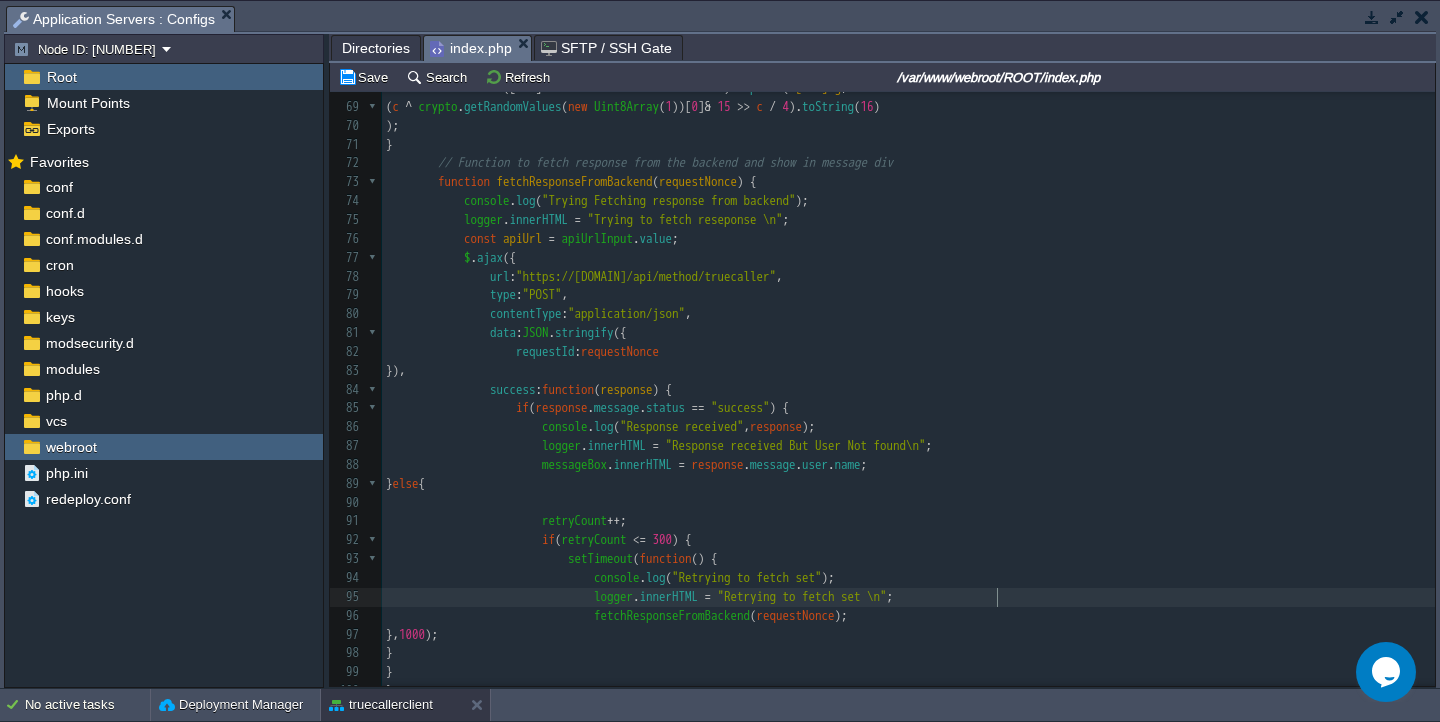 click on "logger . innerHTML   =   "Retrying to fetch set \n" ;" at bounding box center [908, 597] 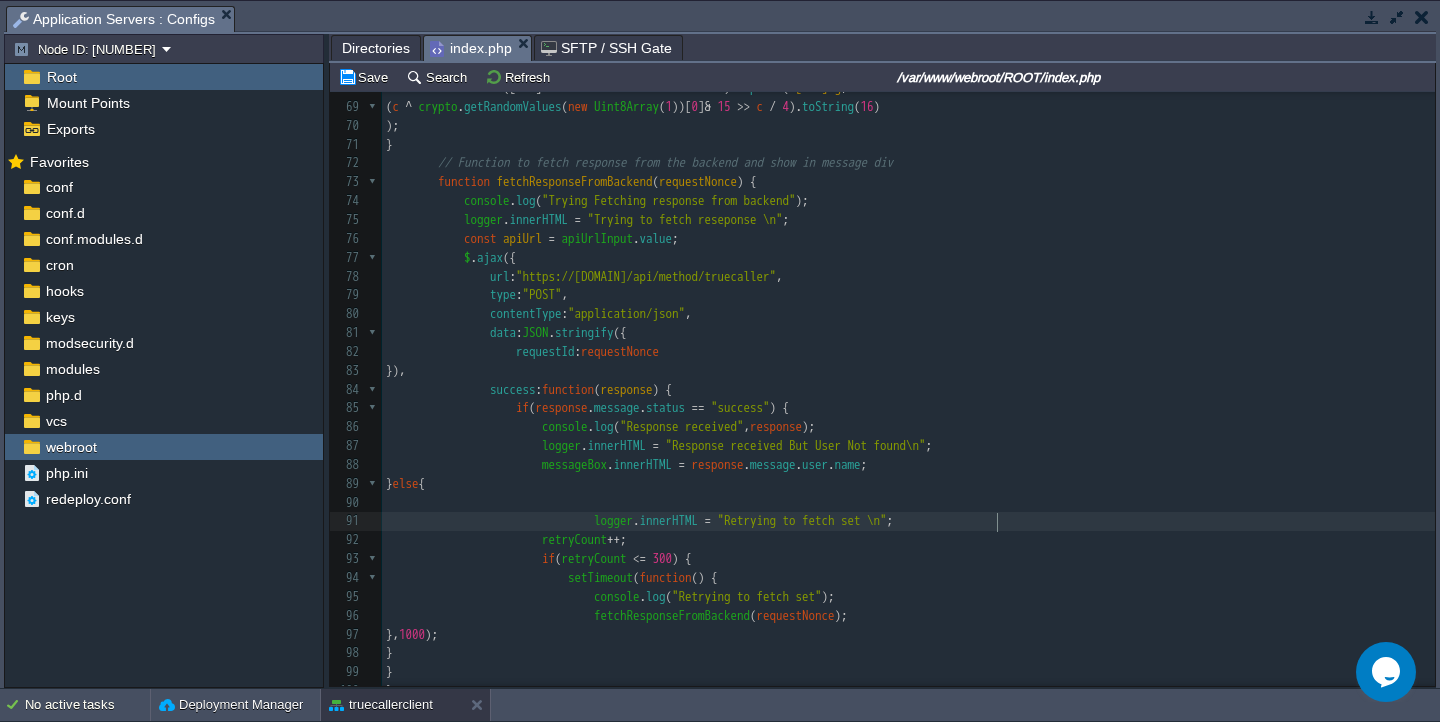 click on "xxxxxxxxxx 129 data : JSON . stringify ( { 48 < body > 49 < div   class = "button-container" > 50 < input   type = "text"   id = "apiUrl"   placeholder = "Enter API URL" 51 value = "https://[DOMAIN]/api/method/truecaller"   />   </ br > 52 < button   id = "truecallerFallbackBtn" >  True caller  </ button > 53 < div   id = "message" ></ div > 54 </ div > 55 < div   id = "log" ></ div > 56 < script   src = "https://code.jquery.com/jquery-3.7.1.min.js" 57 integrity = "sha256-/JqT3SQfawRcv/BIHPThkBvs0OEvtFFmqPF/lYI/Cxo="   crossorigin = "anonymous" ></ script > 58 < script > 59 const   apiUrlInput   =   document . getElementById ( "apiUrl" ); 60 const   fallbackBtn   =   document . getElementById ( "truecallerFallbackBtn" ); 61 const   messageBox   =   document . getElementById ( "message" ); 62 const   logger   =   ." at bounding box center [908, 352] 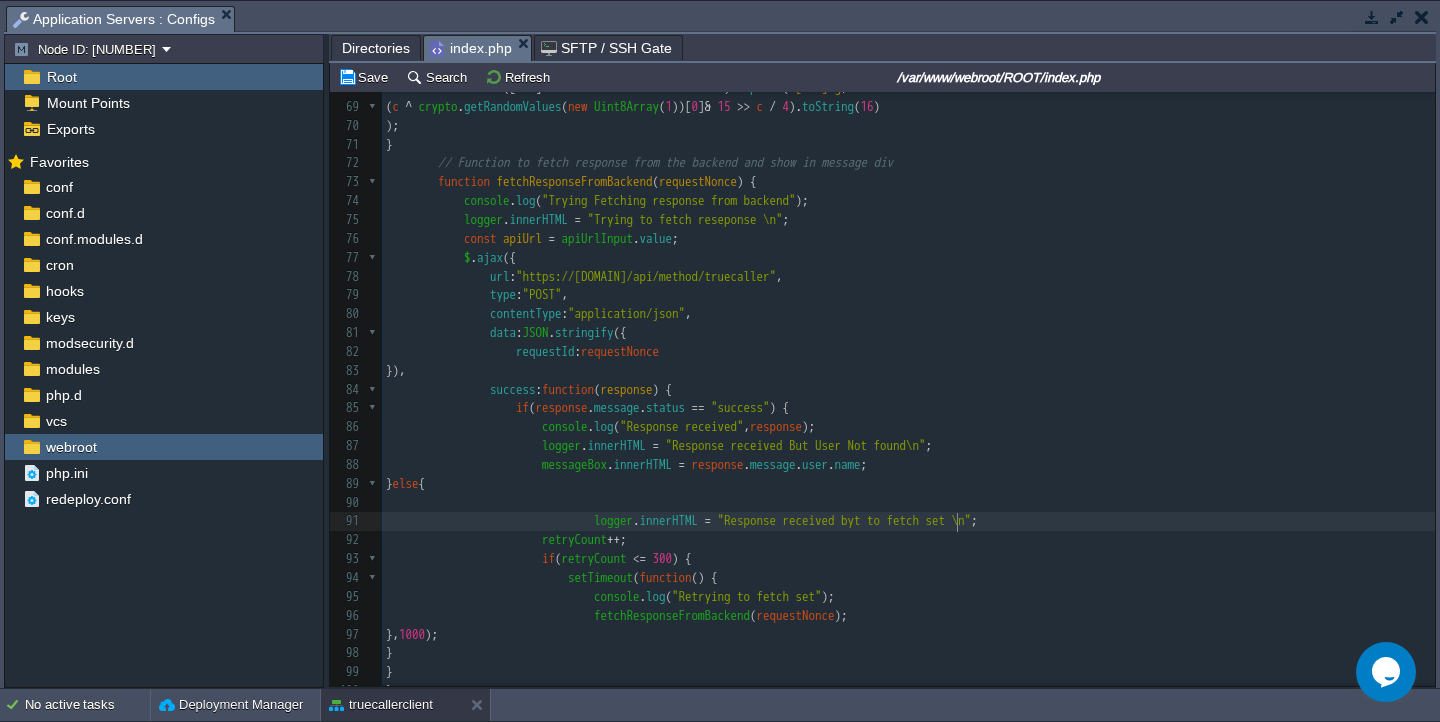 type on "Response received byt" 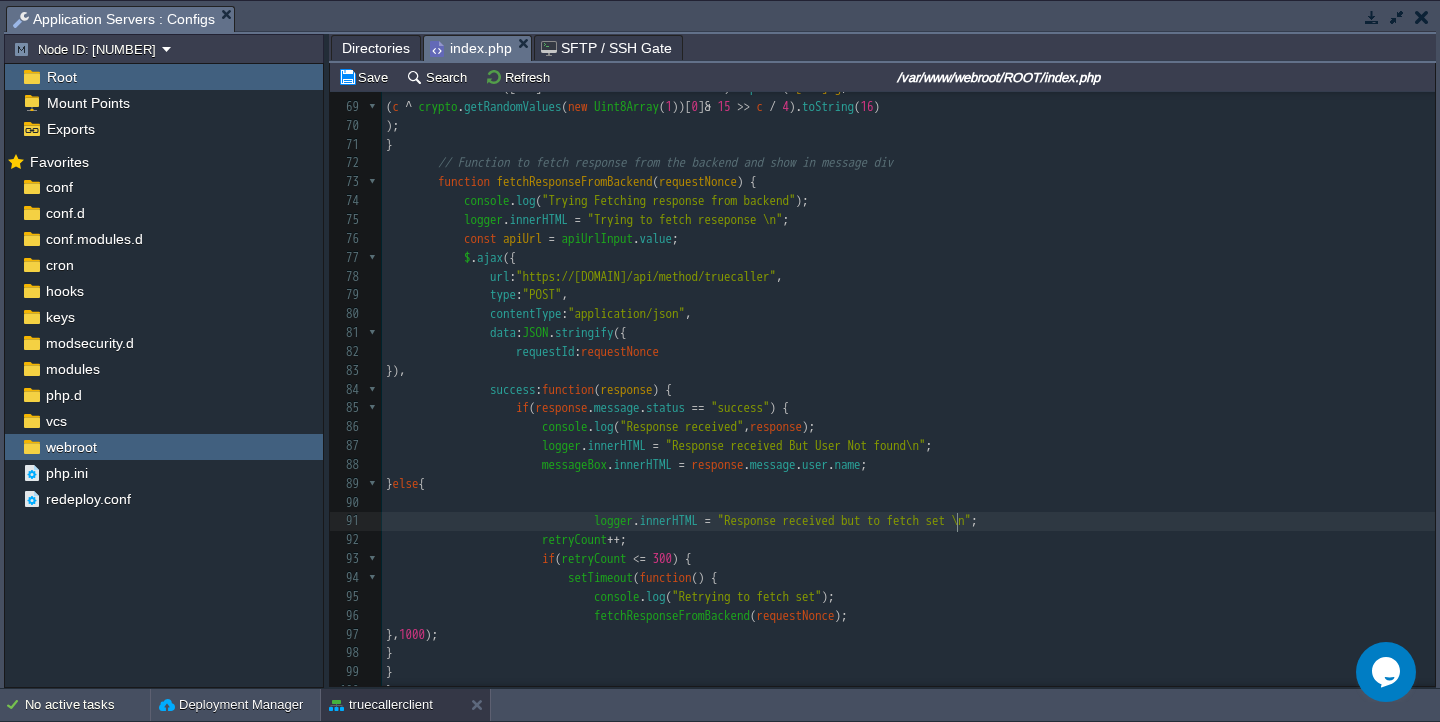 type on "ut" 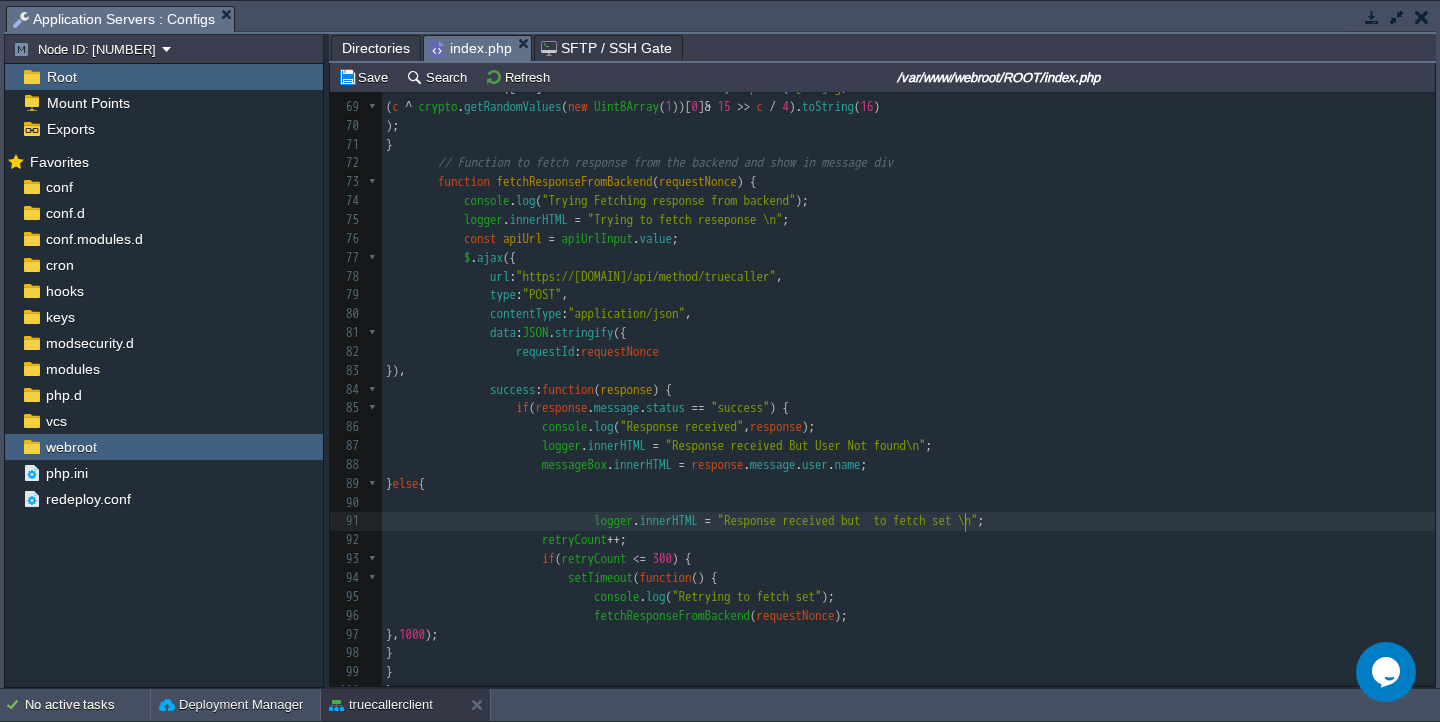 click on ""Response received But User Not found\n"" at bounding box center (796, 445) 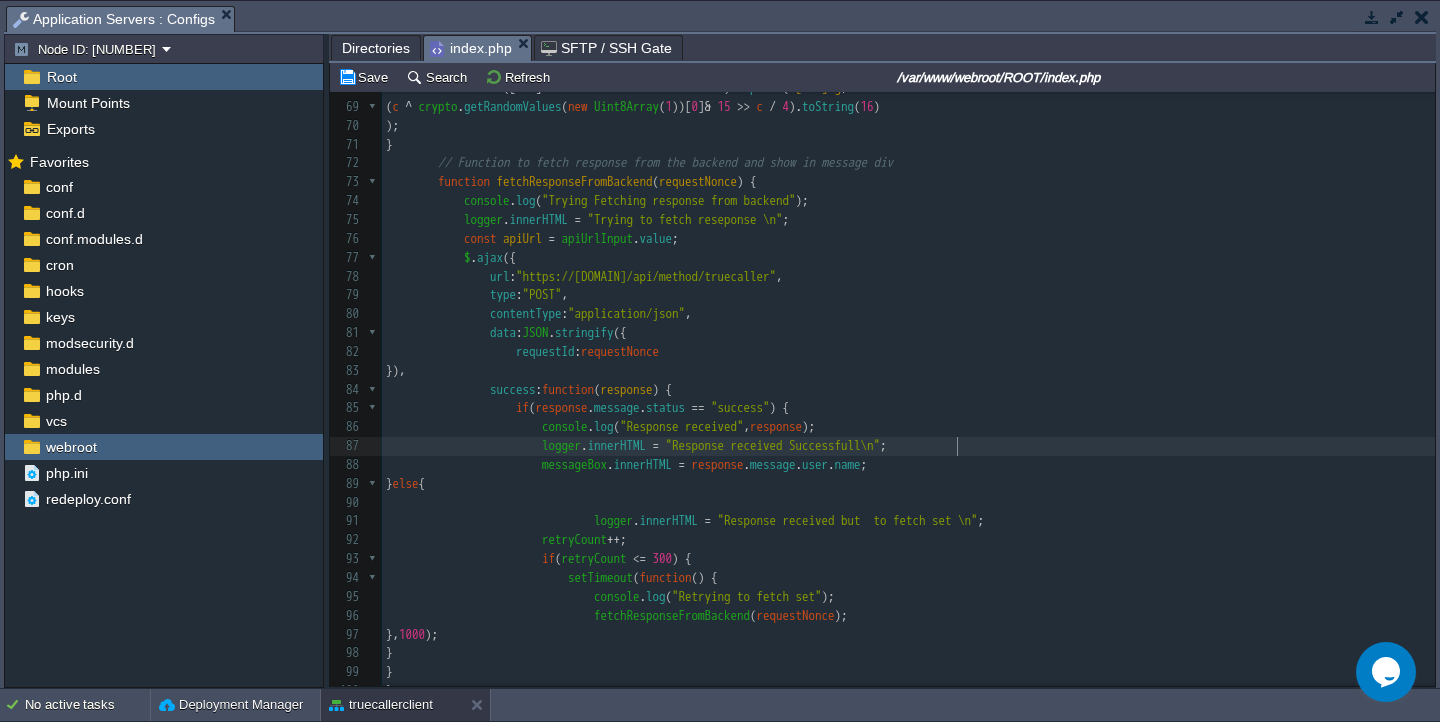 type on "Successfully" 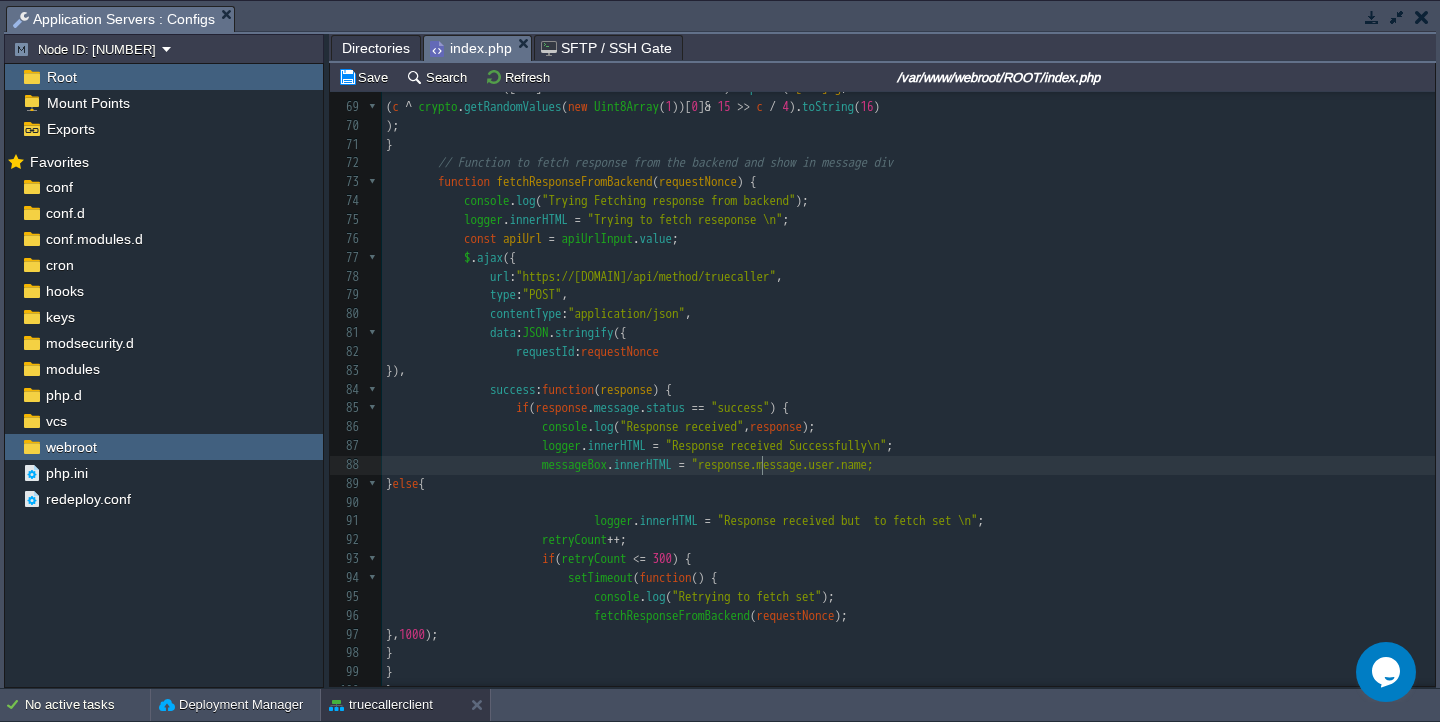 type on """" 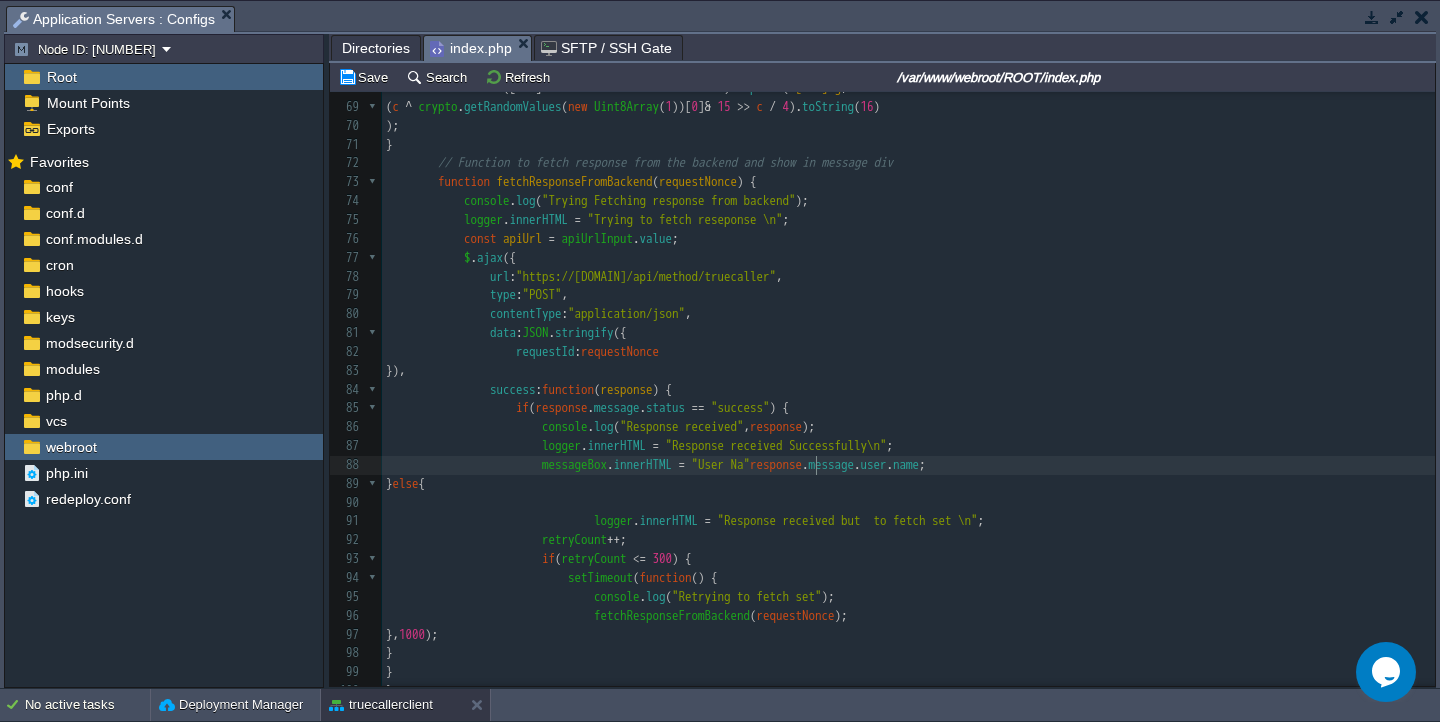 type on "User Name" 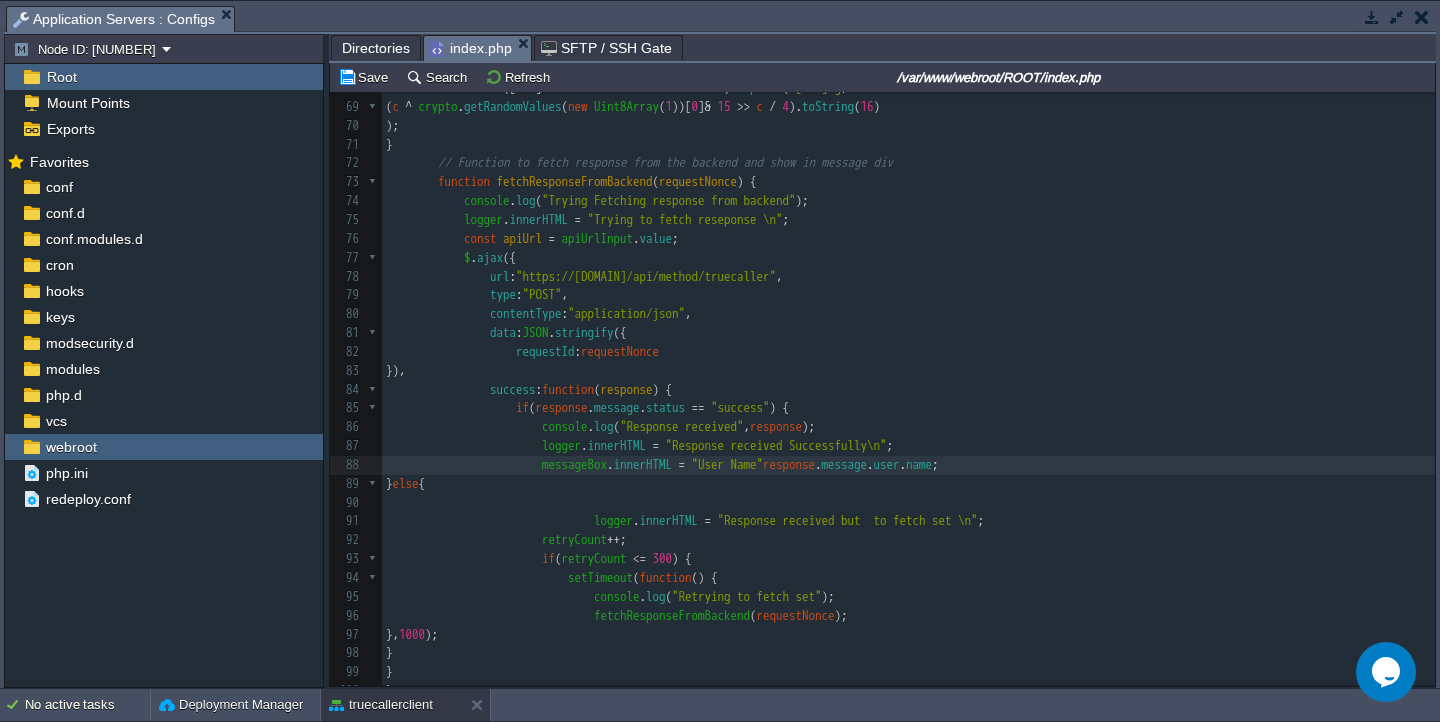 type on ":" 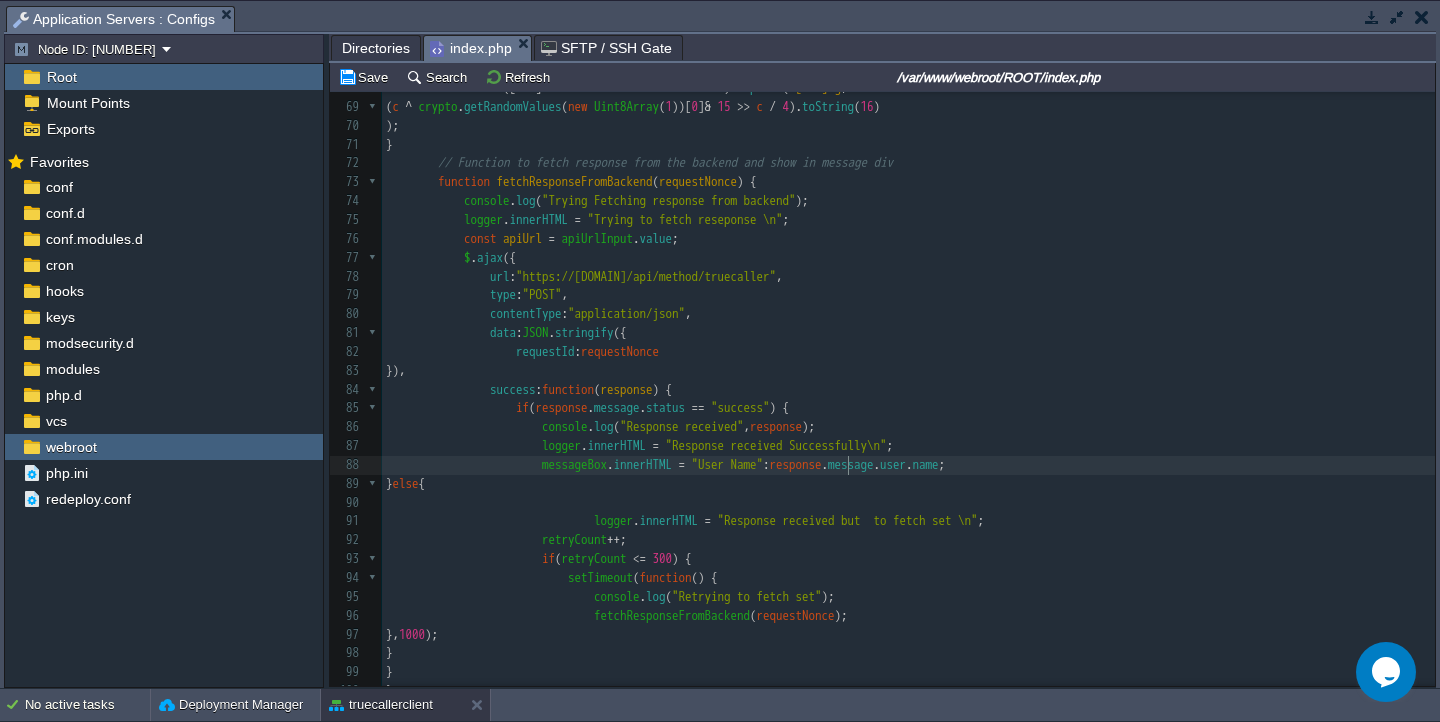 scroll, scrollTop: 6, scrollLeft: 8, axis: both 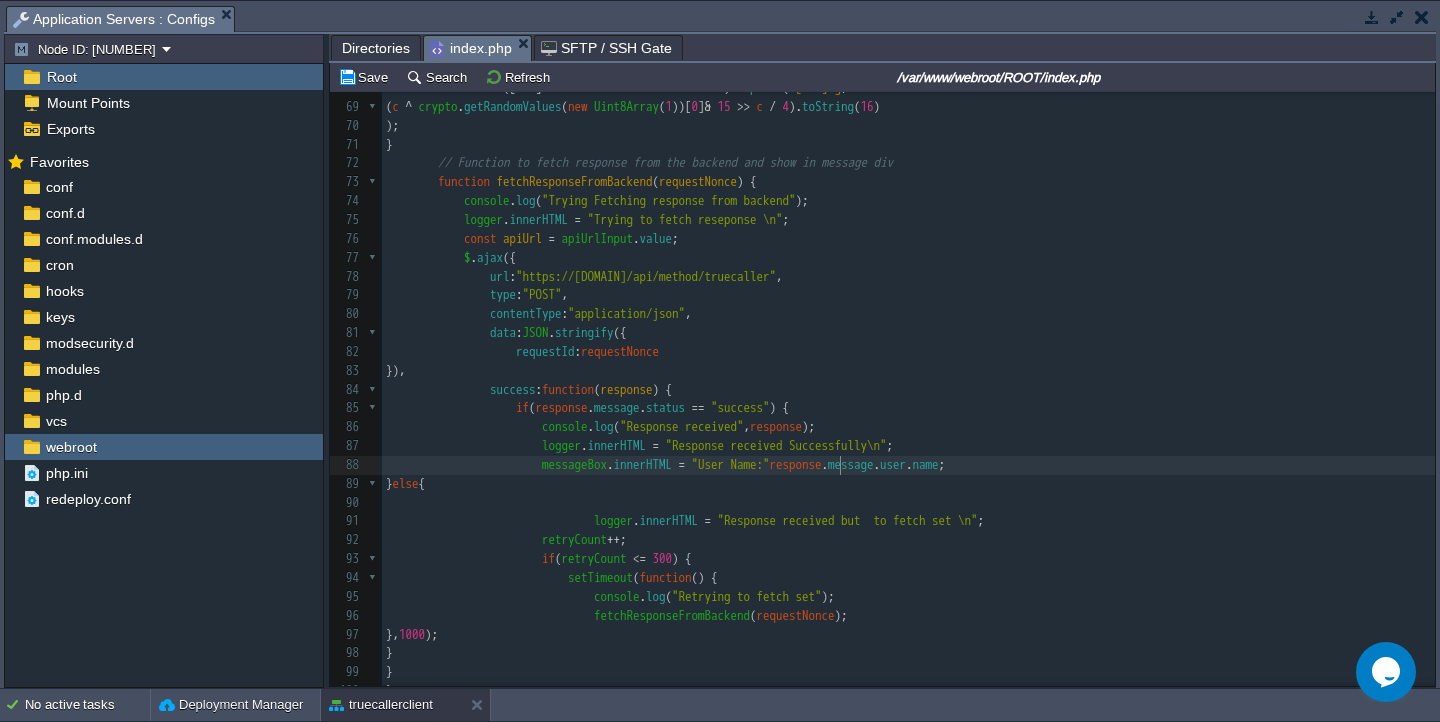 type on ":" 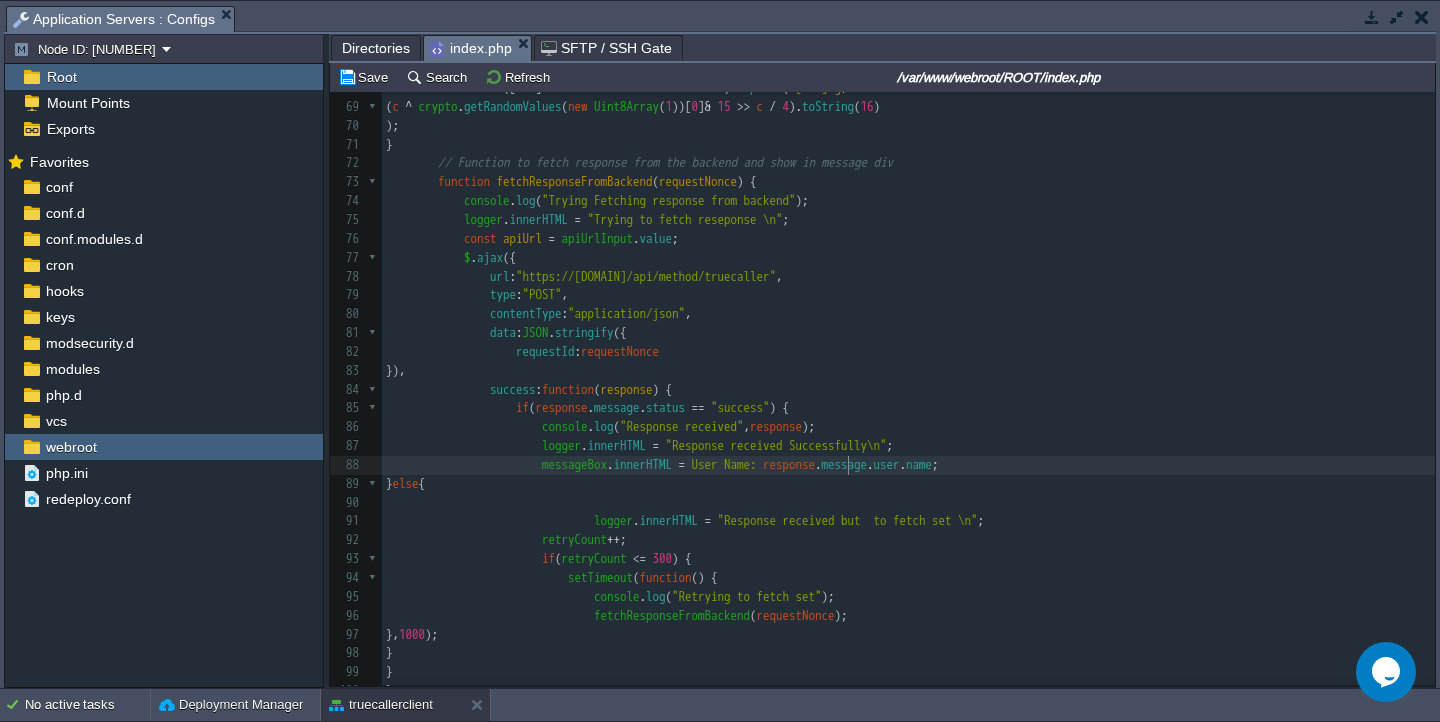 scroll, scrollTop: 6, scrollLeft: 14, axis: both 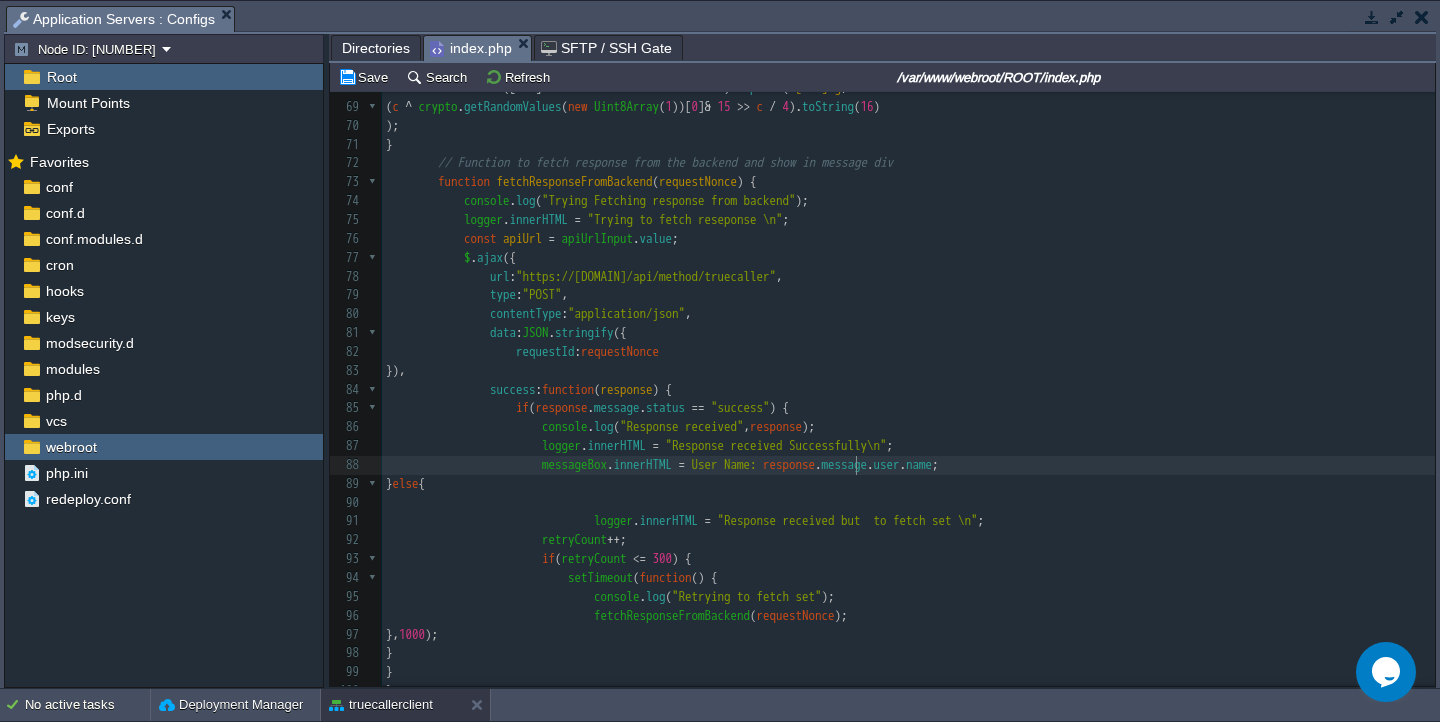 type on "+" 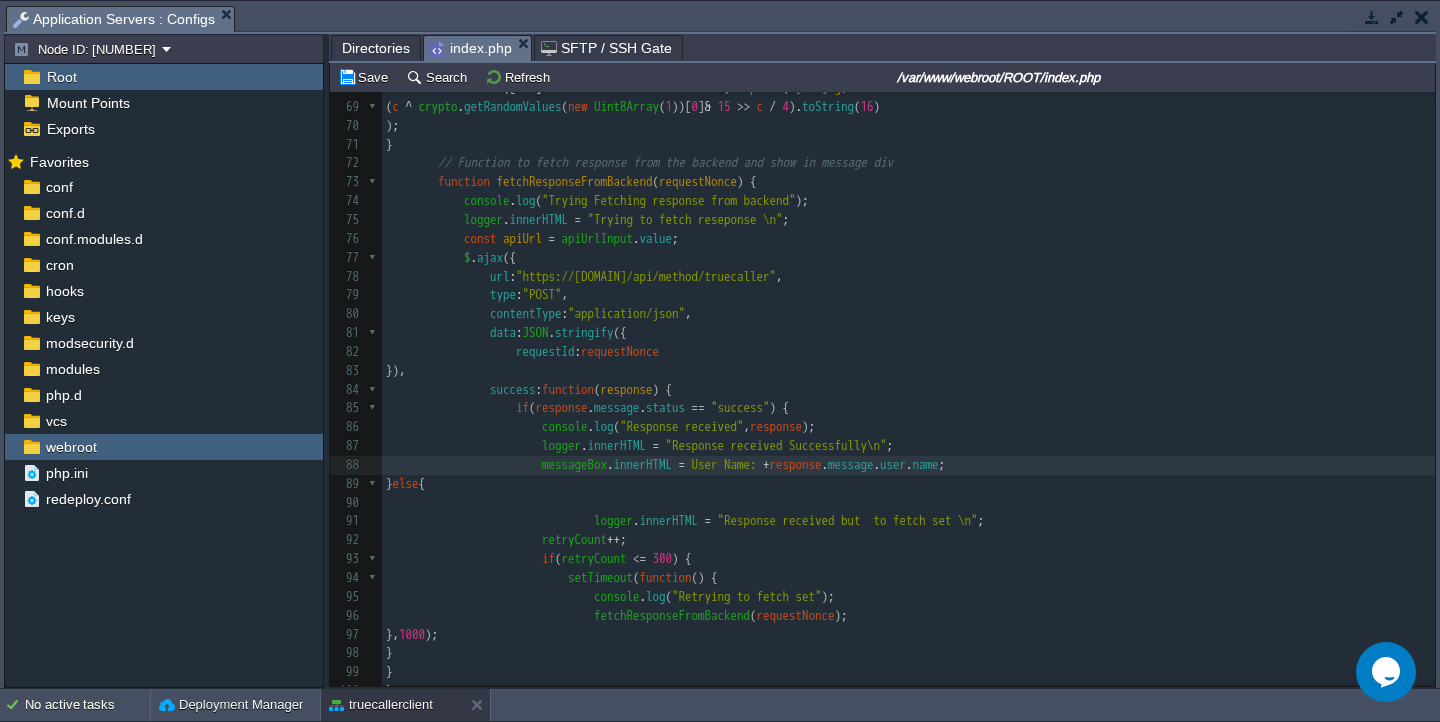 type on """ 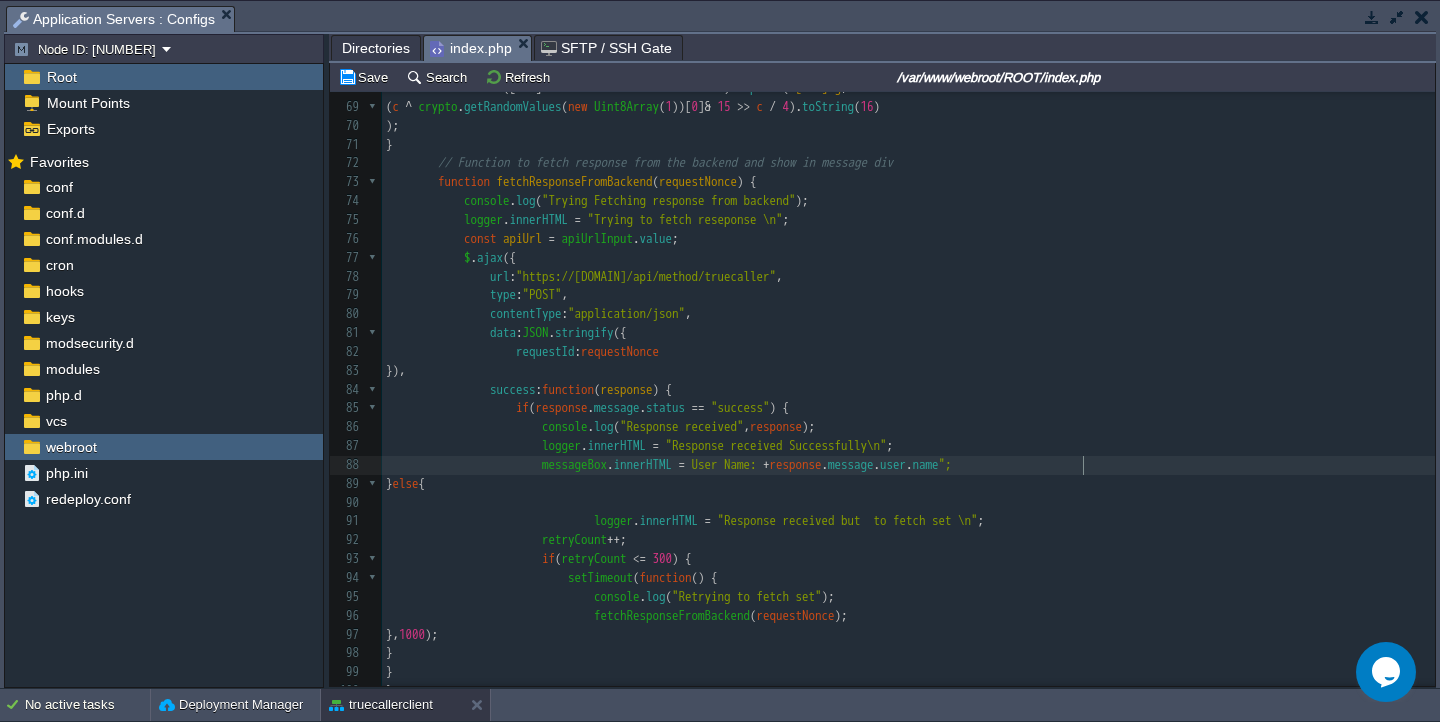 scroll, scrollTop: 0, scrollLeft: 0, axis: both 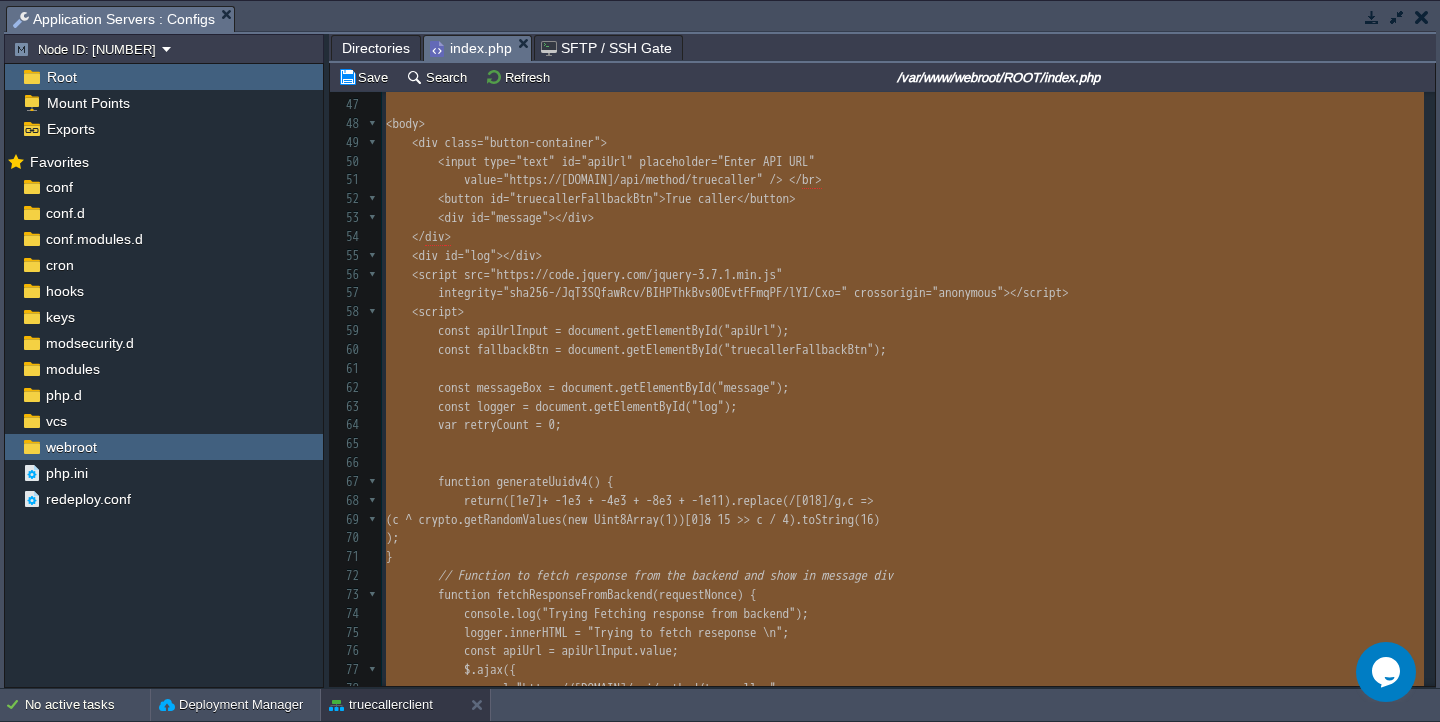 type on "-" 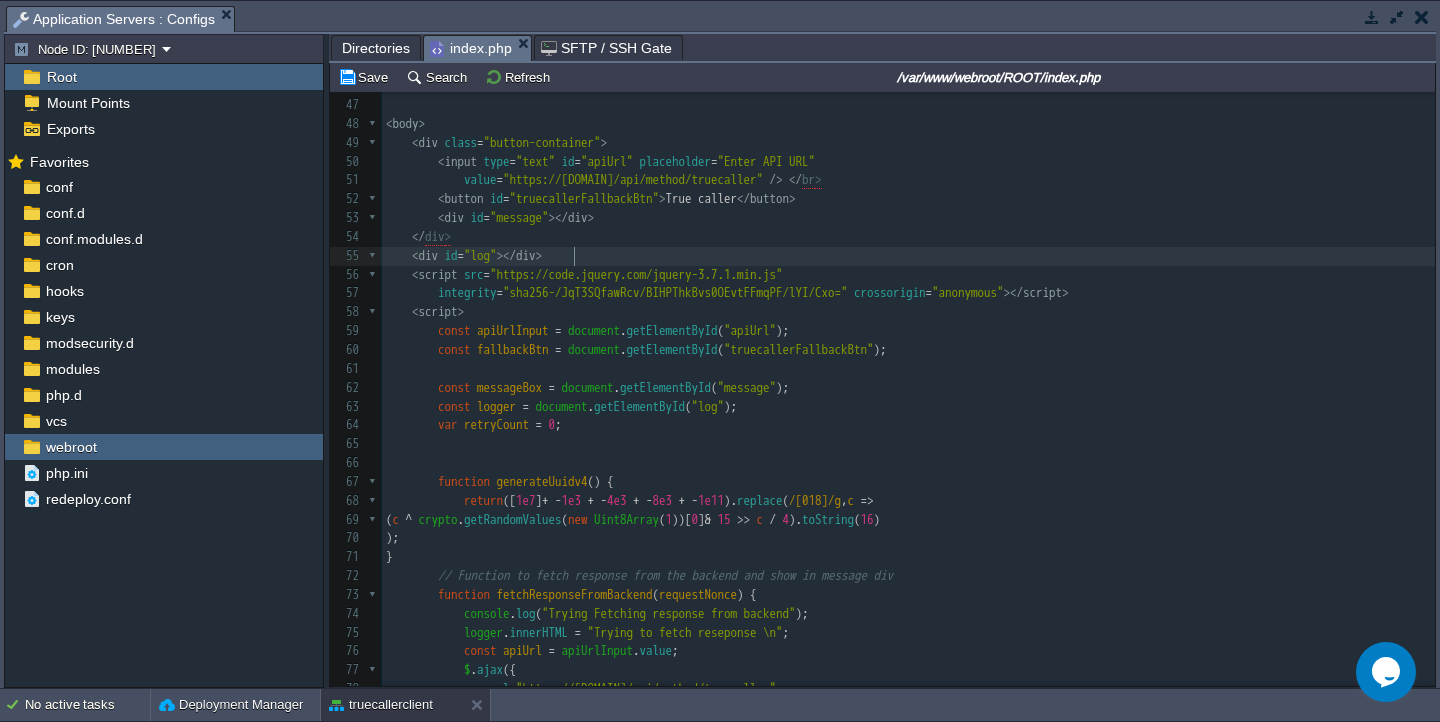 type on "-" 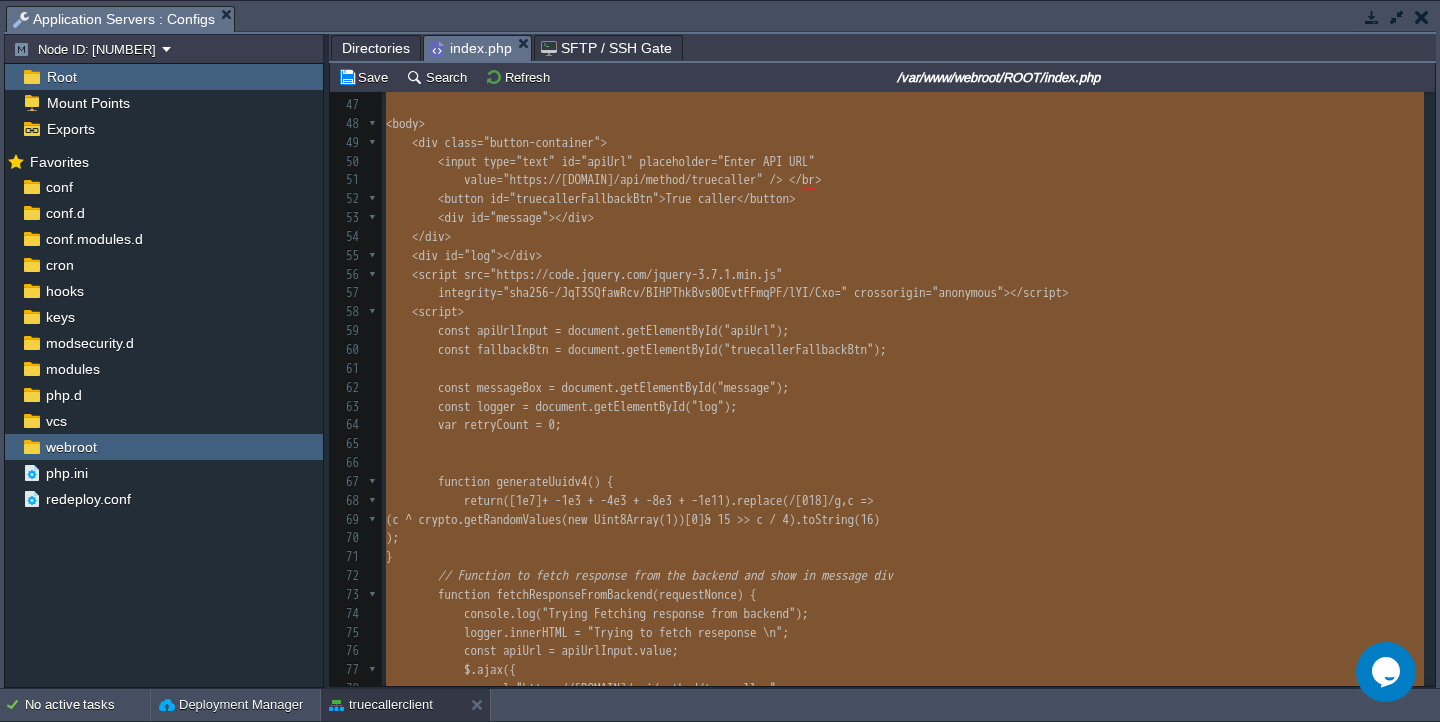 scroll, scrollTop: 2412, scrollLeft: 0, axis: vertical 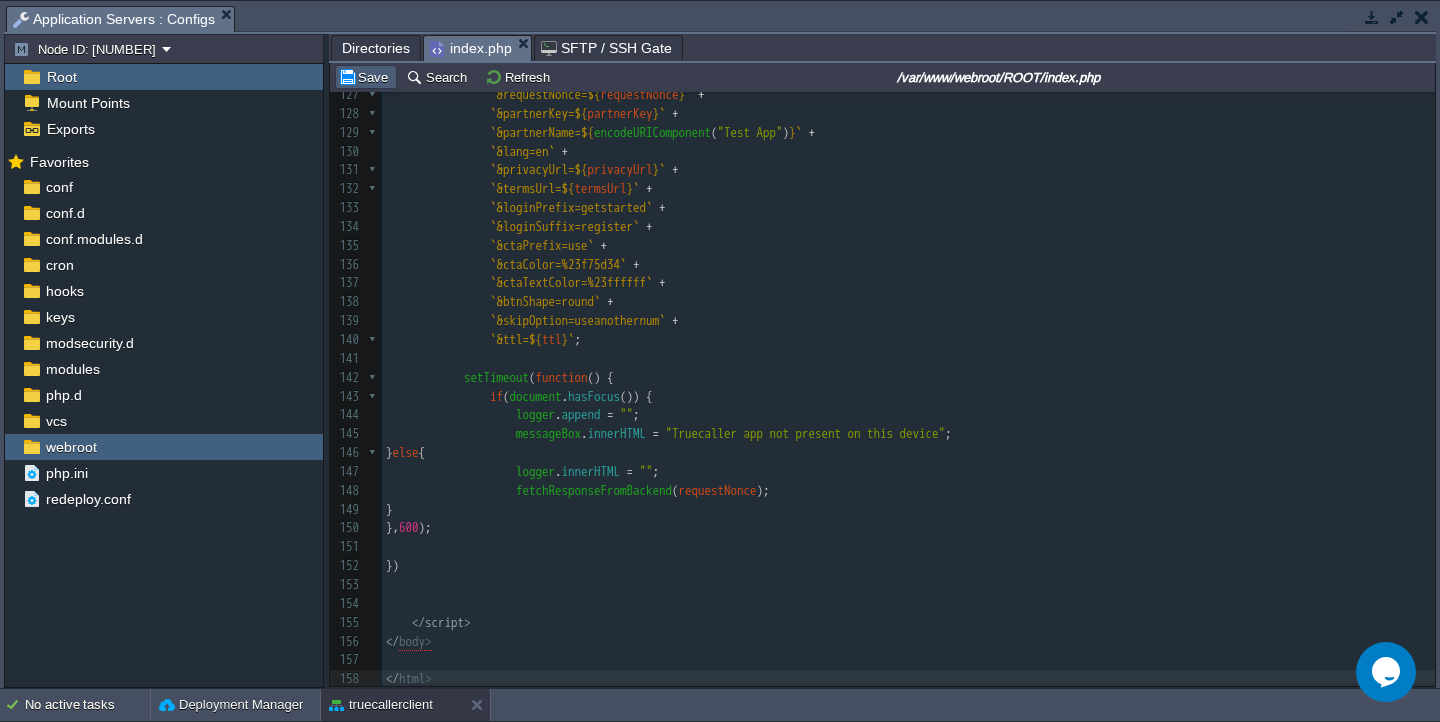 click on "Save" at bounding box center [366, 77] 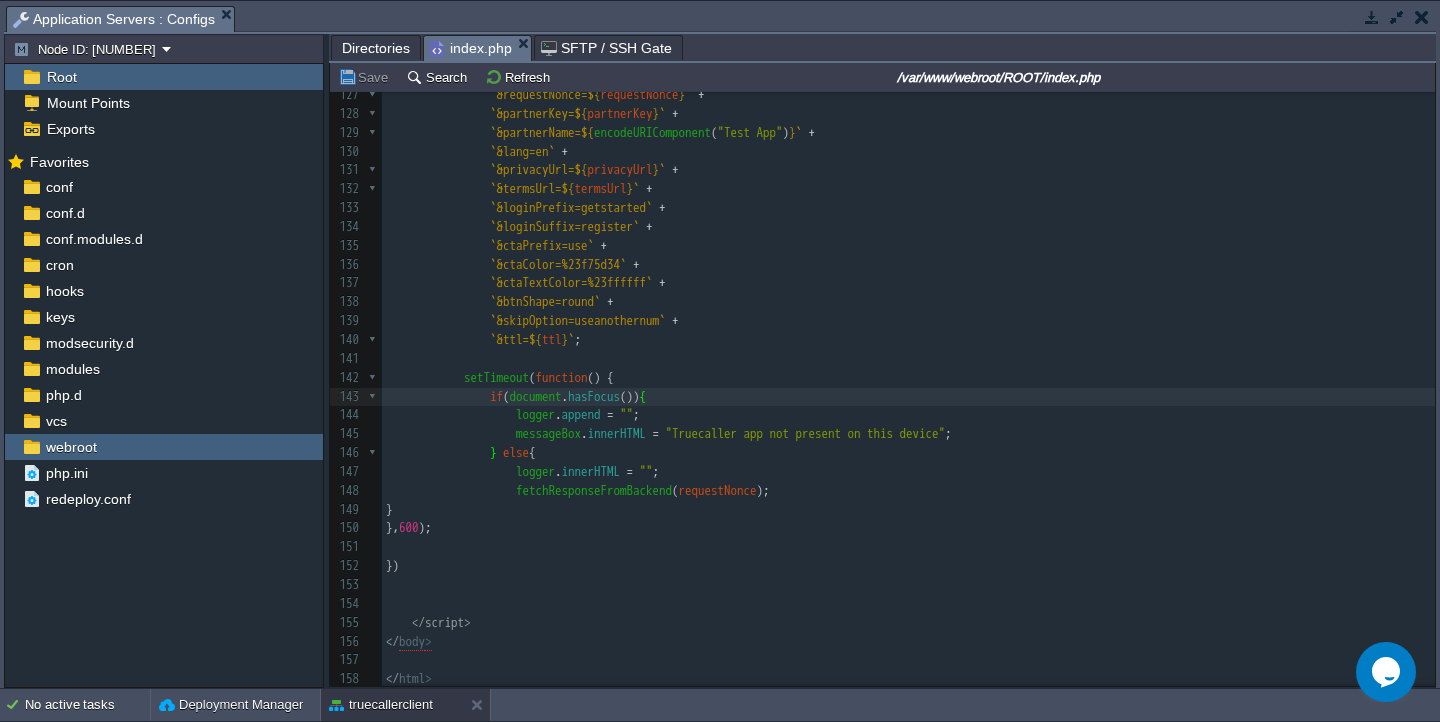scroll, scrollTop: 1575, scrollLeft: 0, axis: vertical 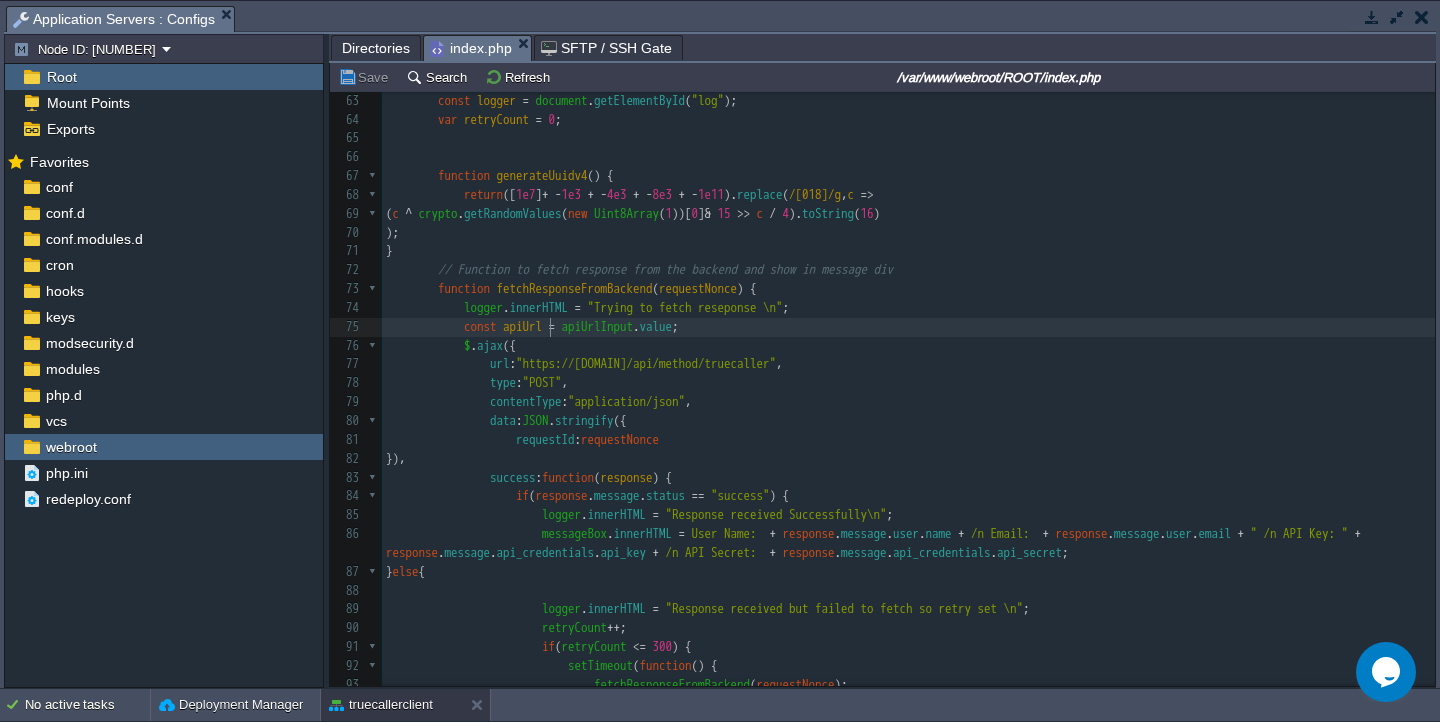 click on "apiUrl" at bounding box center [522, 326] 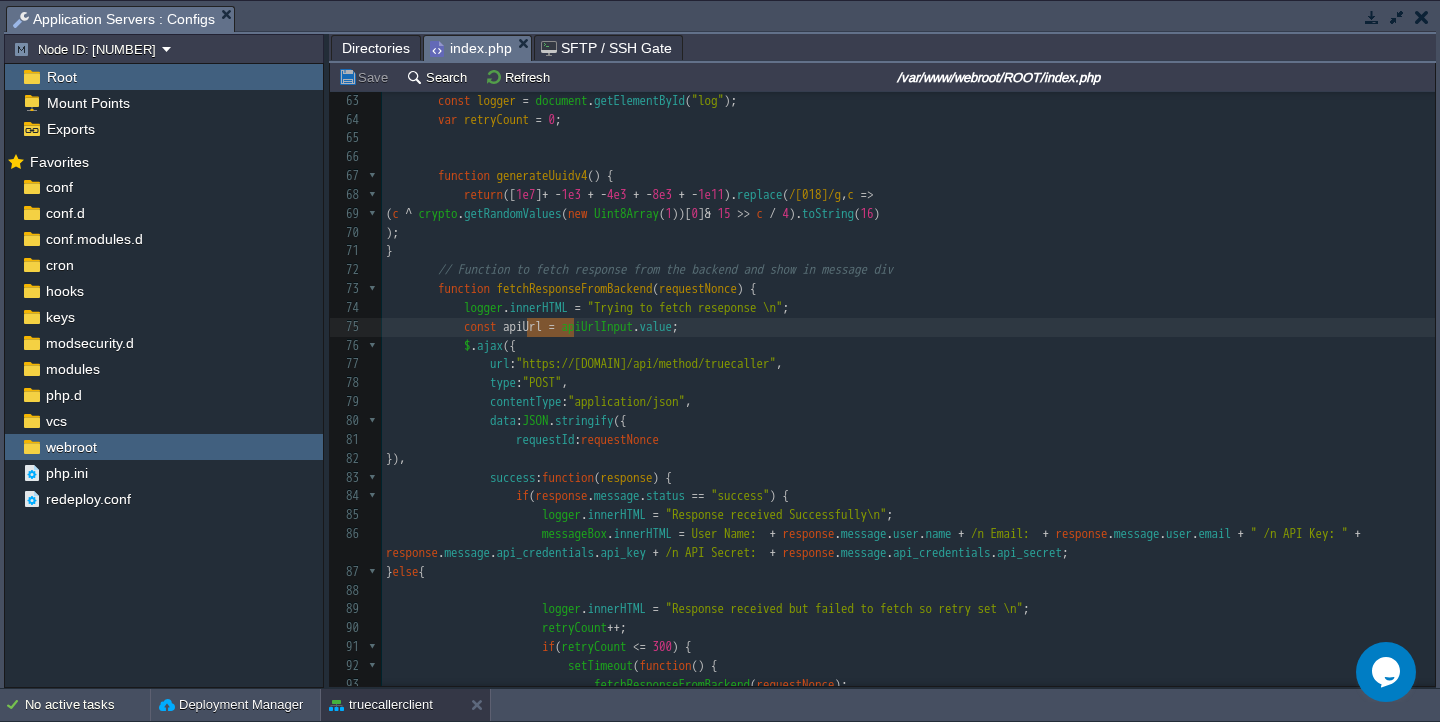 click on ":" at bounding box center [513, 363] 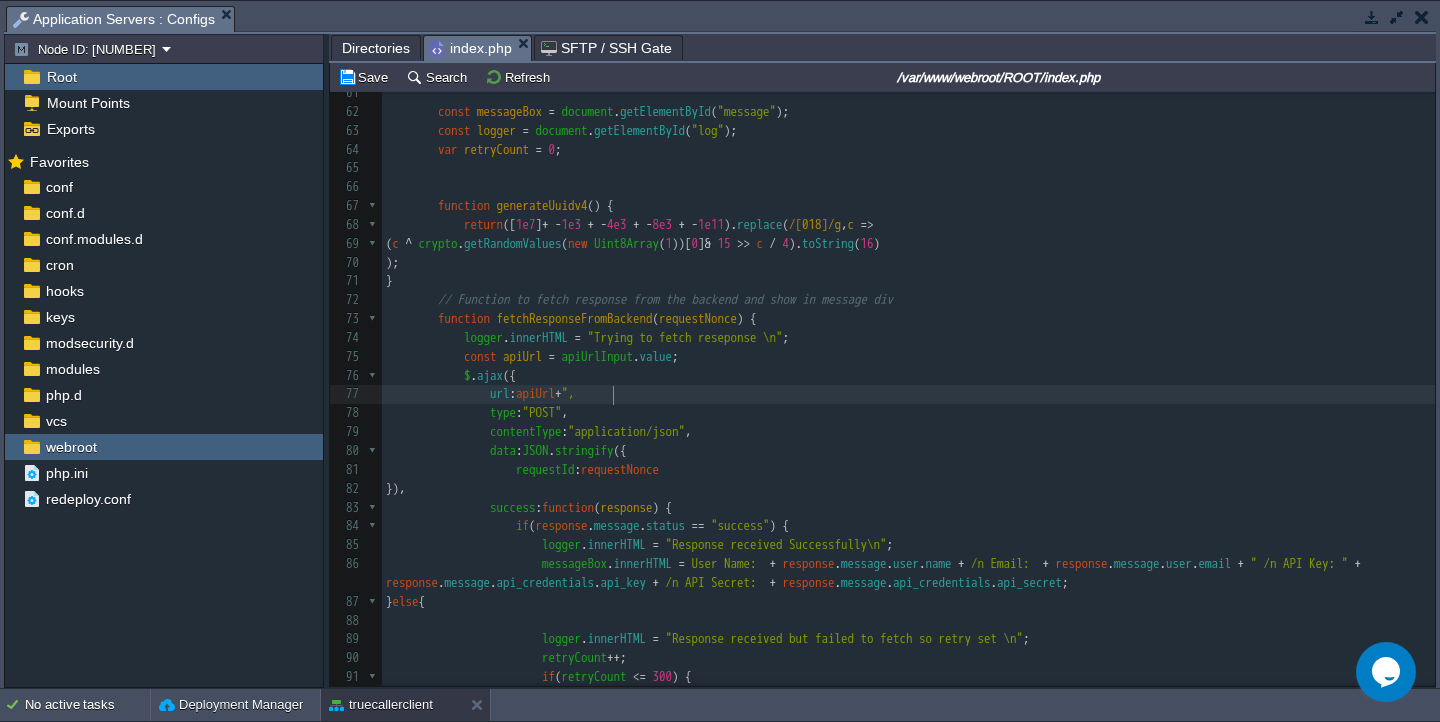 type on "+""" 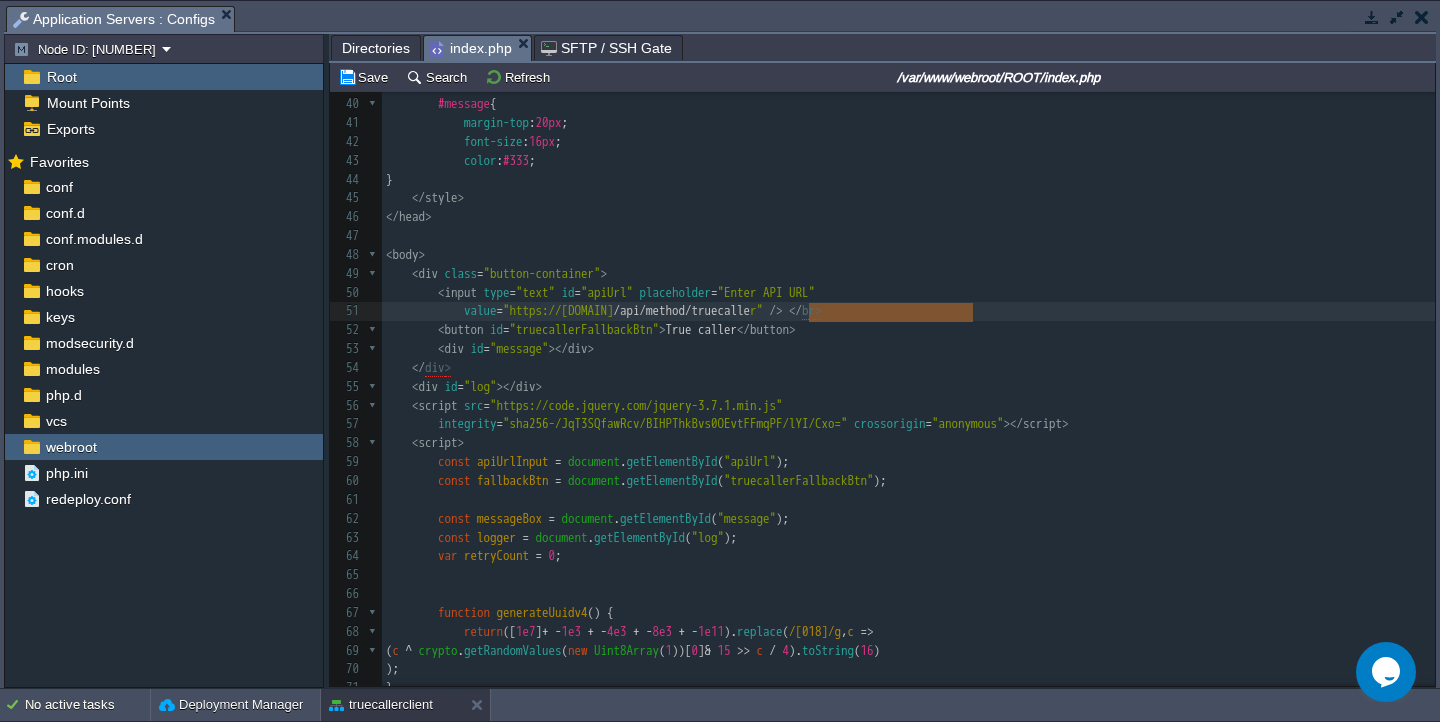 type on "/api/method/truecaller" 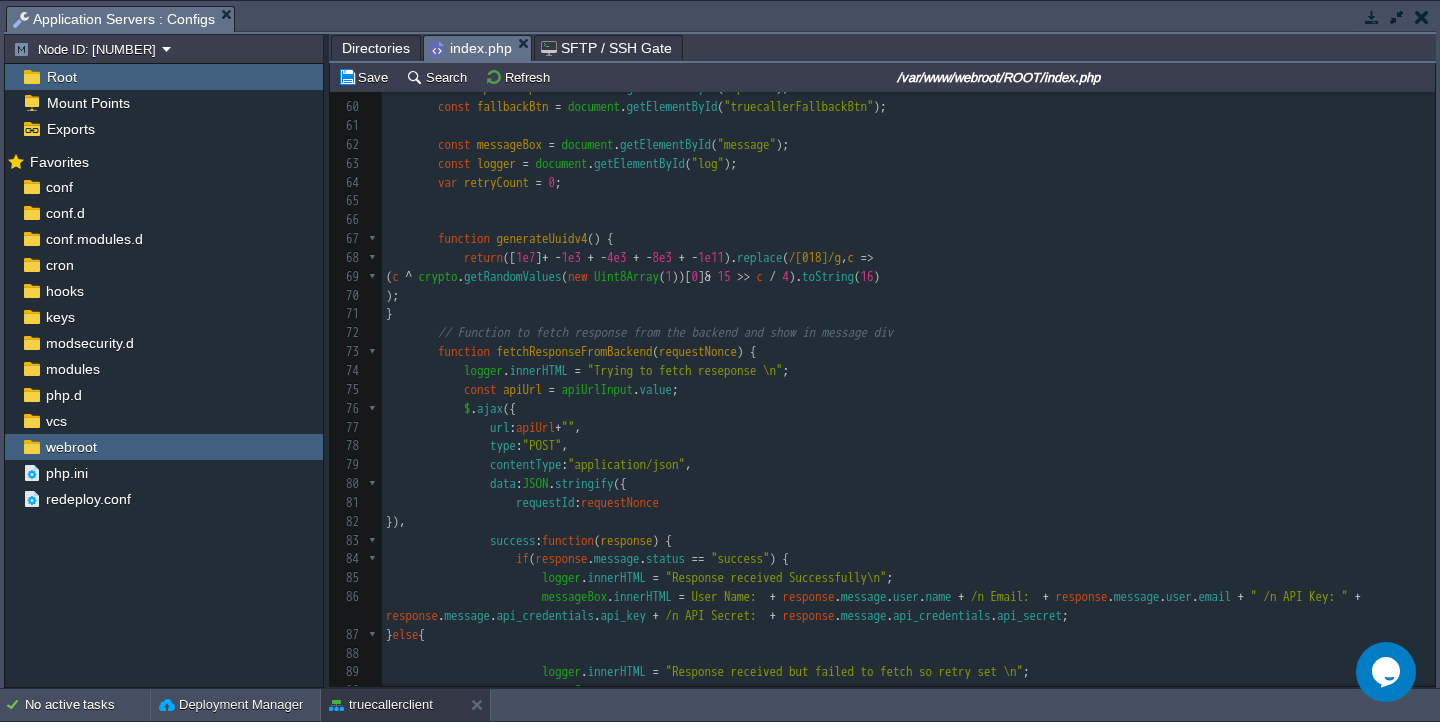 click on "url :  apiUrl + "" ," at bounding box center (908, 428) 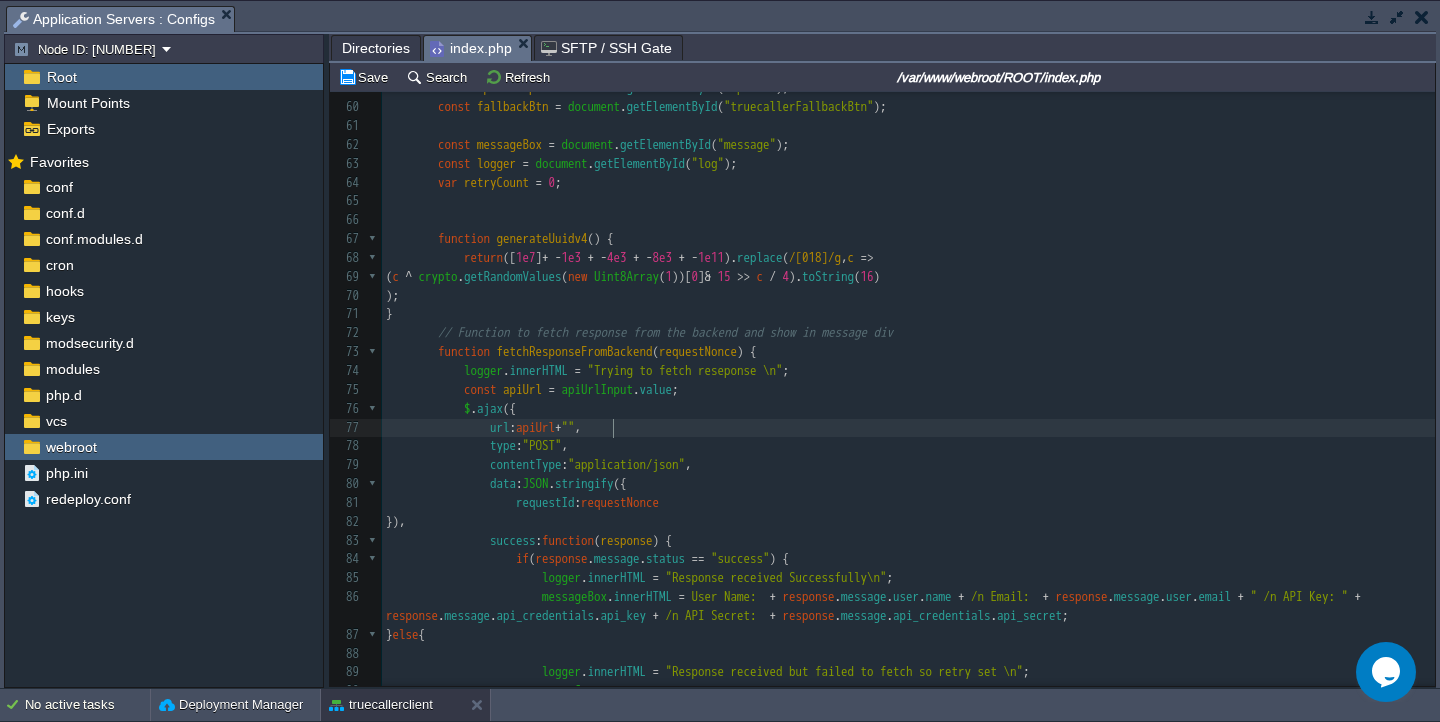 paste 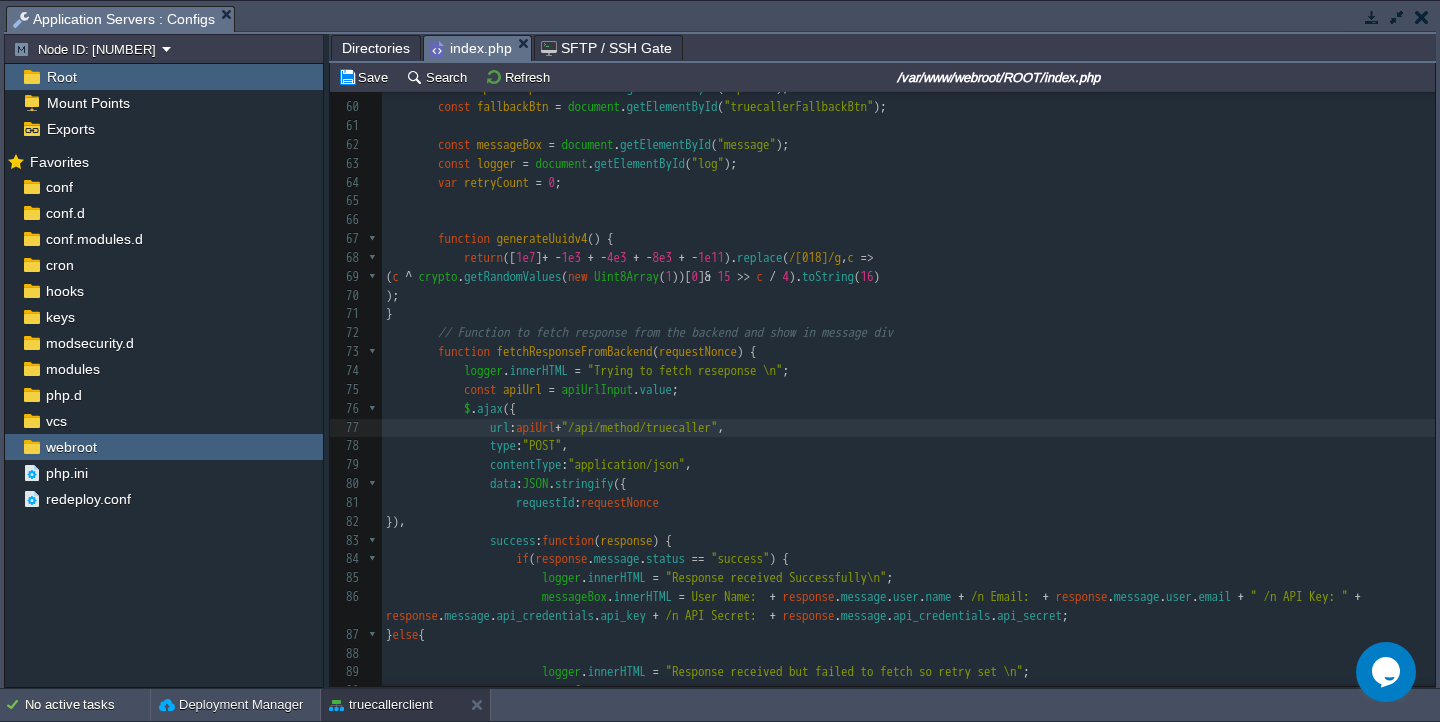 type 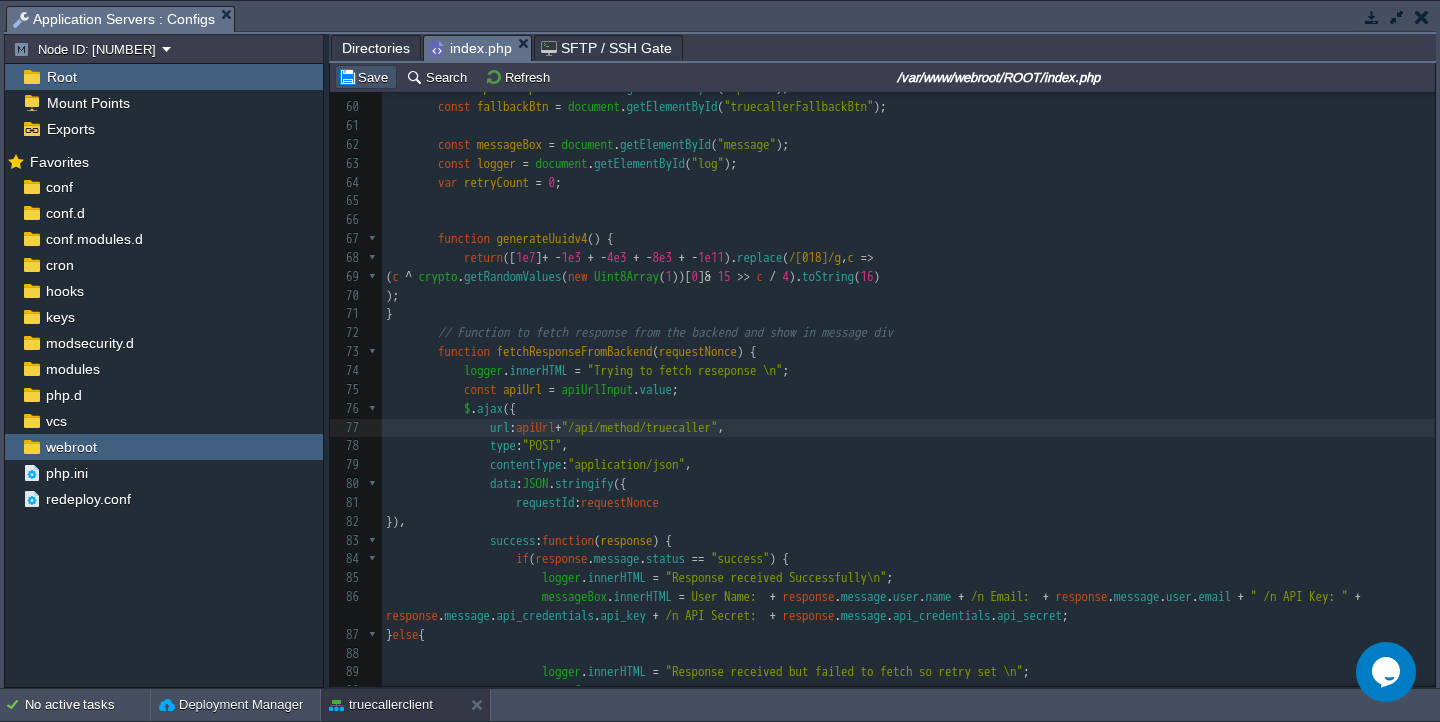 click on "Save" at bounding box center (366, 77) 